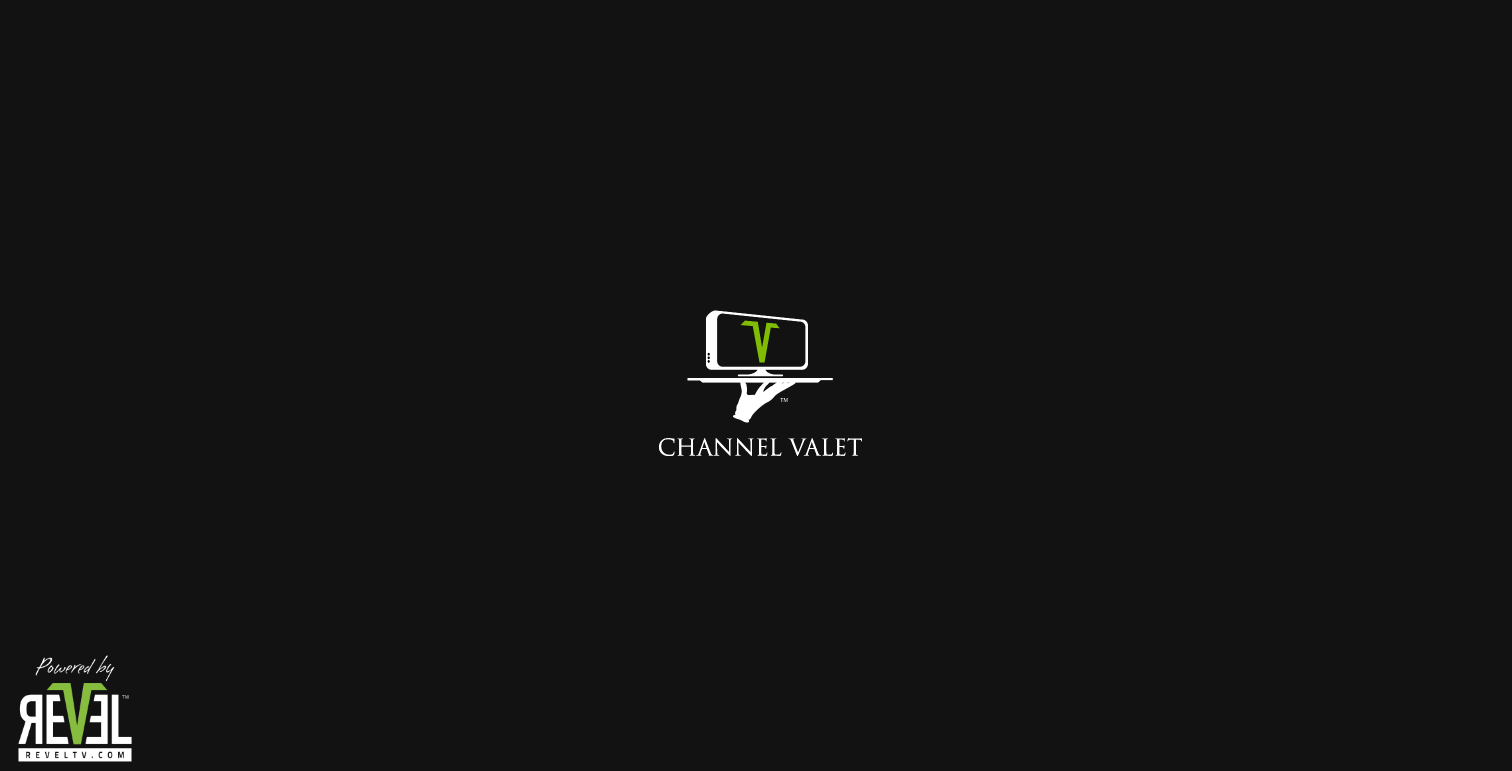 scroll, scrollTop: 0, scrollLeft: 0, axis: both 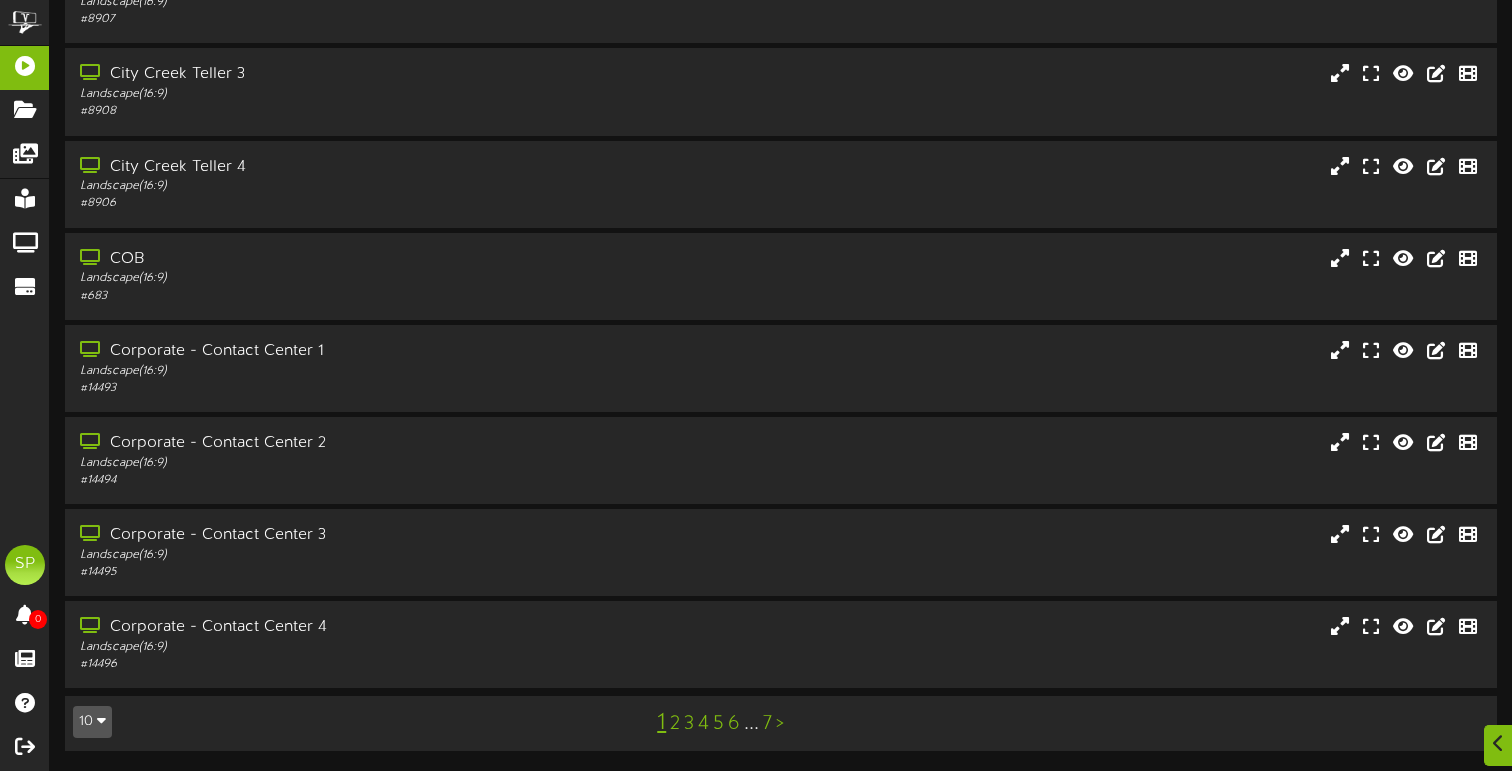 click on "5" at bounding box center [718, 724] 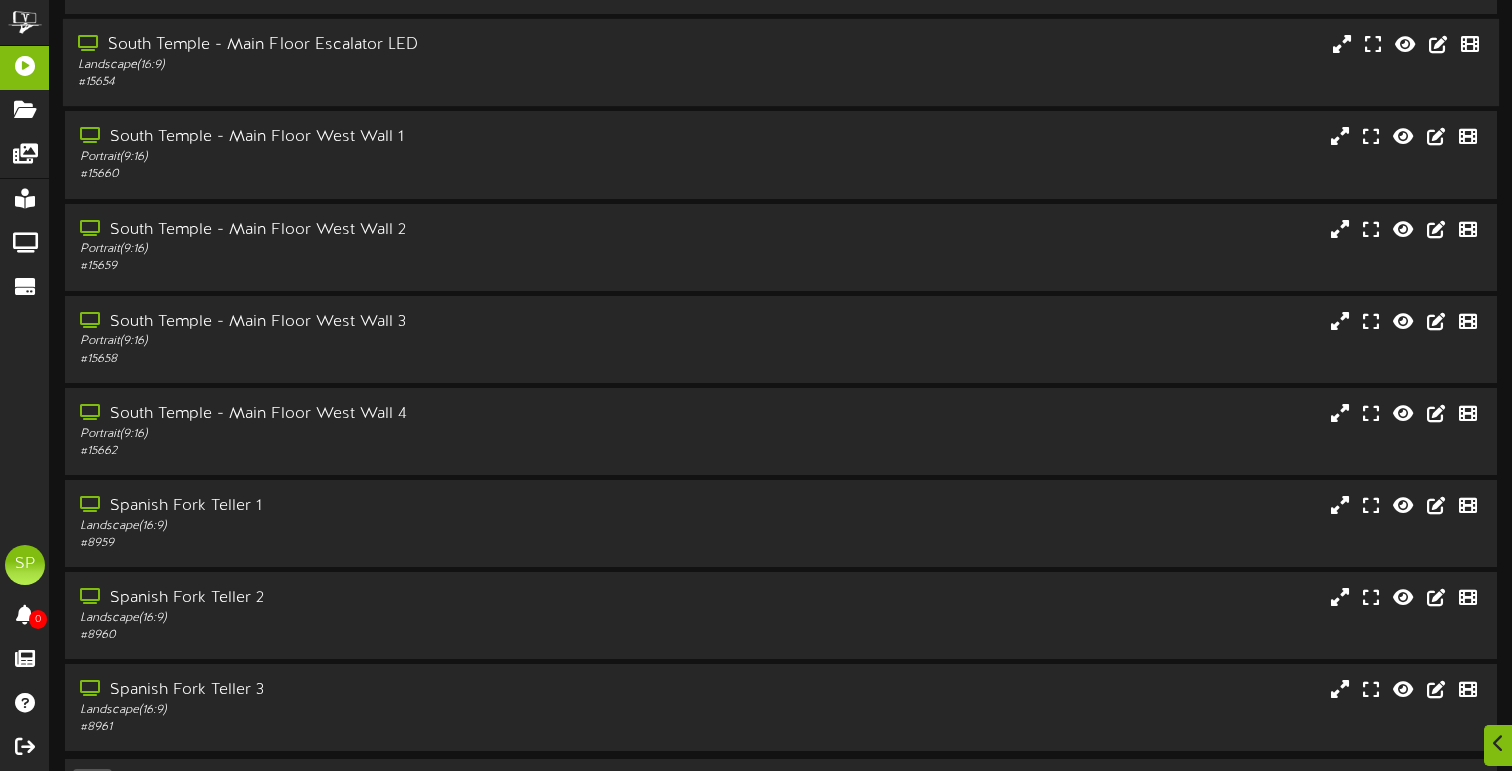 scroll, scrollTop: 241, scrollLeft: 0, axis: vertical 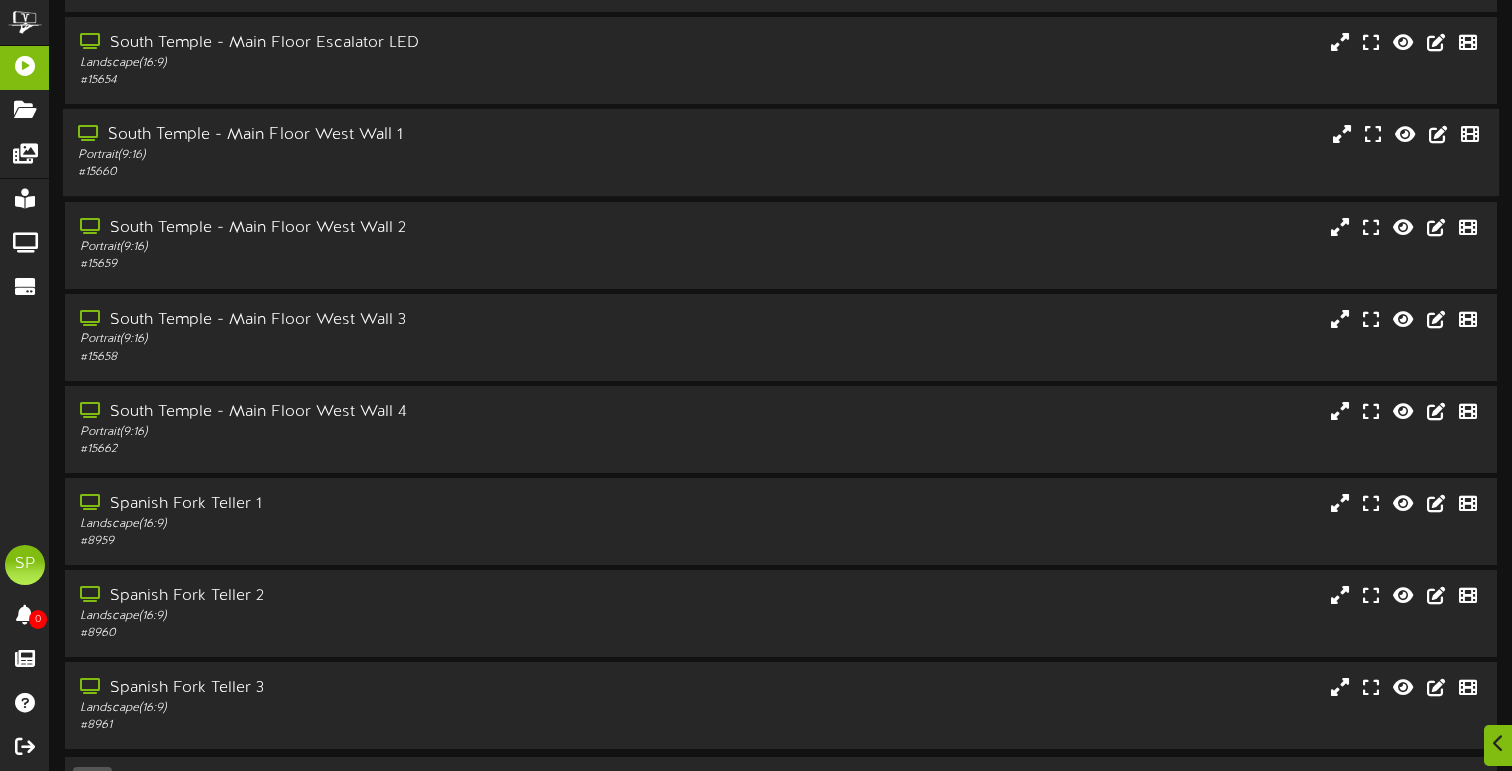 click on "South Temple - Main Floor West Wall 1" at bounding box center [362, 135] 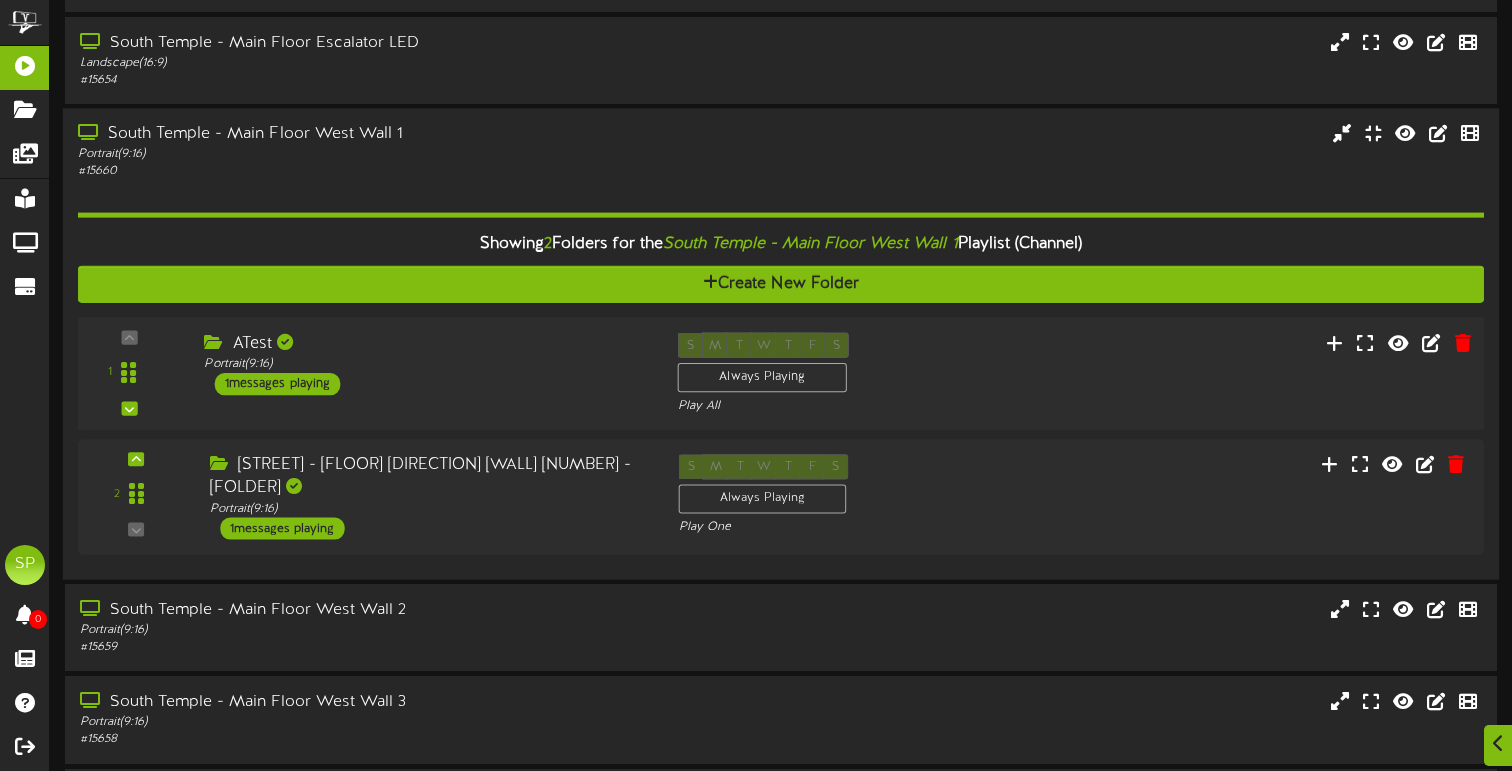 click on "1  messages playing" at bounding box center [278, 384] 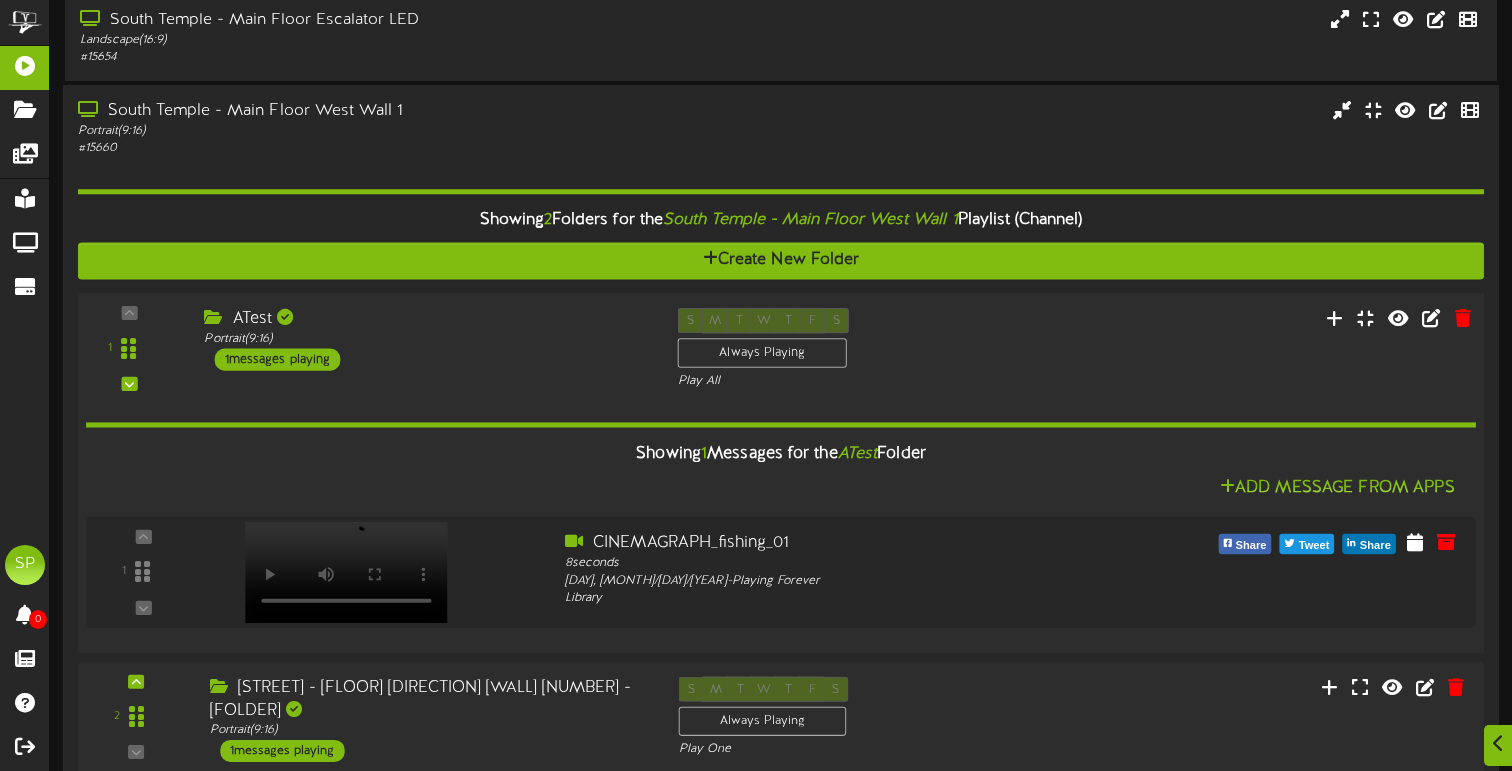 scroll, scrollTop: 267, scrollLeft: 0, axis: vertical 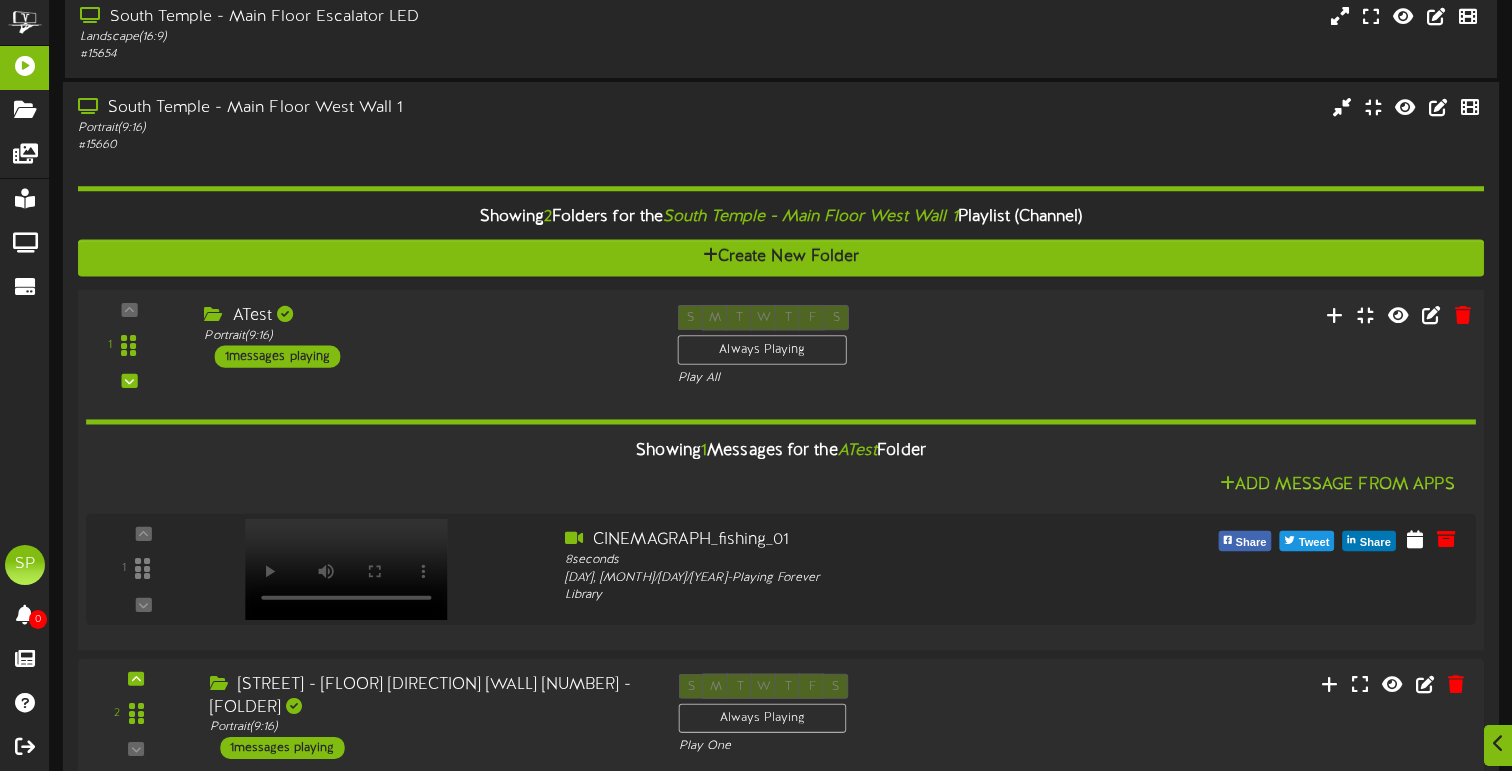 click on "1  messages playing" at bounding box center (278, 357) 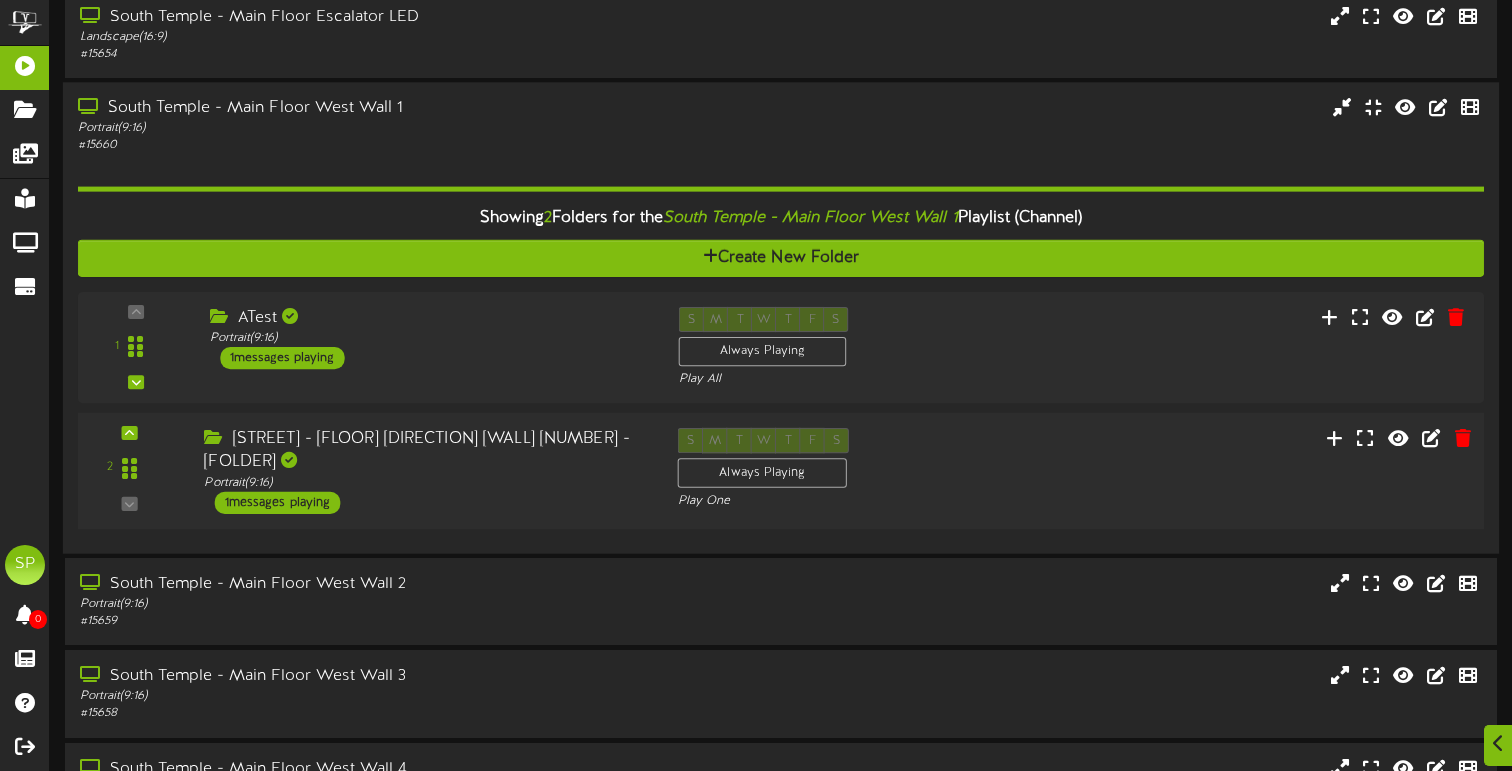 click on "1  messages playing" at bounding box center (278, 503) 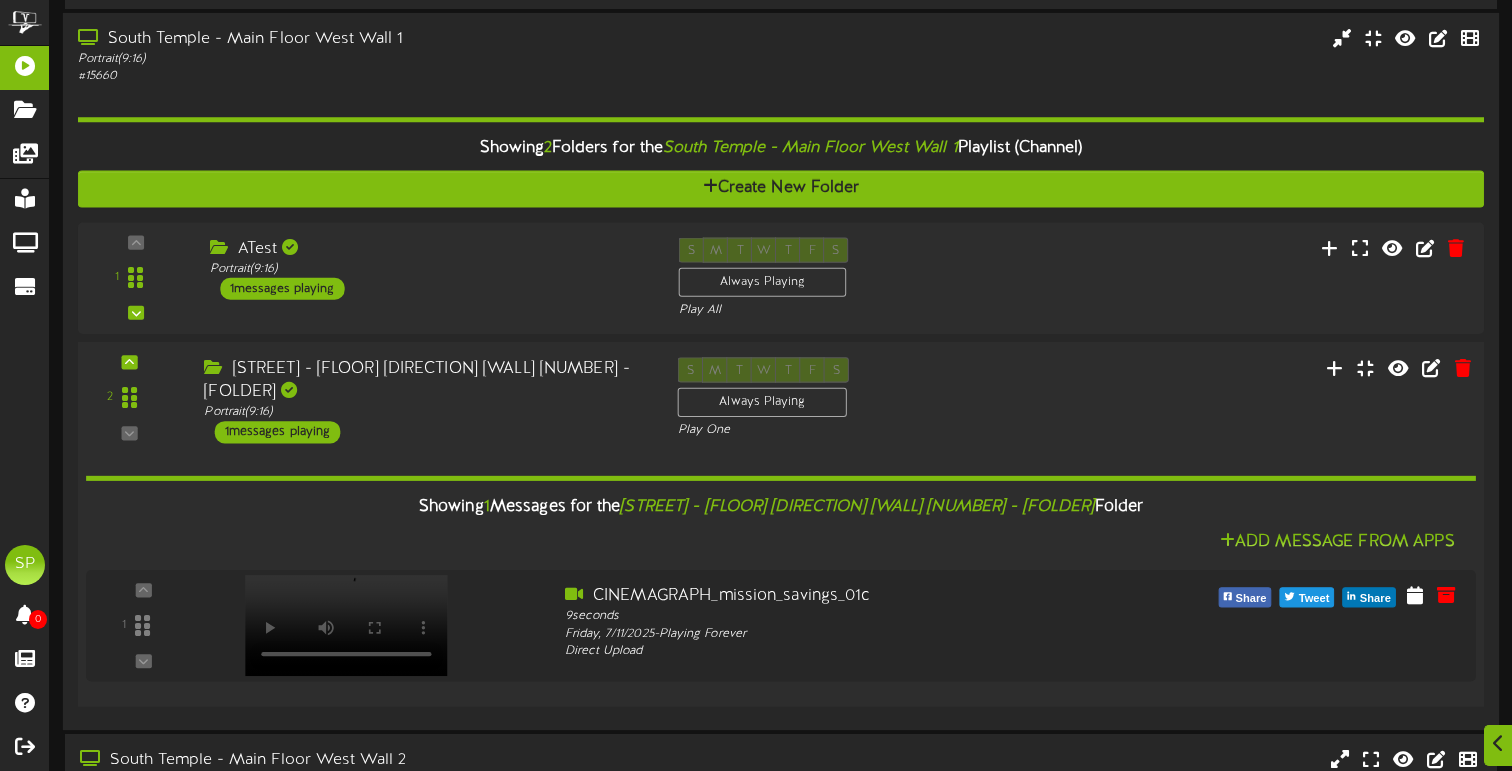 scroll, scrollTop: 338, scrollLeft: 0, axis: vertical 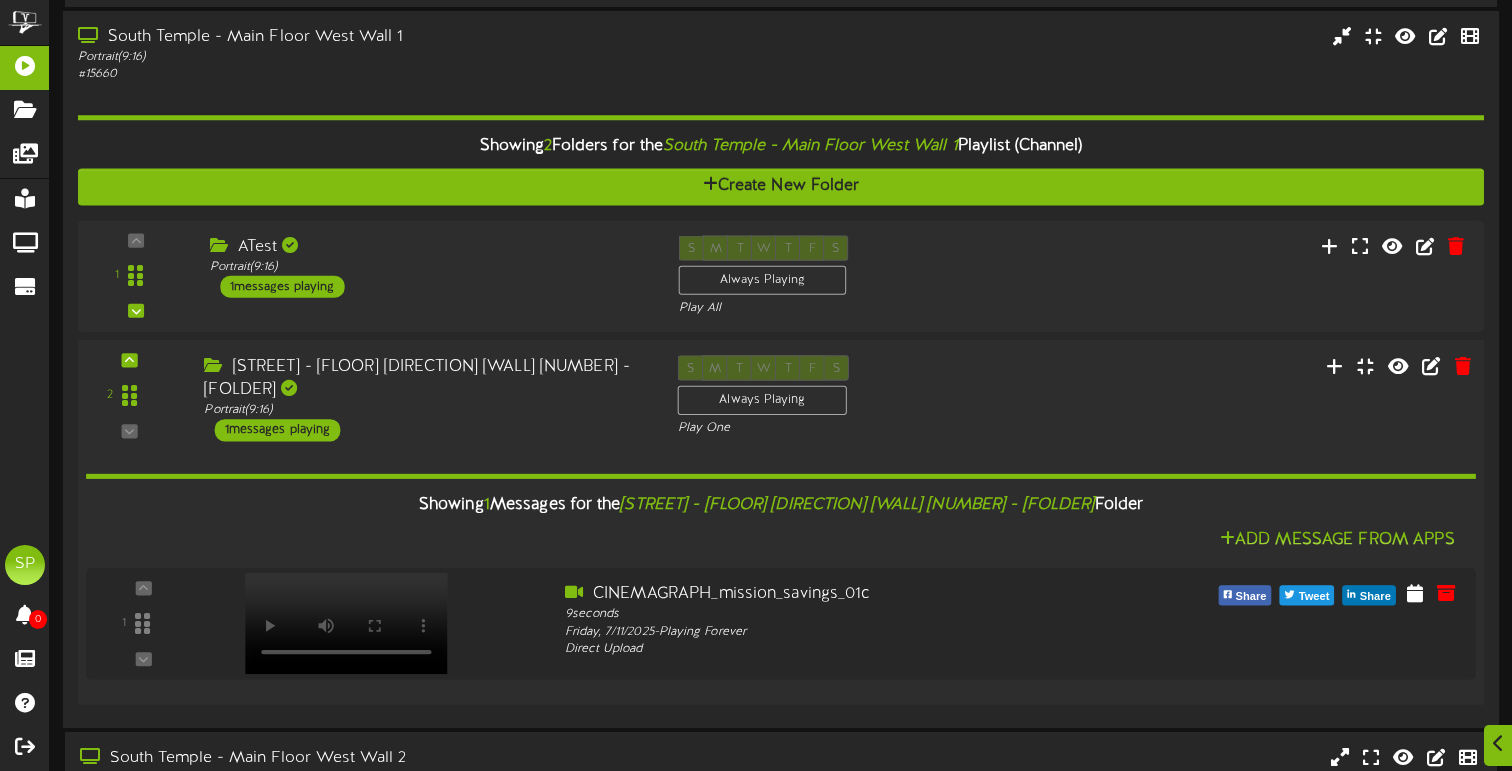 click on "1  messages playing" at bounding box center (278, 430) 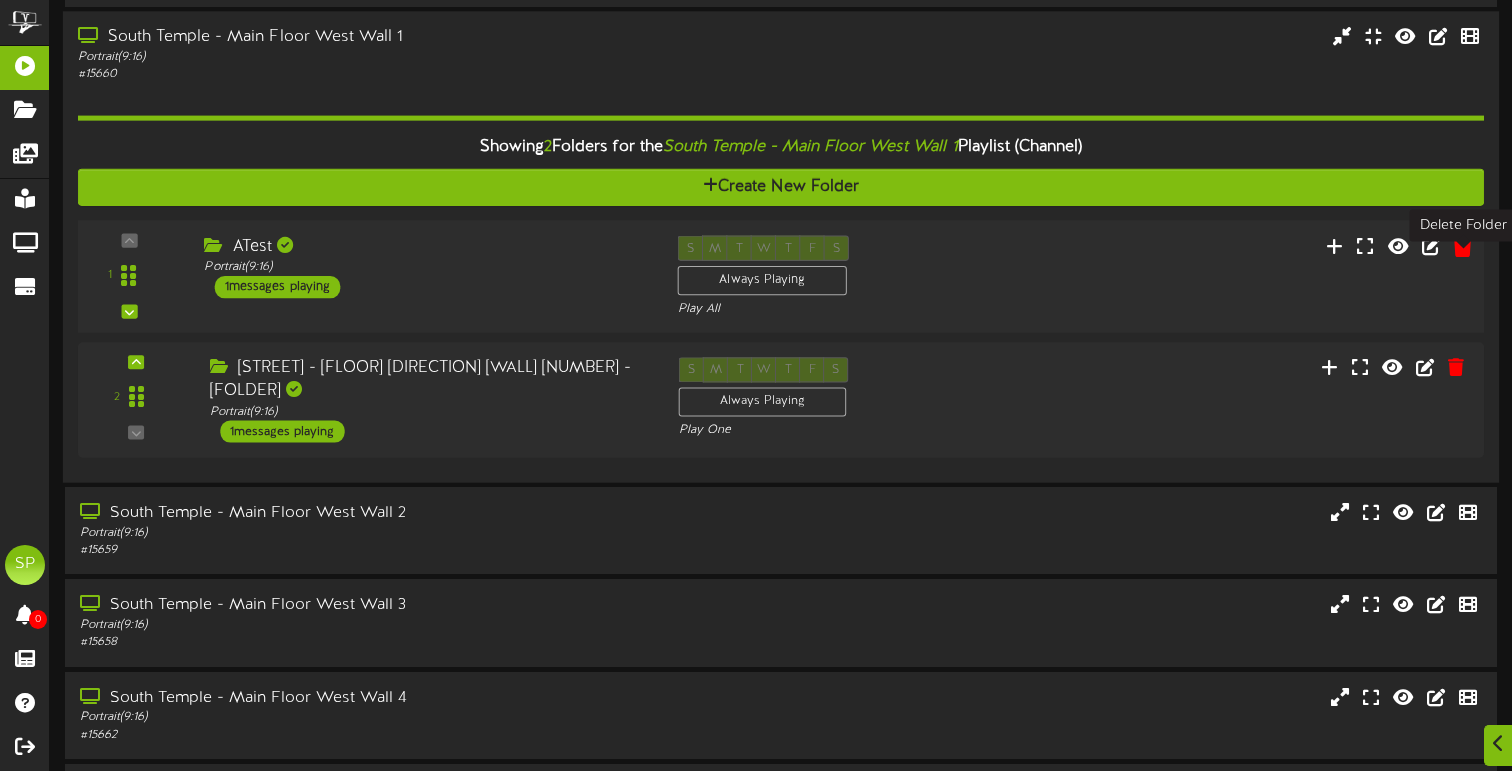 click at bounding box center [1462, 245] 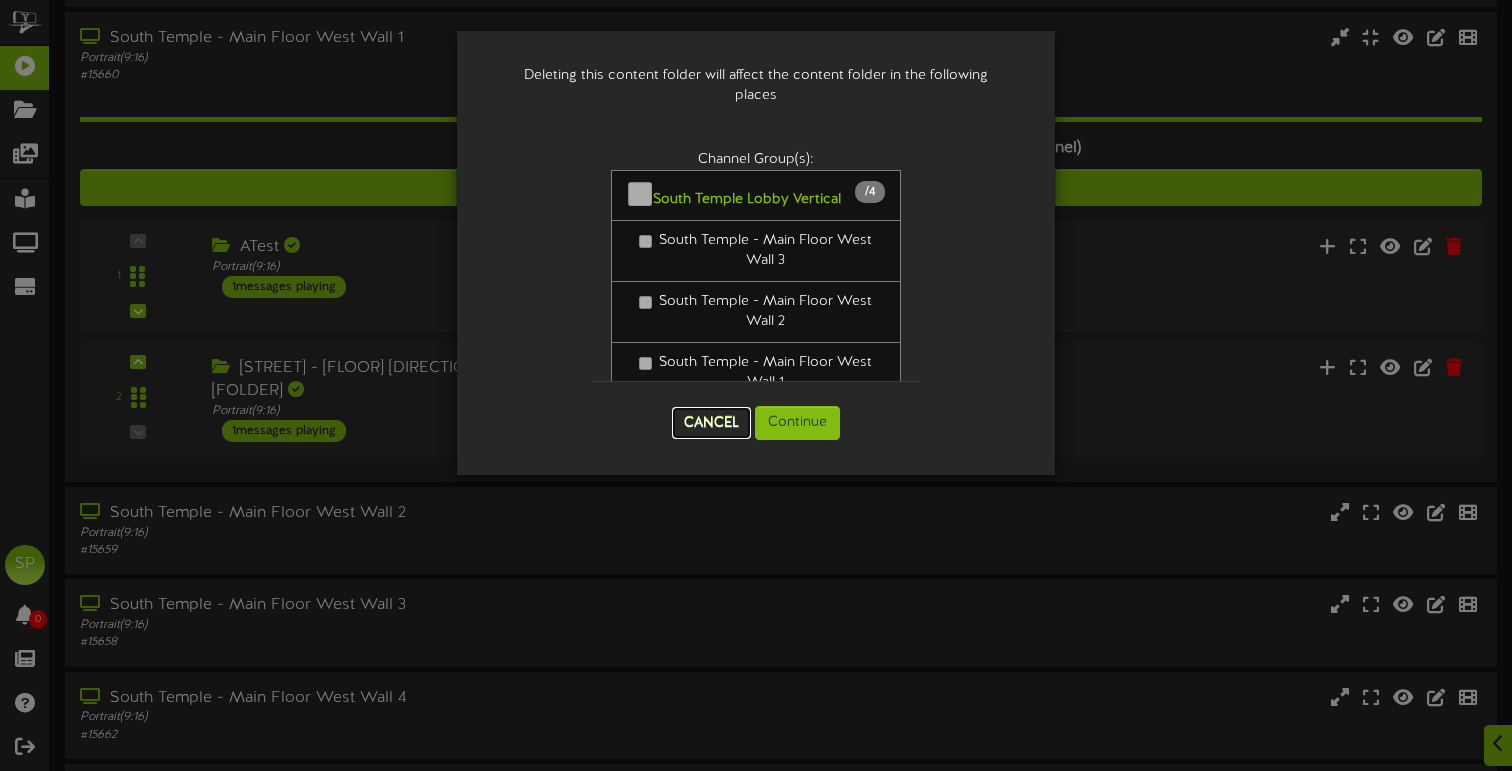 click on "Cancel" at bounding box center (711, 423) 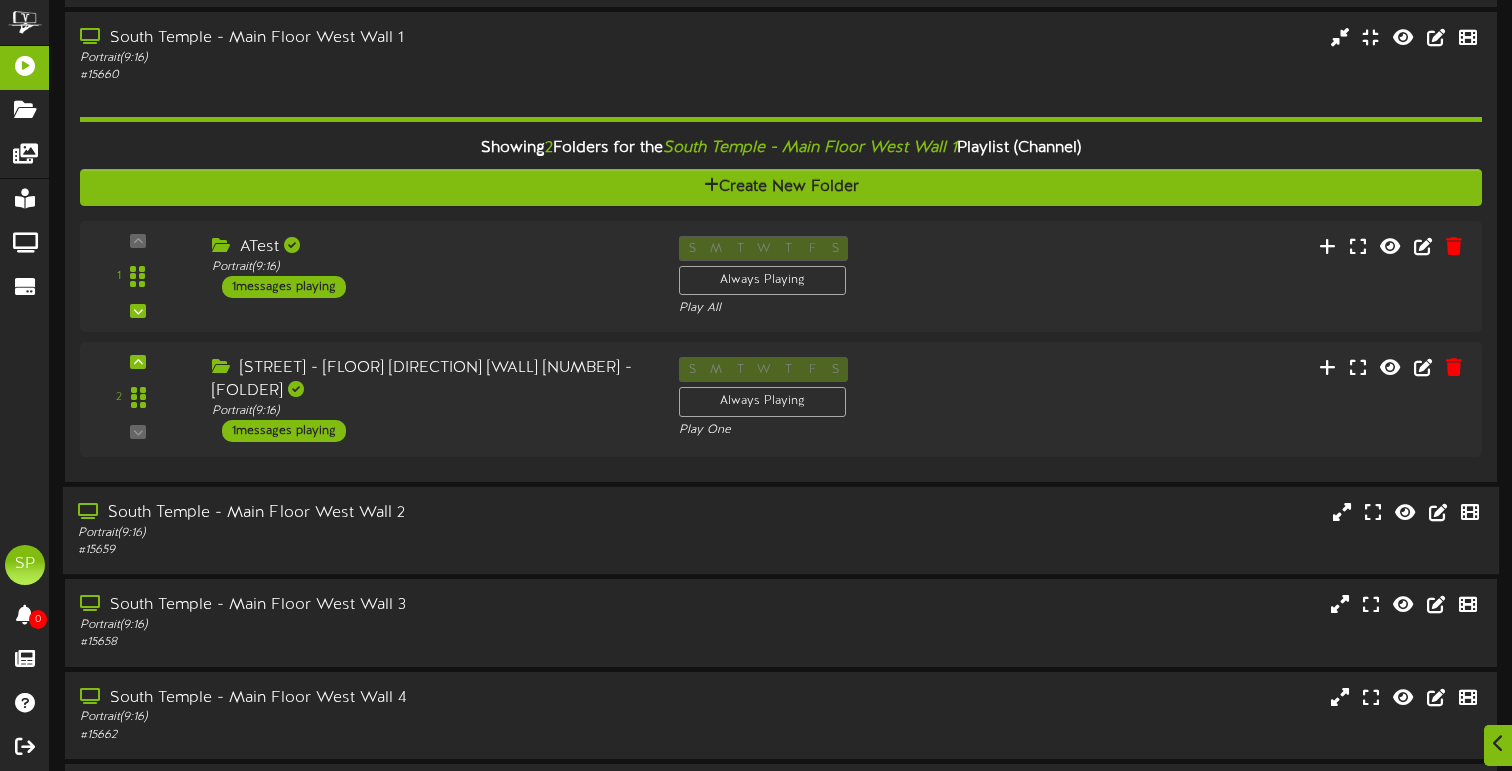 click on "South Temple - Main Floor West Wall 2" at bounding box center [362, 513] 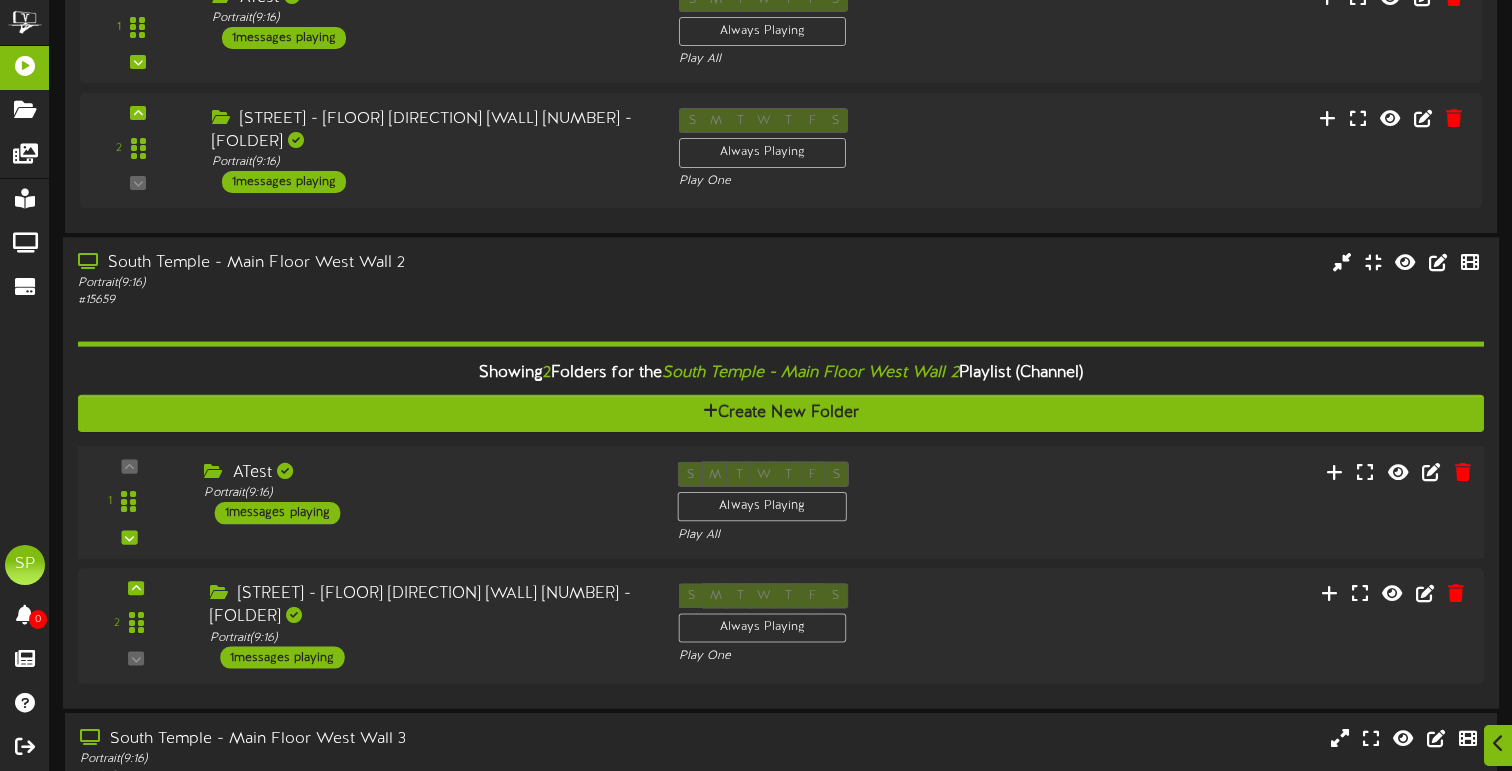 scroll, scrollTop: 609, scrollLeft: 0, axis: vertical 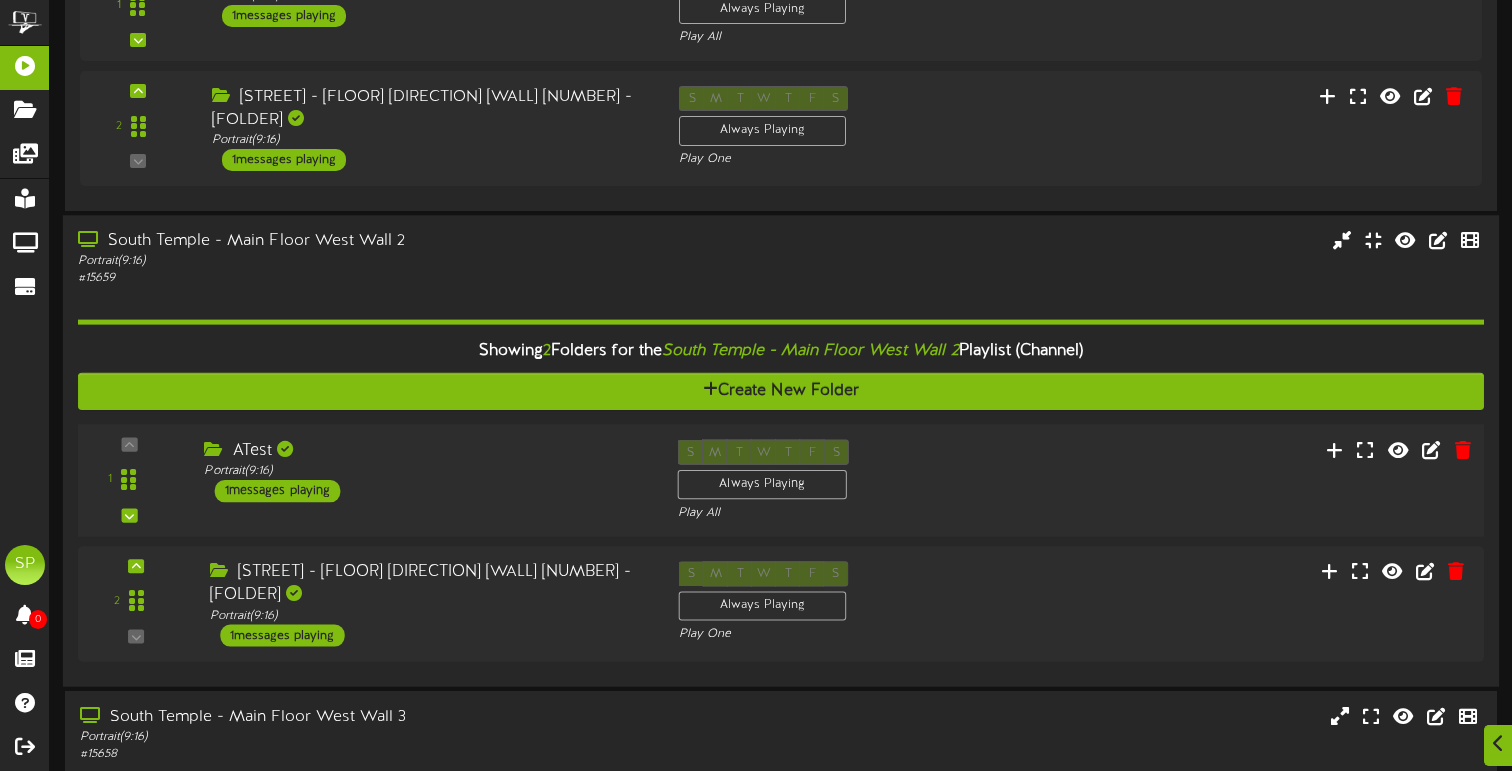 click on "1  messages playing" at bounding box center [278, 491] 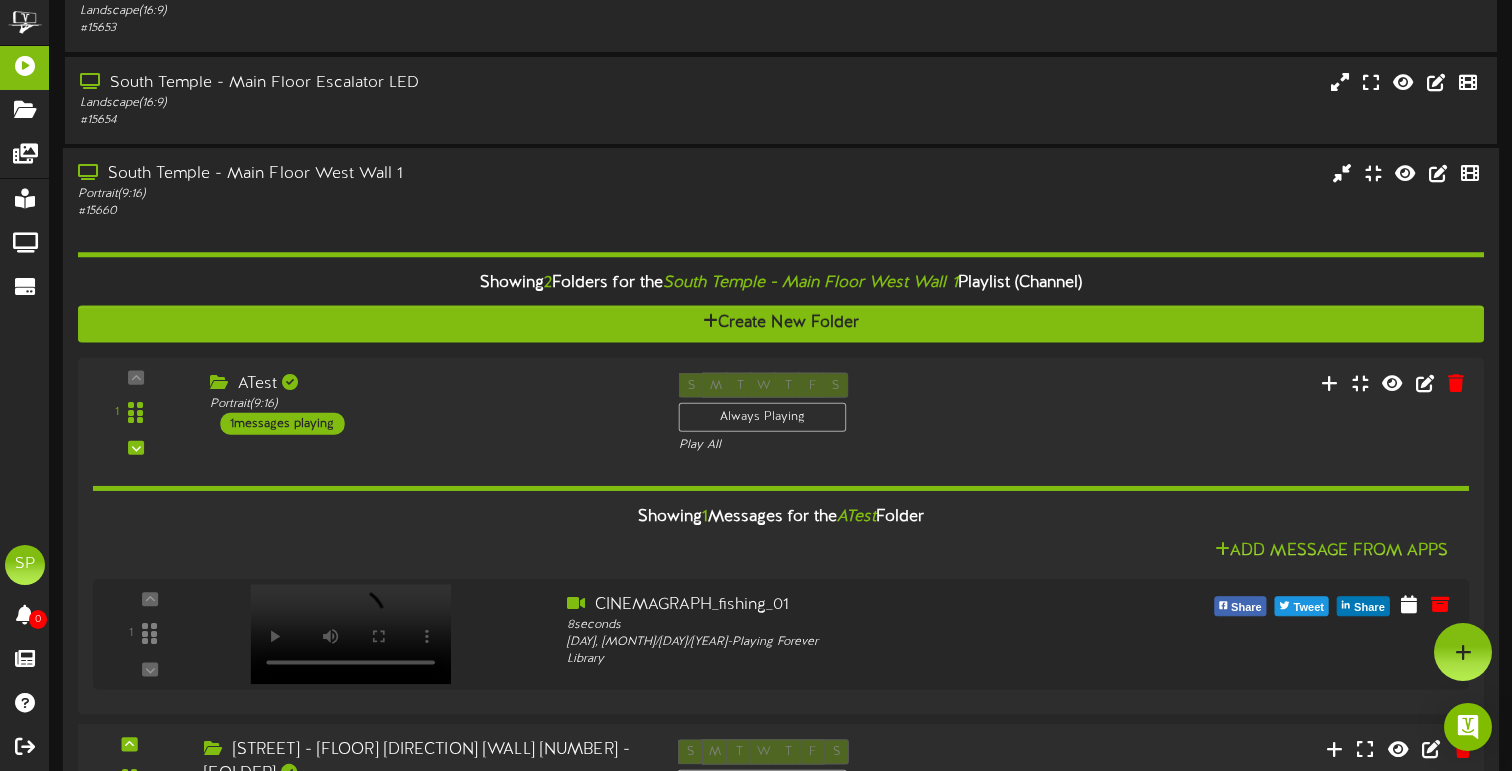 scroll, scrollTop: 176, scrollLeft: 0, axis: vertical 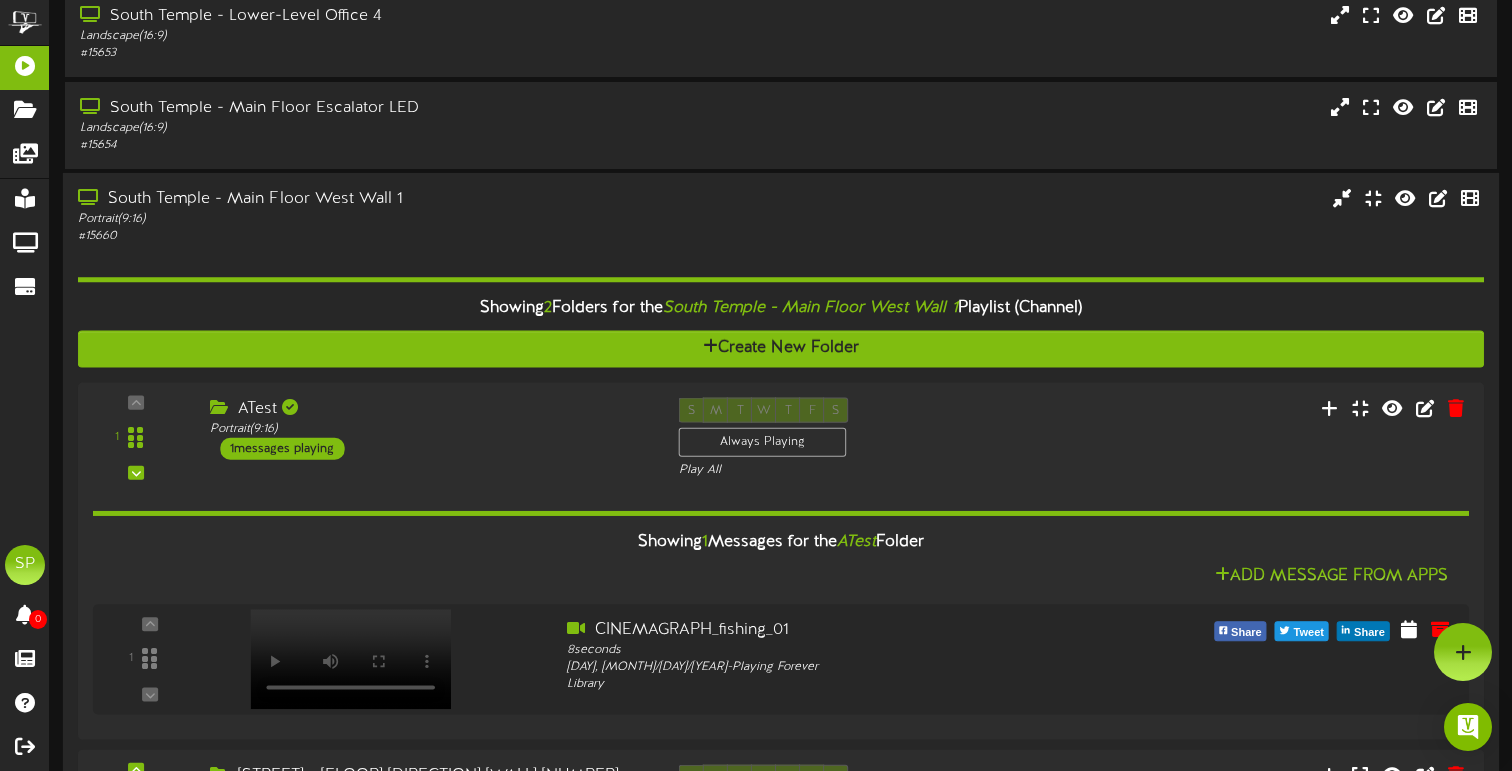 click on "South Temple - Main Floor West Wall 1" at bounding box center [362, 199] 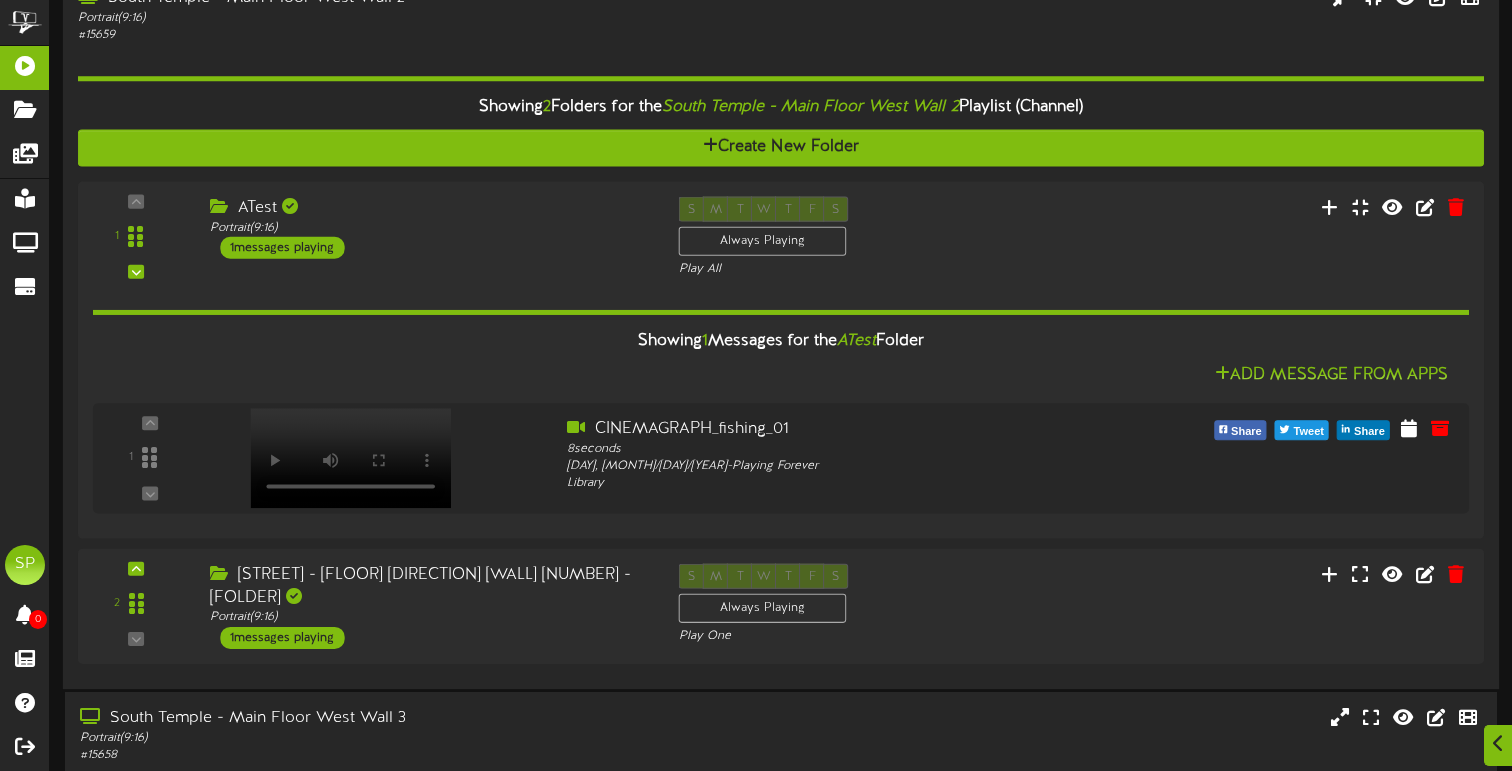 scroll, scrollTop: 475, scrollLeft: 0, axis: vertical 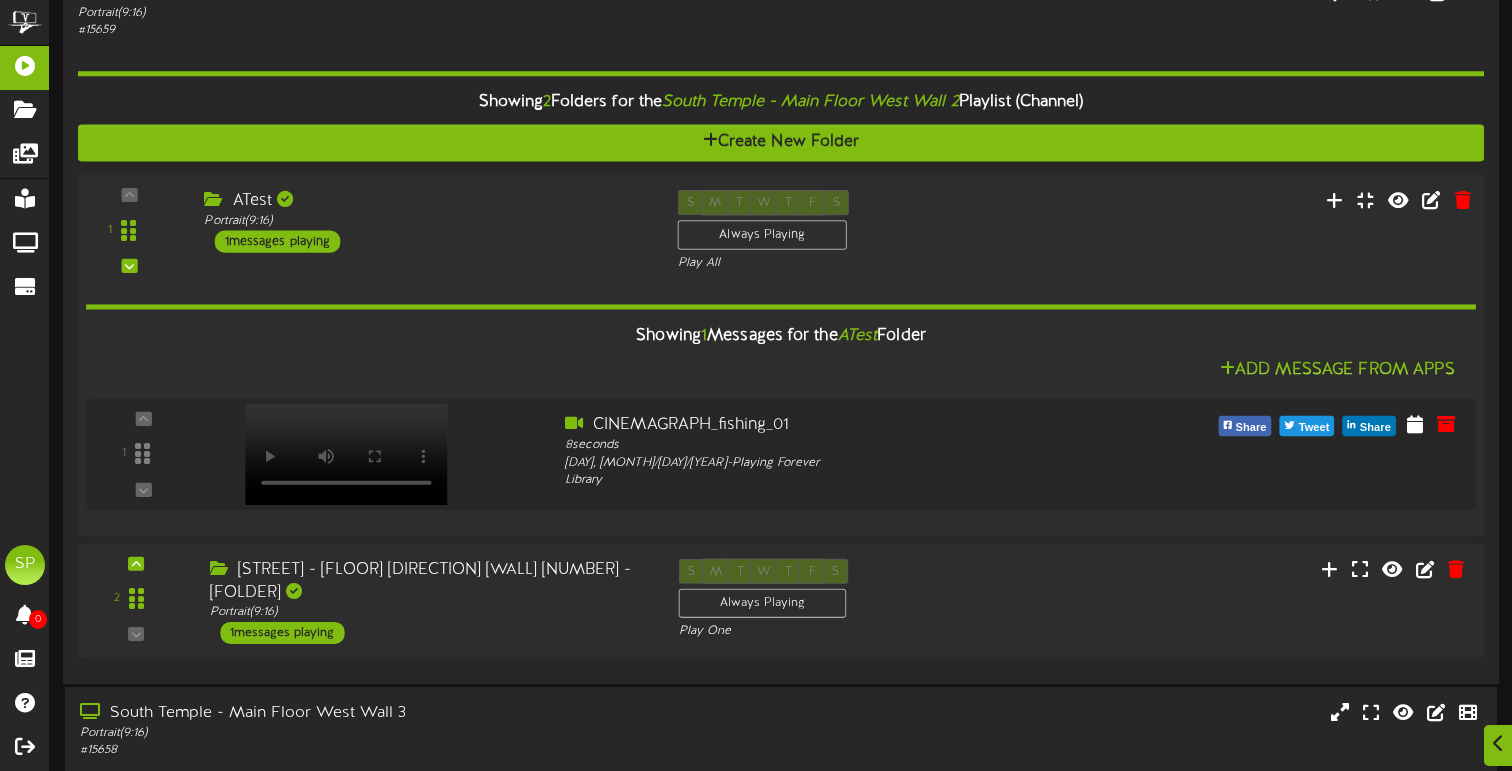 click on "1  messages playing" at bounding box center [278, 241] 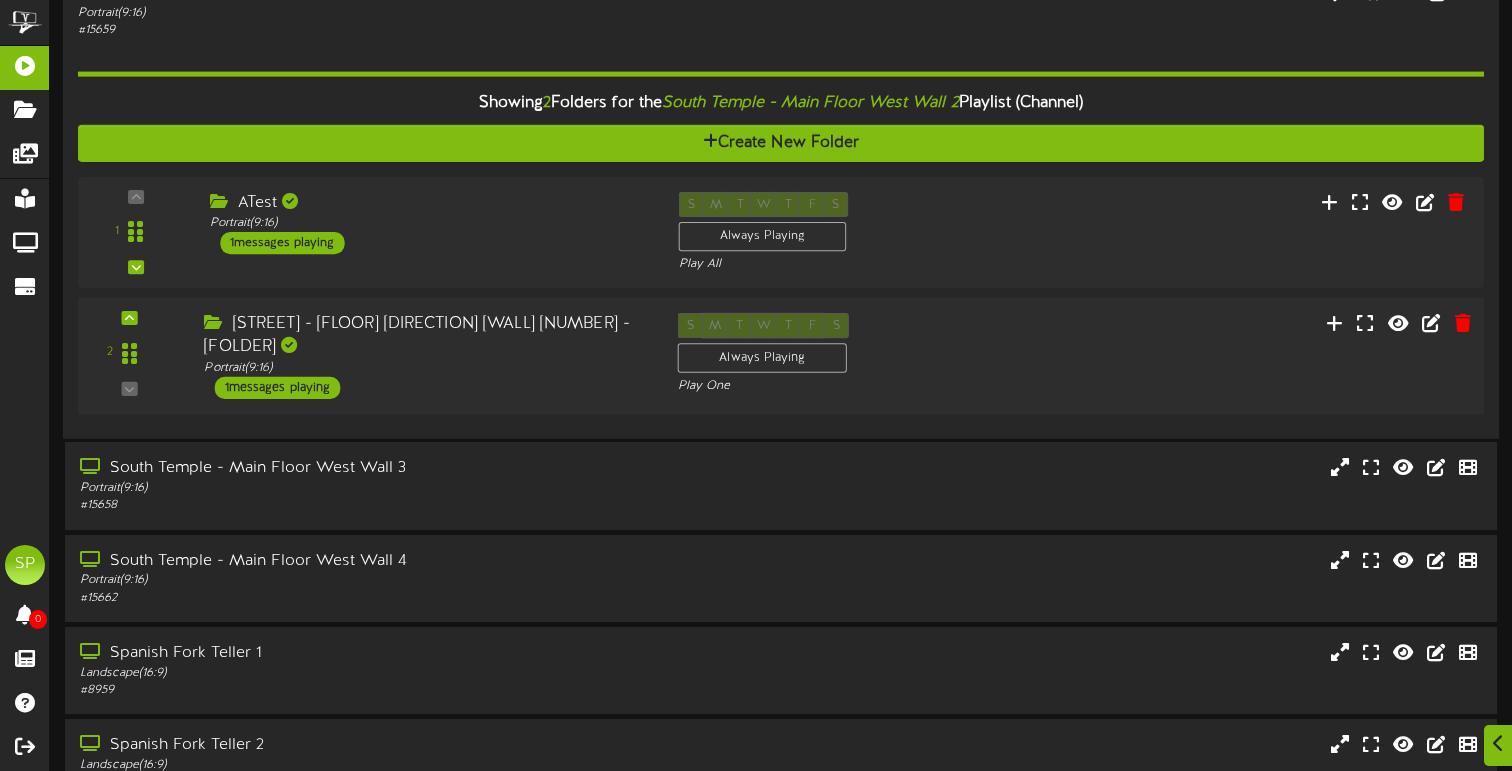 click on "1  messages playing" at bounding box center (278, 387) 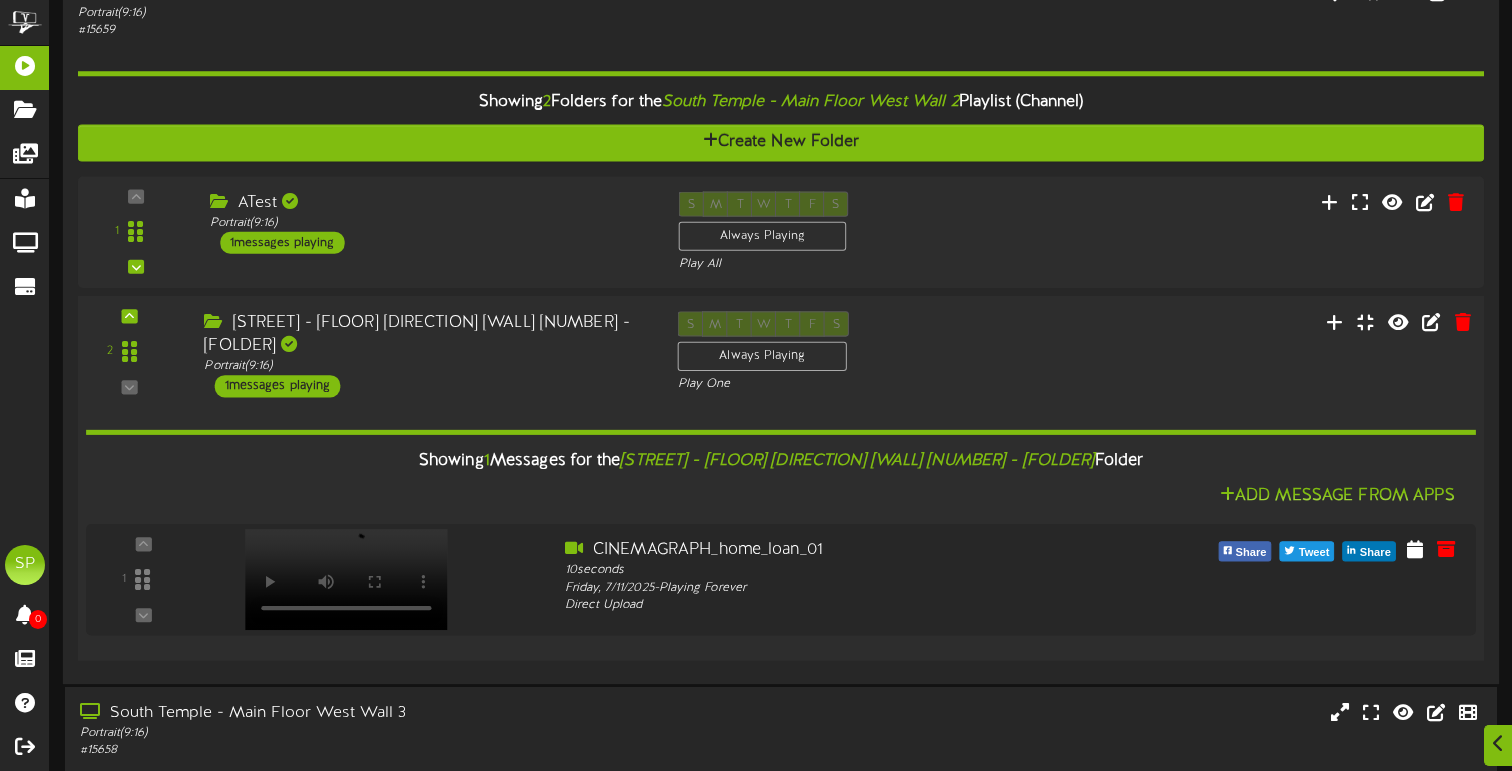 scroll, scrollTop: 510, scrollLeft: 0, axis: vertical 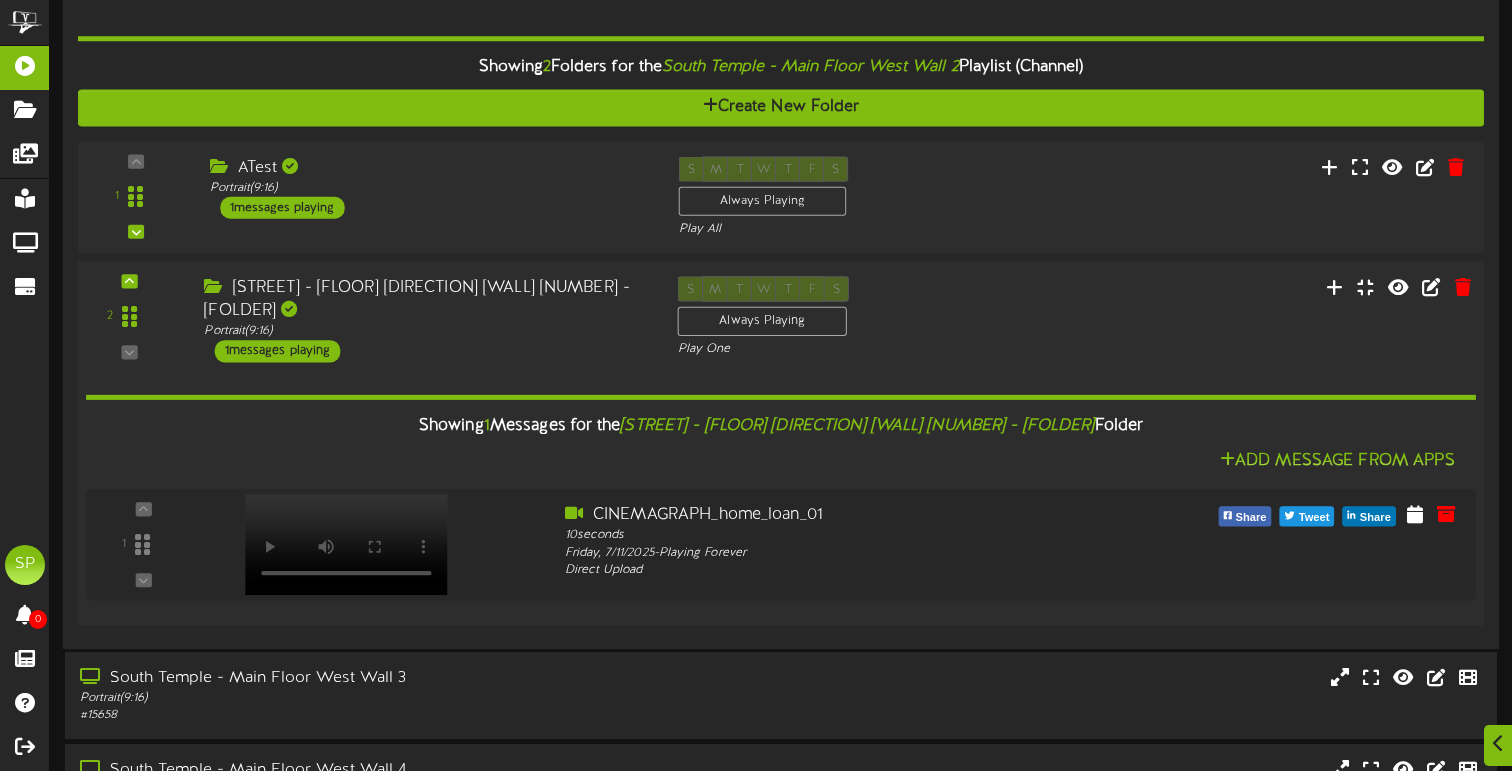 click on "1  messages playing" at bounding box center (278, 351) 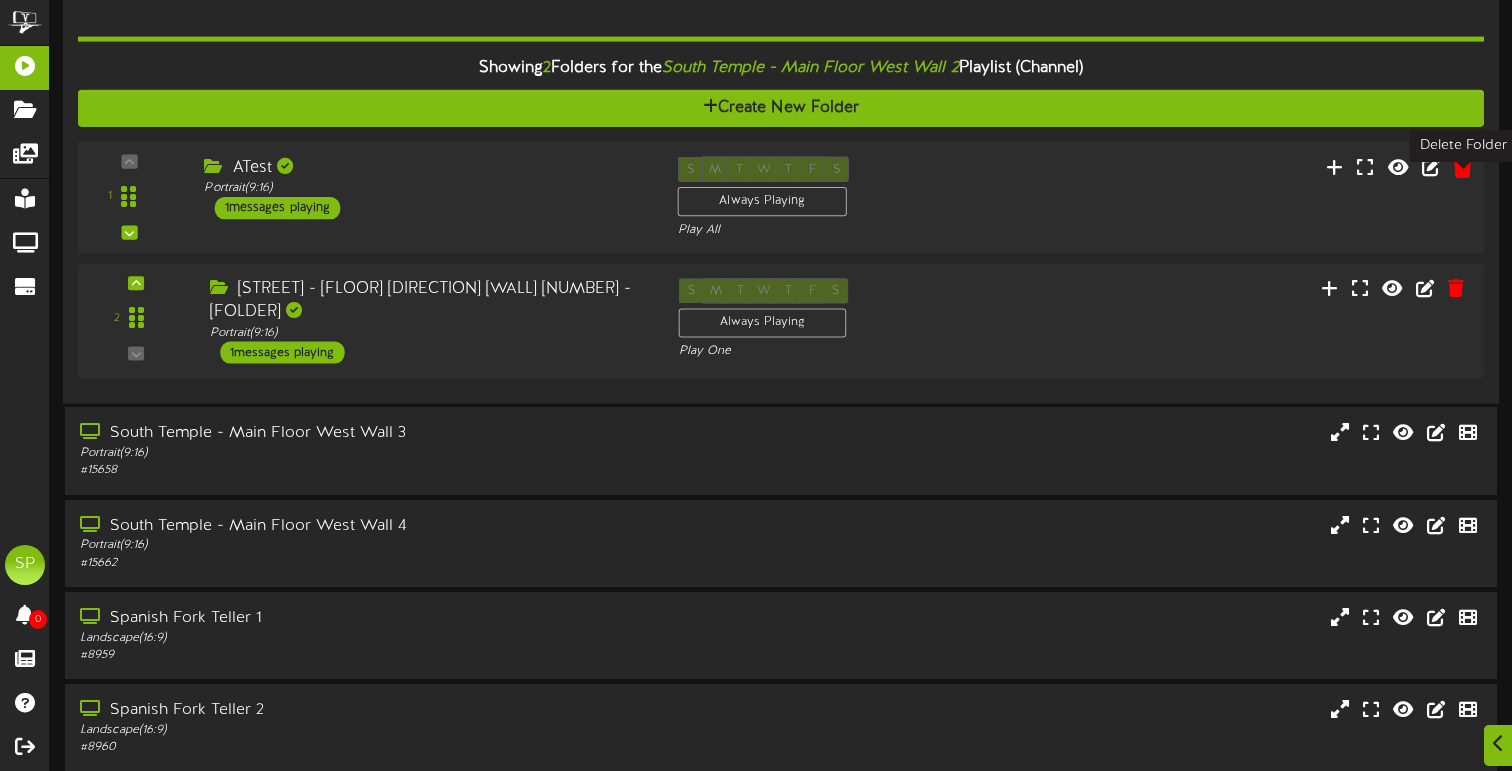 click at bounding box center (1462, 165) 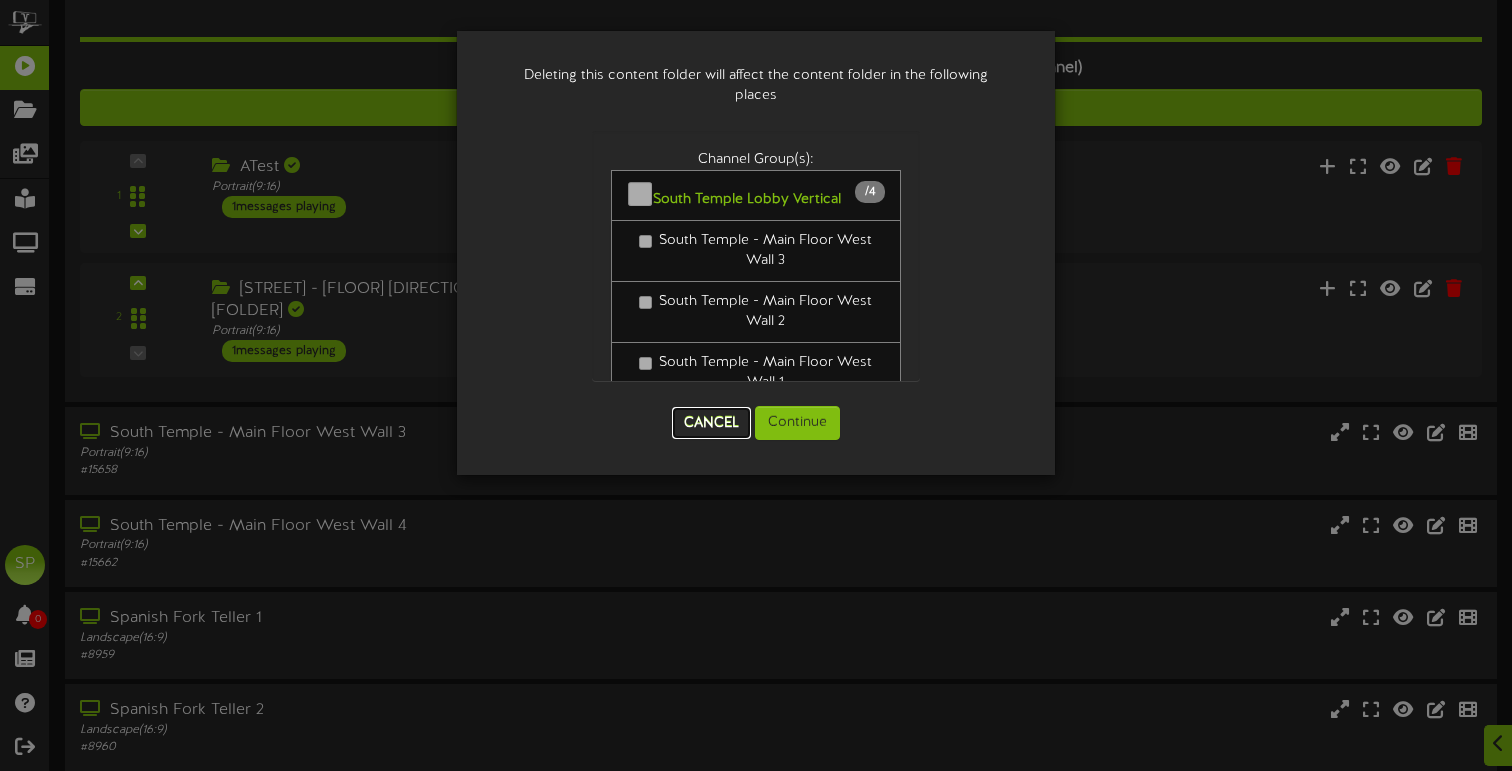 click on "Cancel" at bounding box center [711, 423] 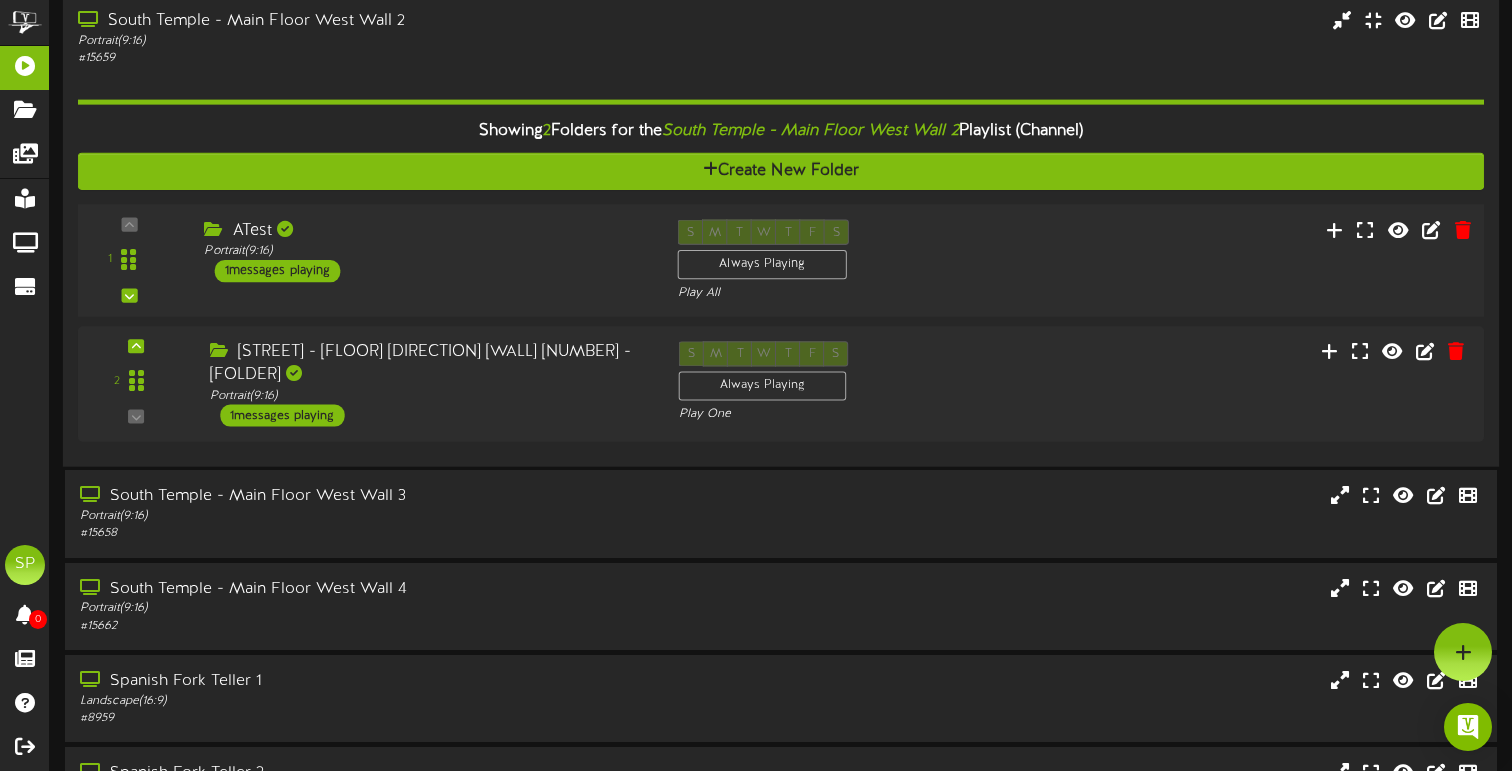 scroll, scrollTop: 434, scrollLeft: 0, axis: vertical 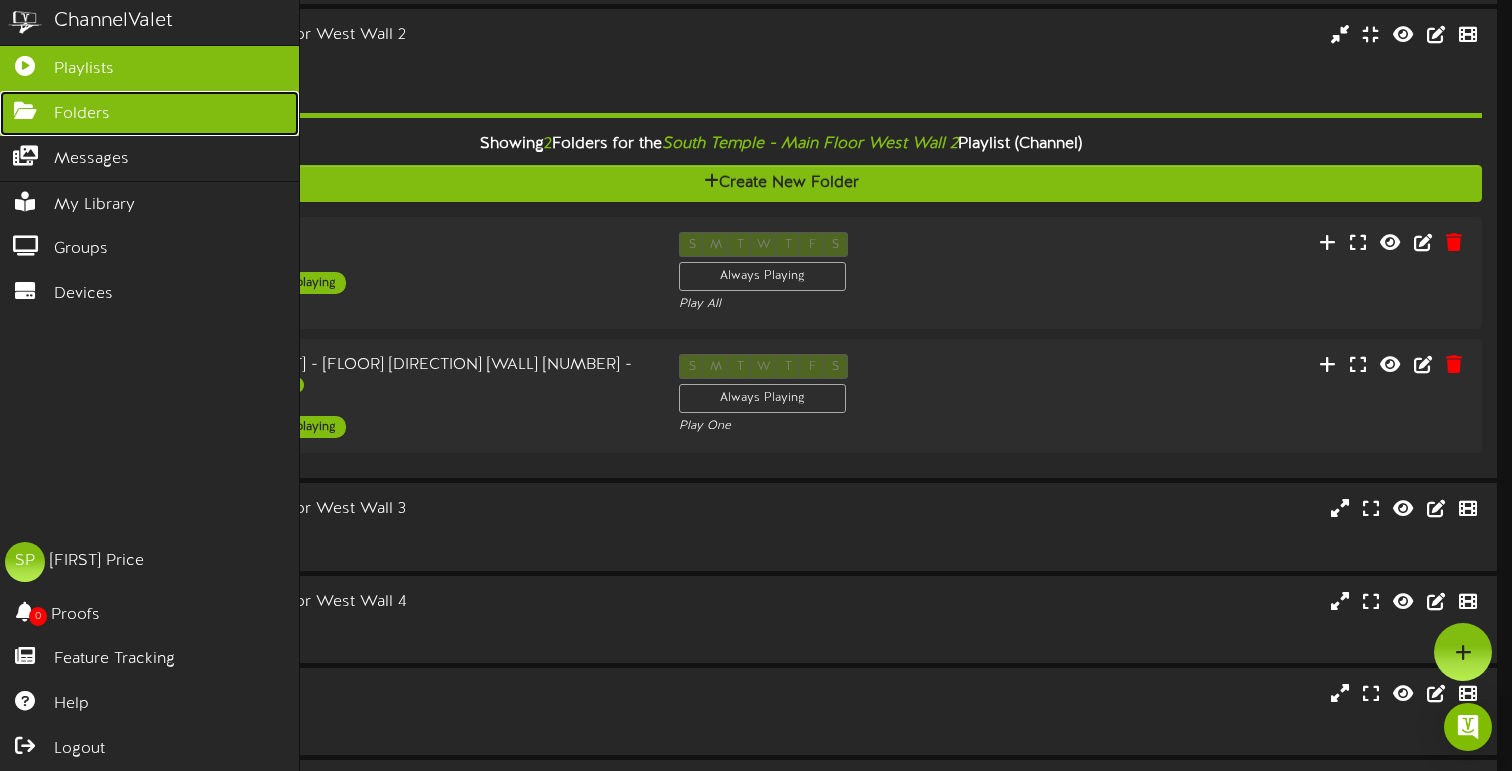 click at bounding box center [25, 108] 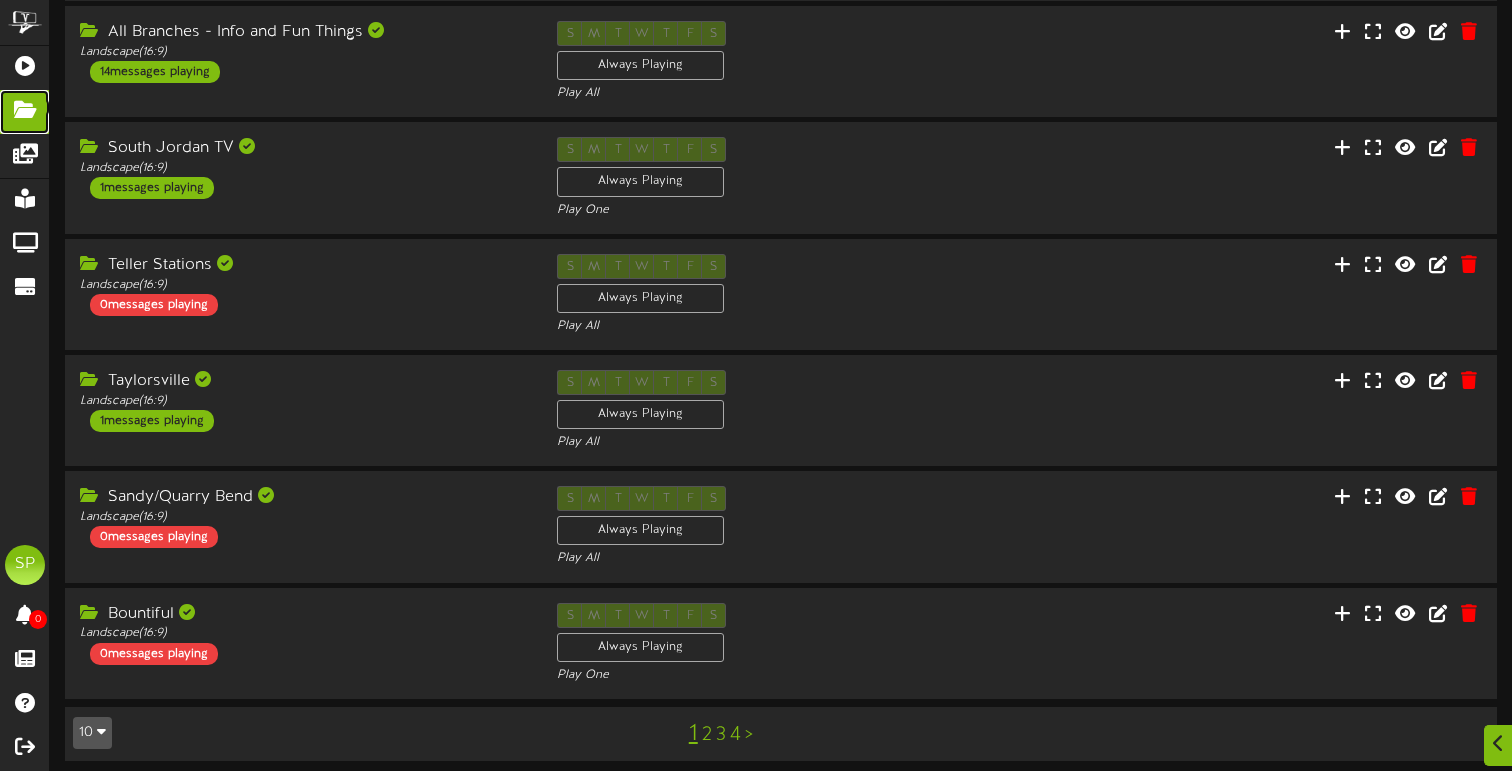 scroll, scrollTop: 574, scrollLeft: 0, axis: vertical 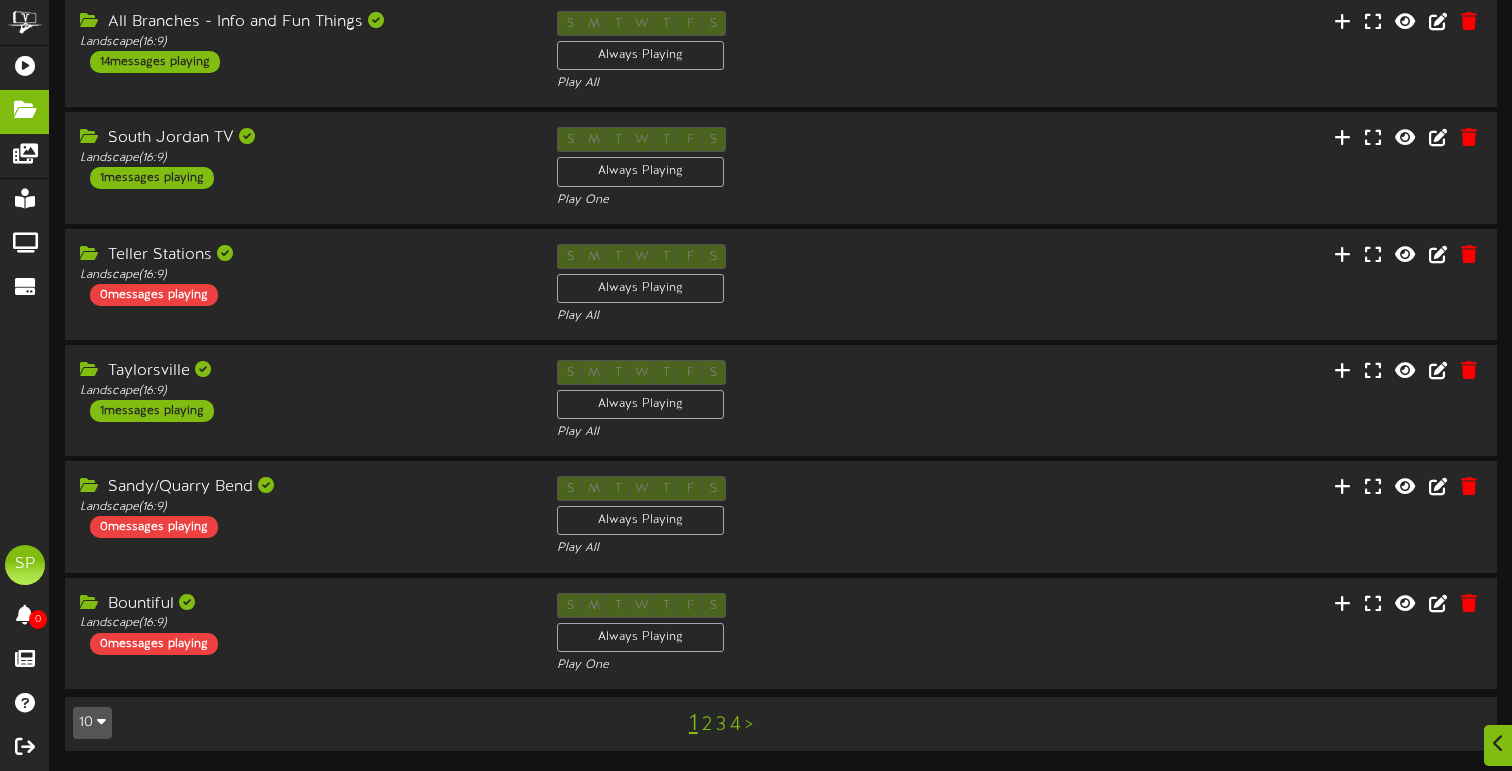 click on "2" at bounding box center [707, 725] 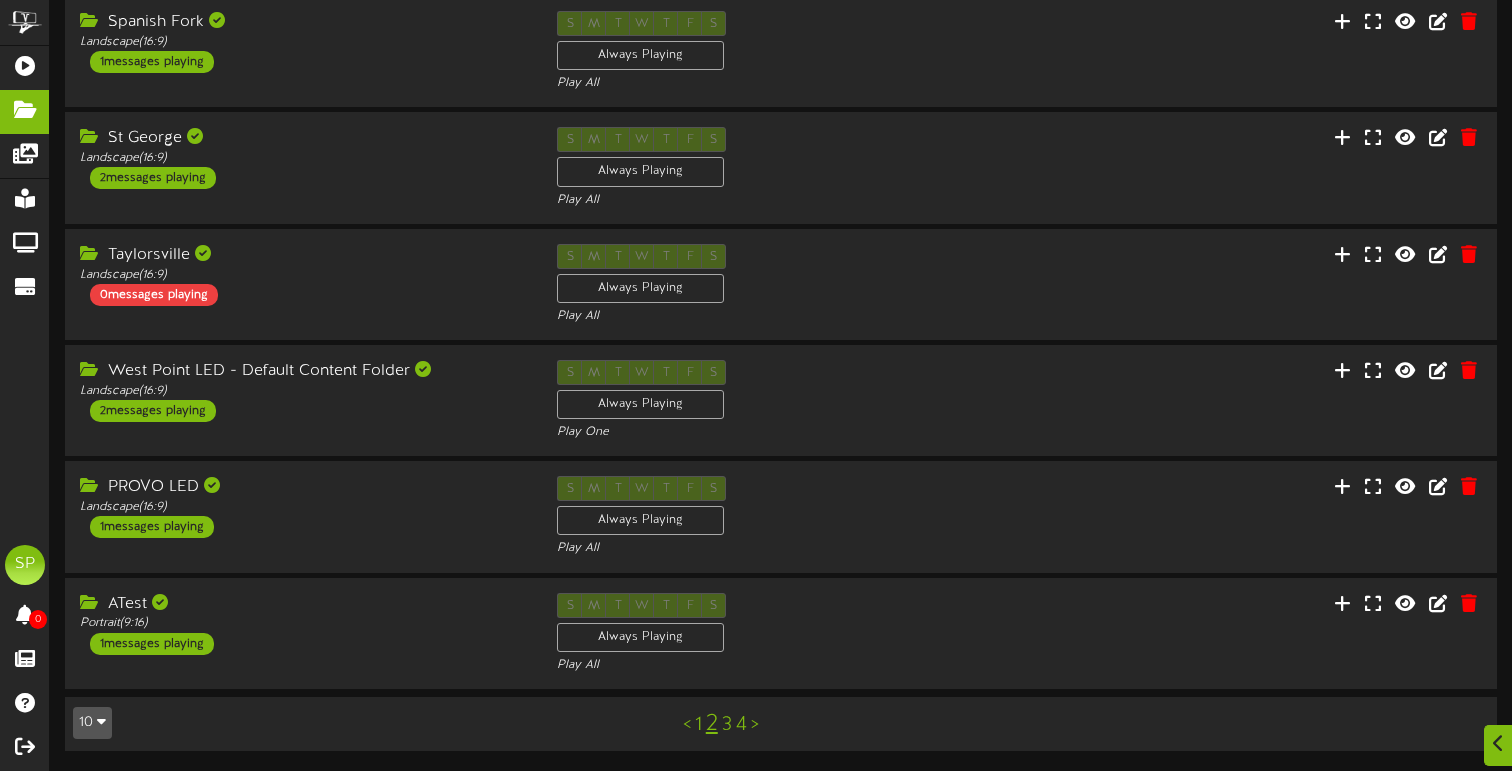 scroll, scrollTop: 574, scrollLeft: 0, axis: vertical 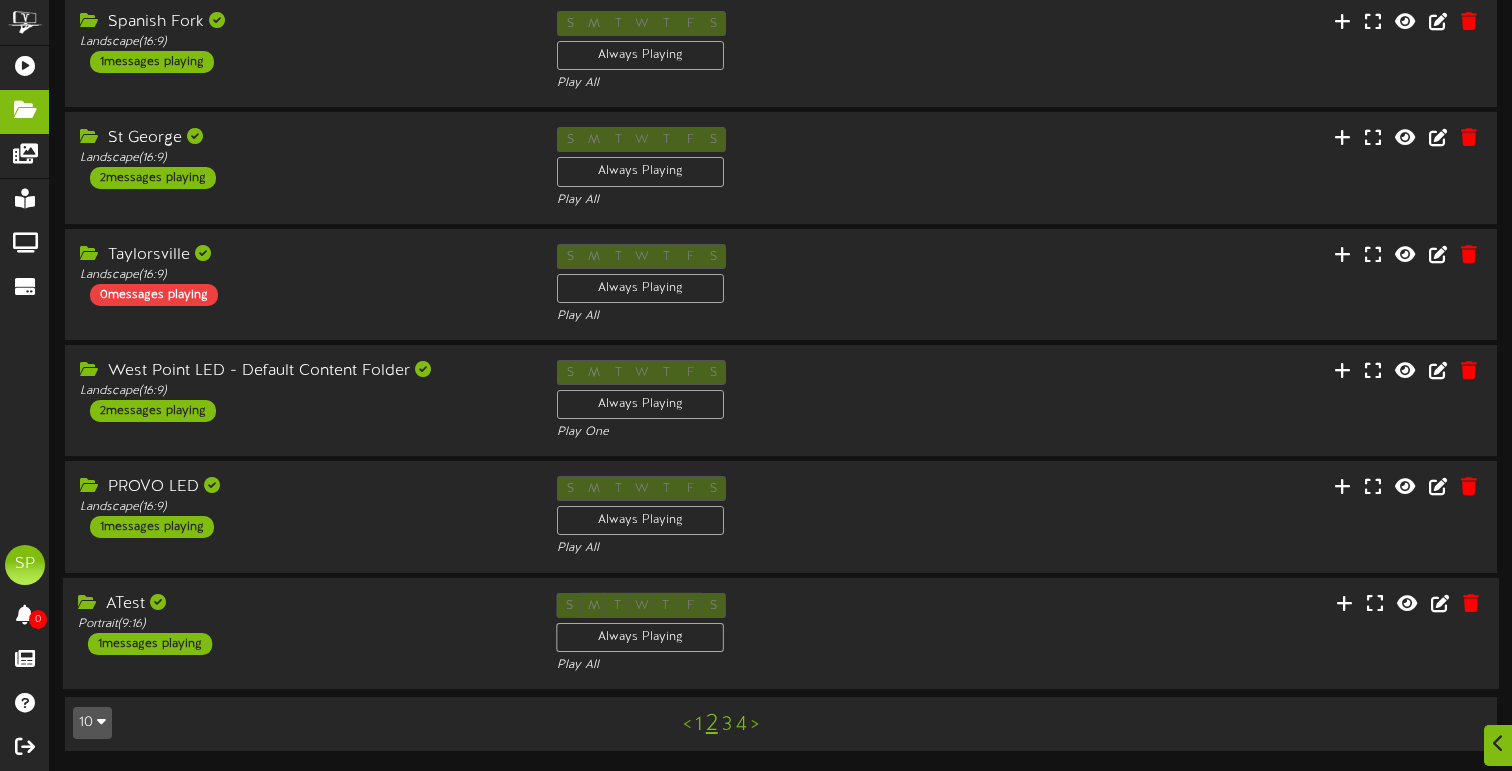 click on "1  messages playing" at bounding box center (150, 644) 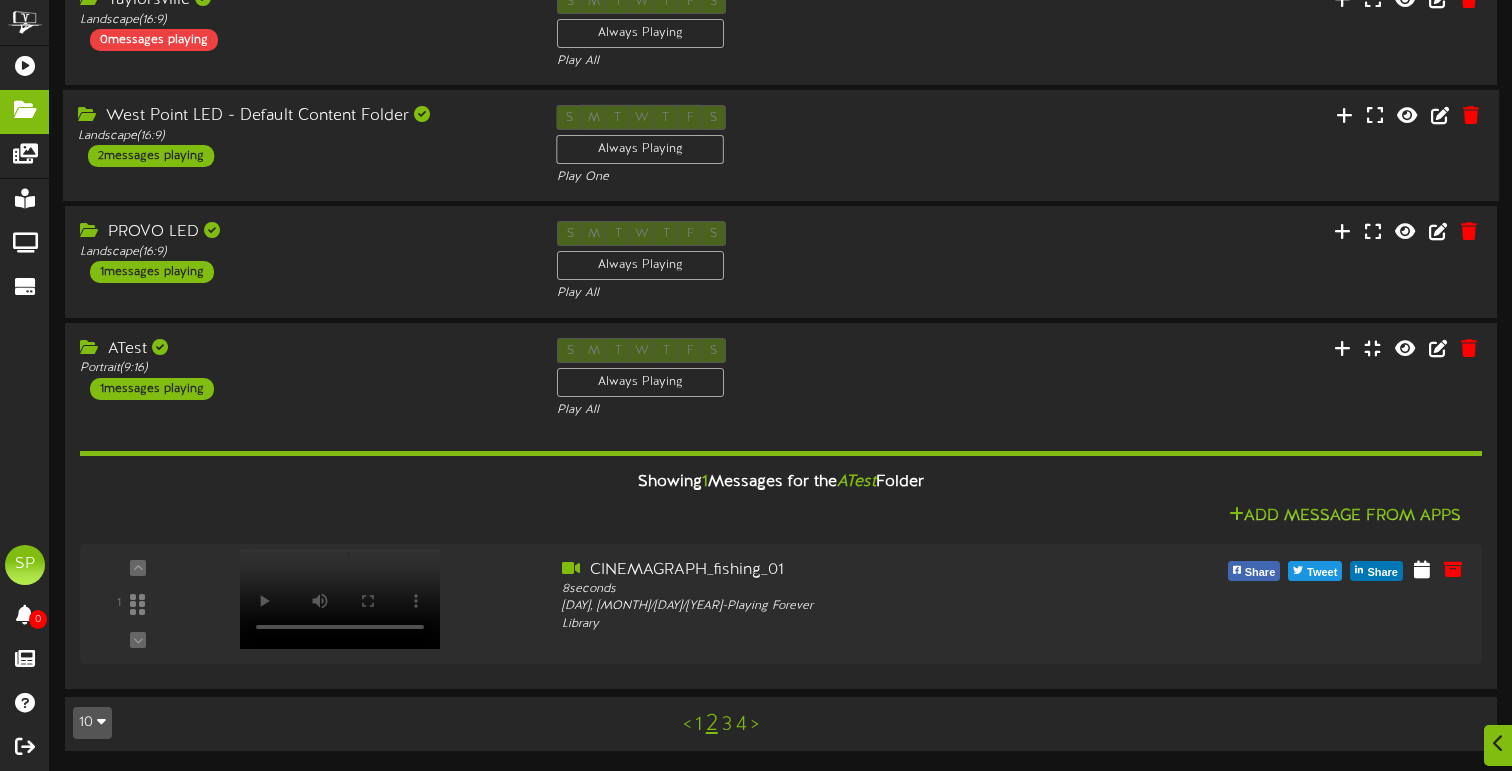 scroll, scrollTop: 828, scrollLeft: 0, axis: vertical 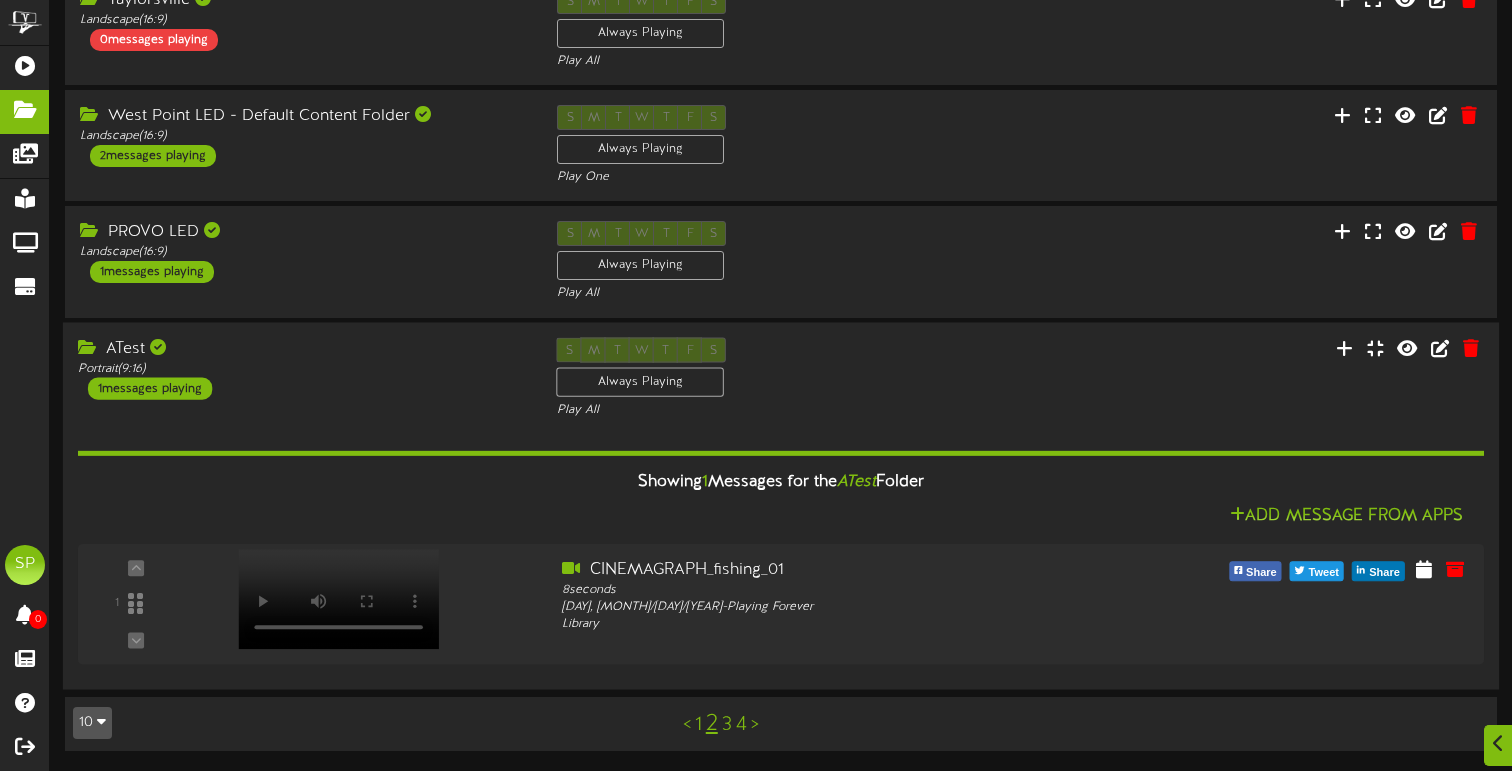 click on "1  messages playing" at bounding box center (150, 388) 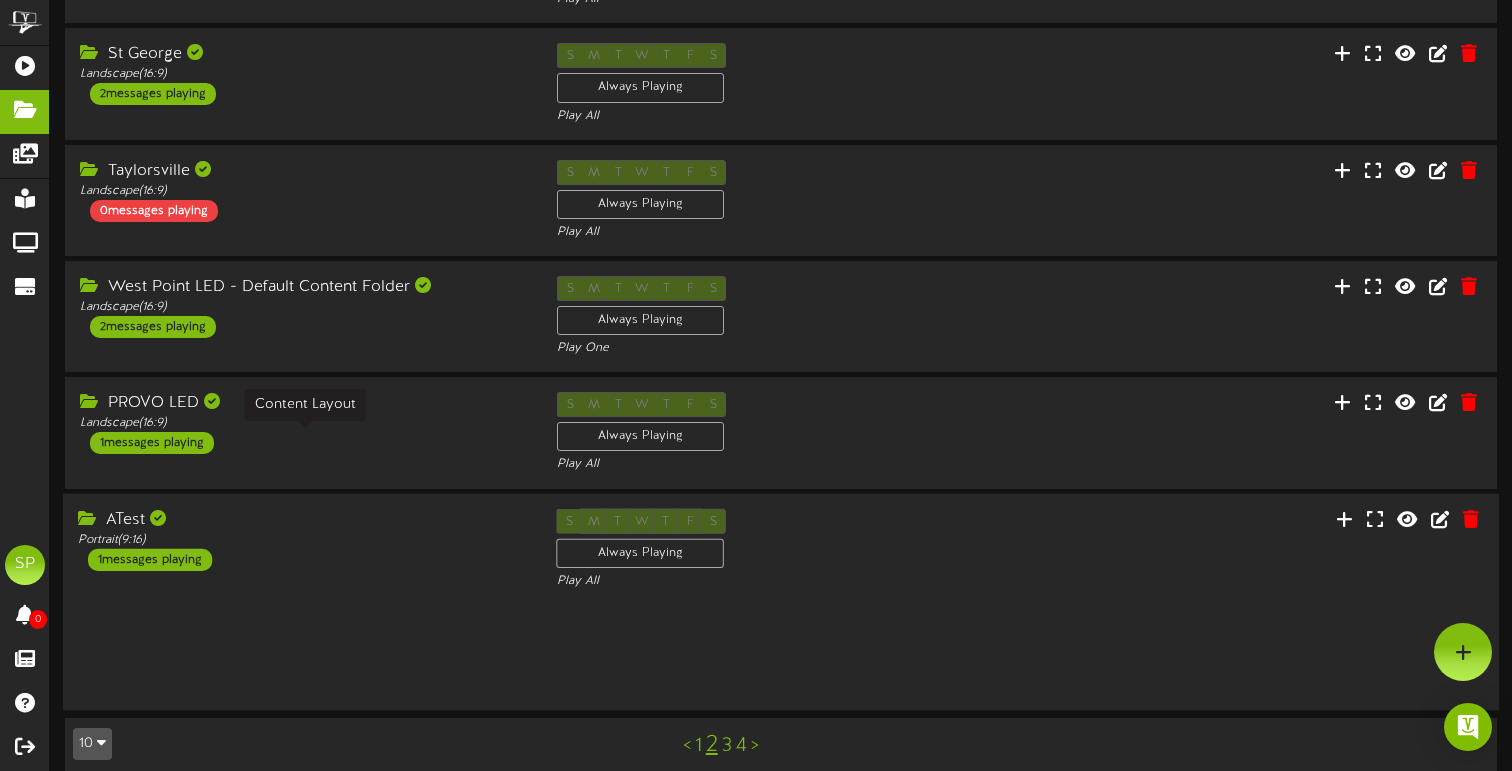 scroll, scrollTop: 574, scrollLeft: 0, axis: vertical 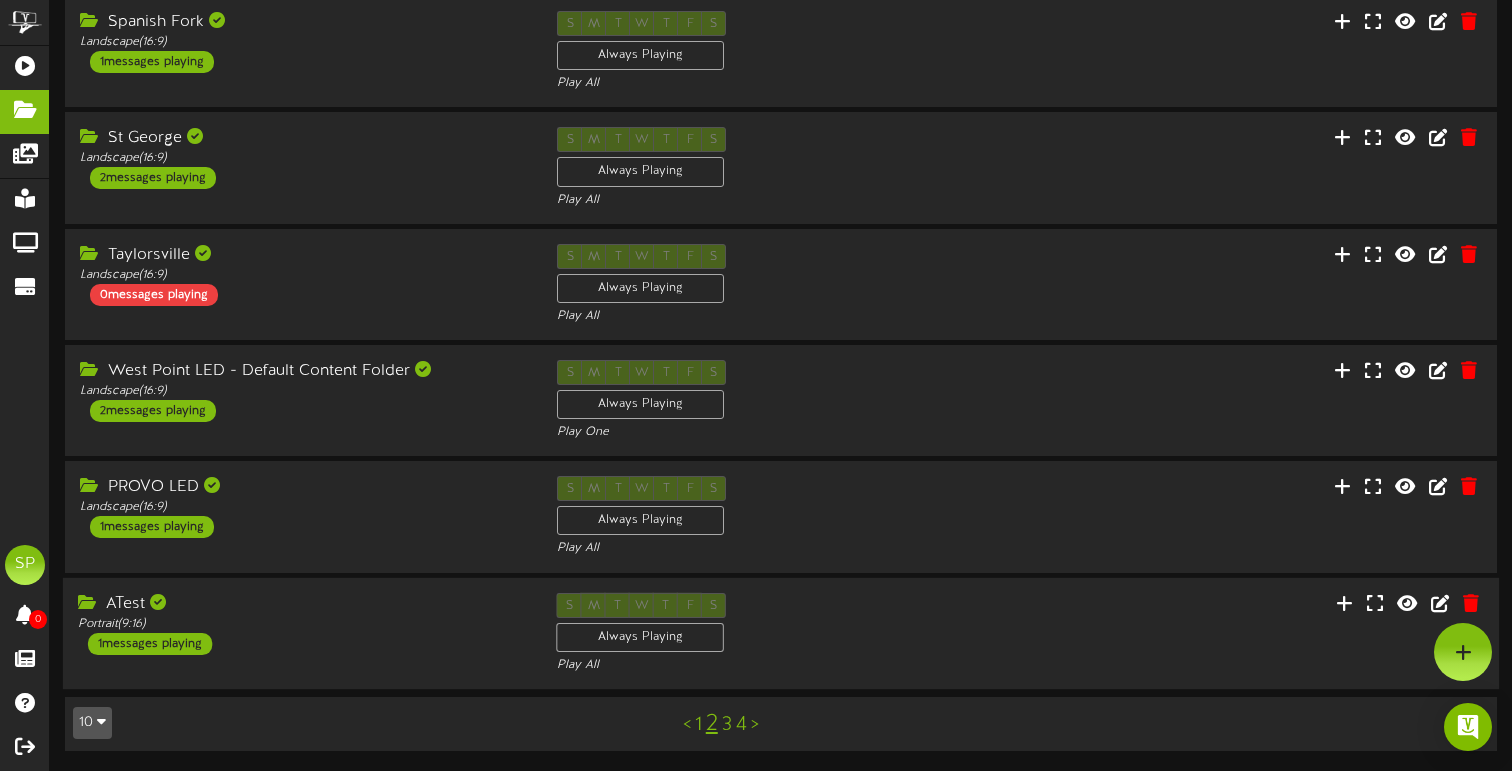 click on "1  messages playing" at bounding box center (150, 644) 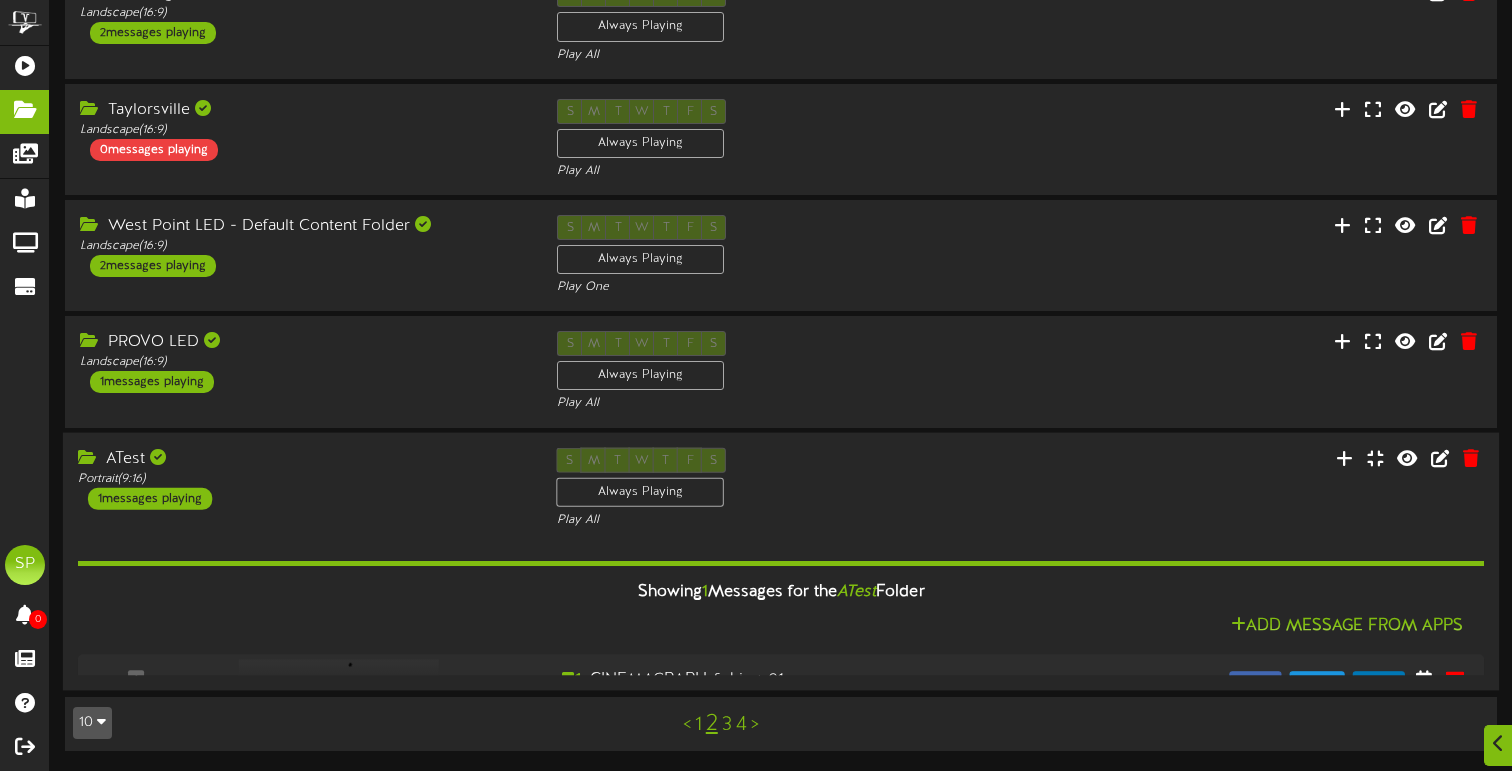 scroll, scrollTop: 828, scrollLeft: 0, axis: vertical 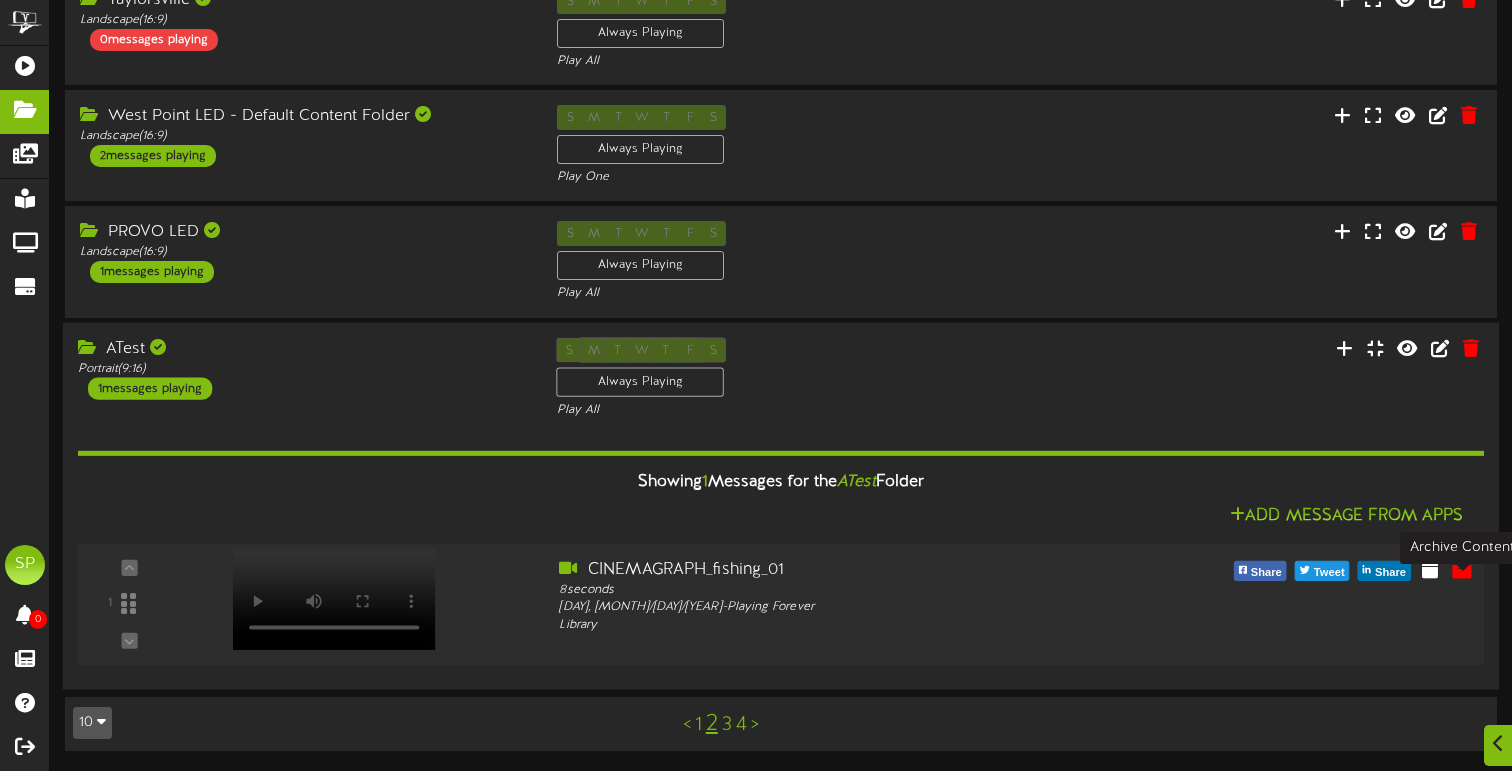 click at bounding box center (1462, 568) 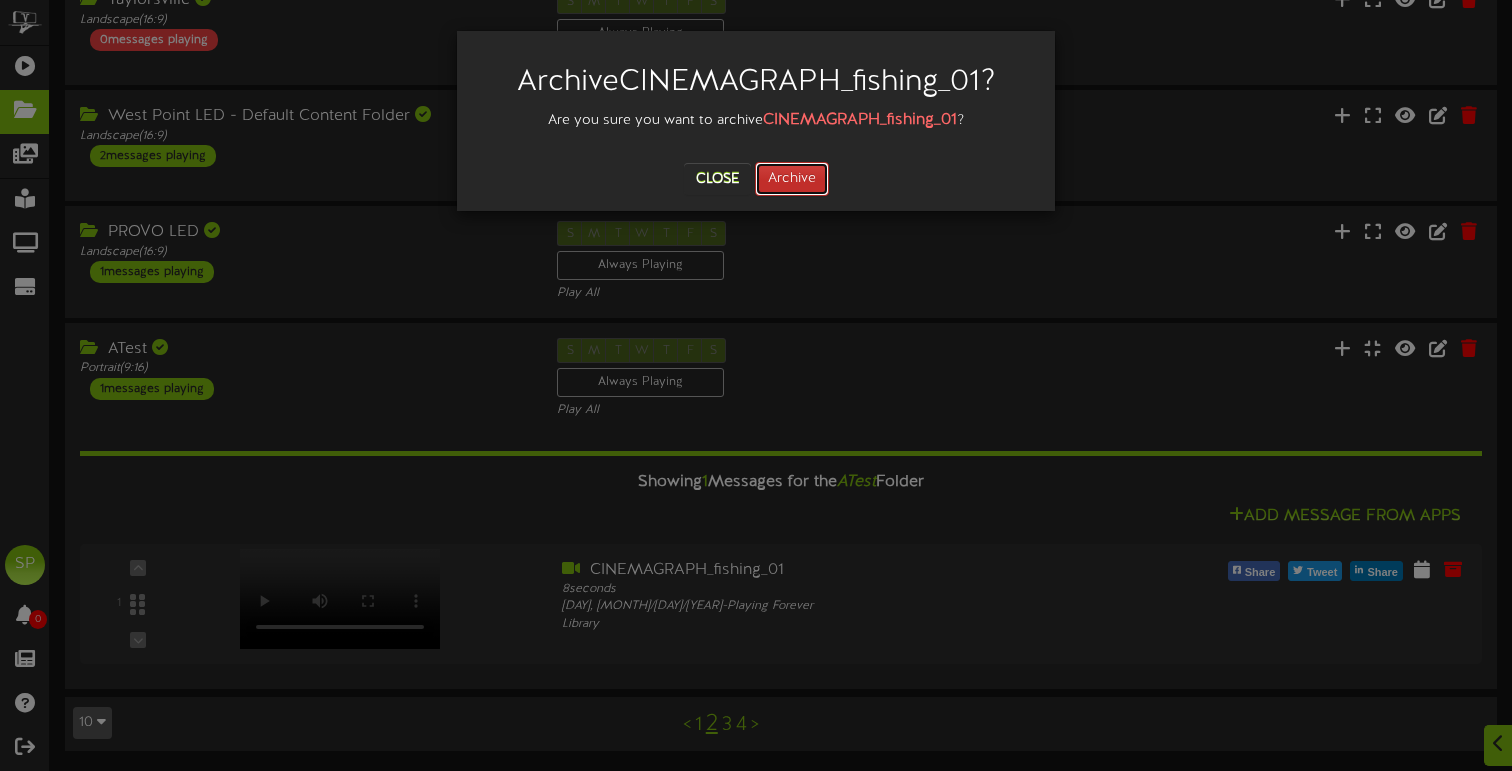 click on "Archive" at bounding box center (792, 179) 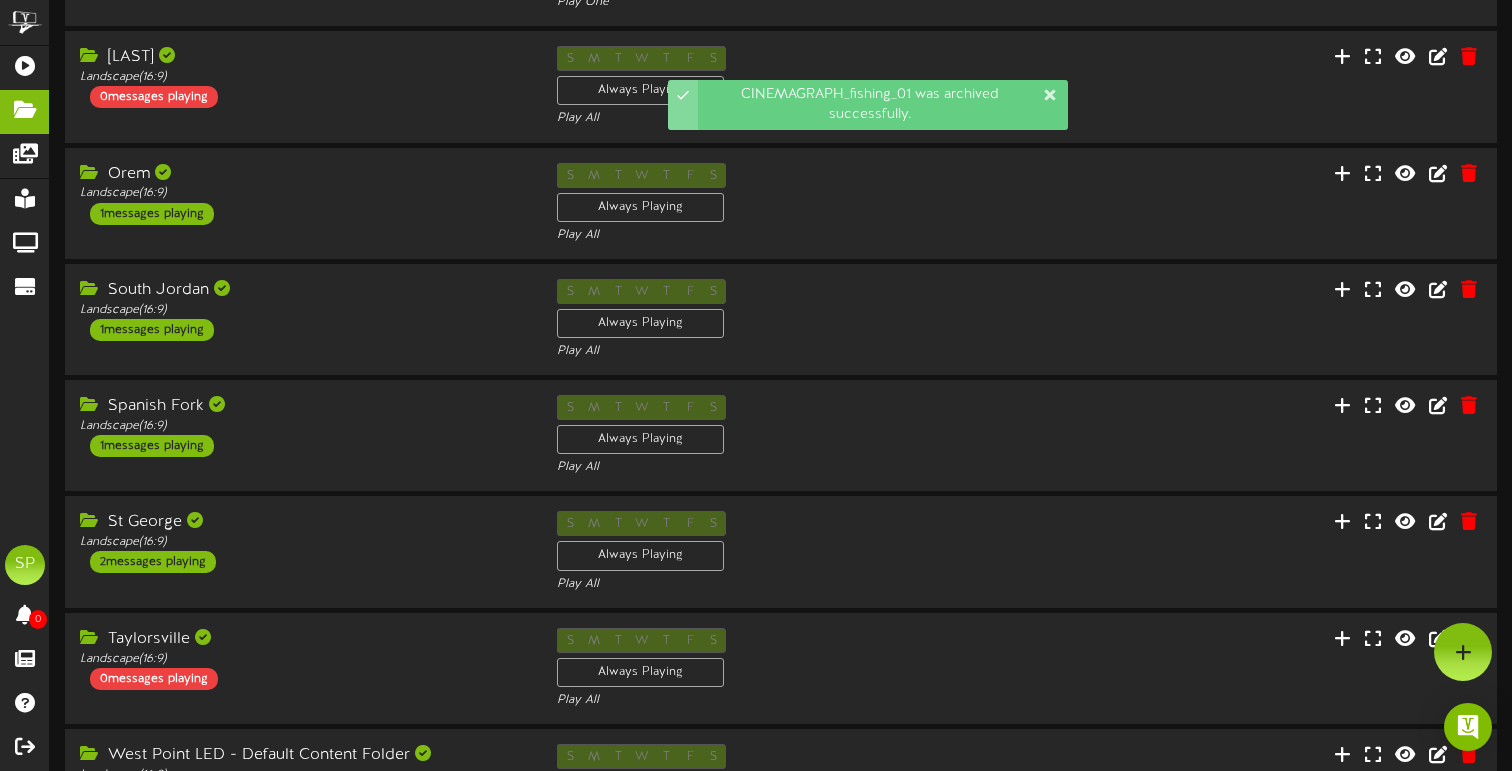 scroll, scrollTop: 0, scrollLeft: 0, axis: both 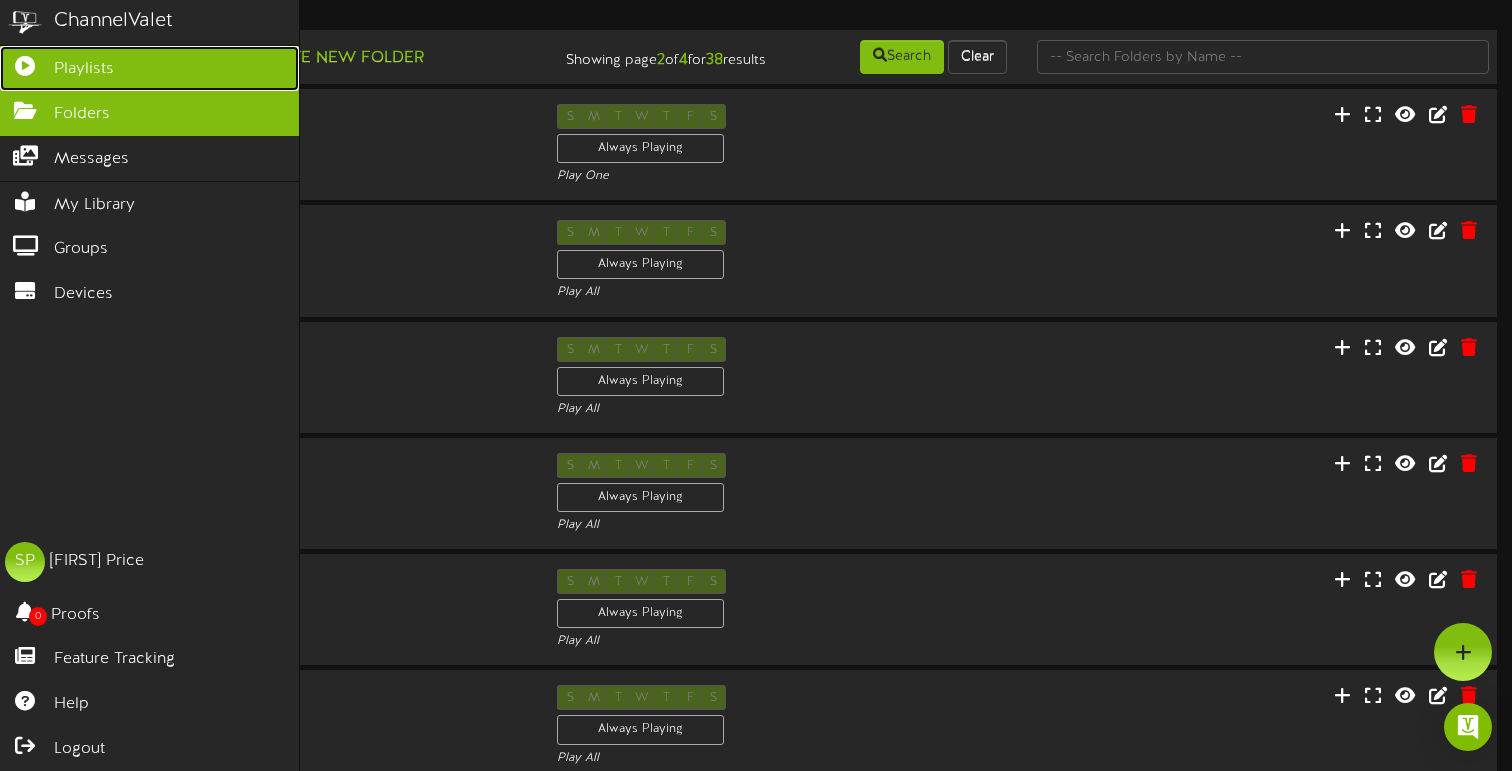 click on "Playlists" at bounding box center [84, 69] 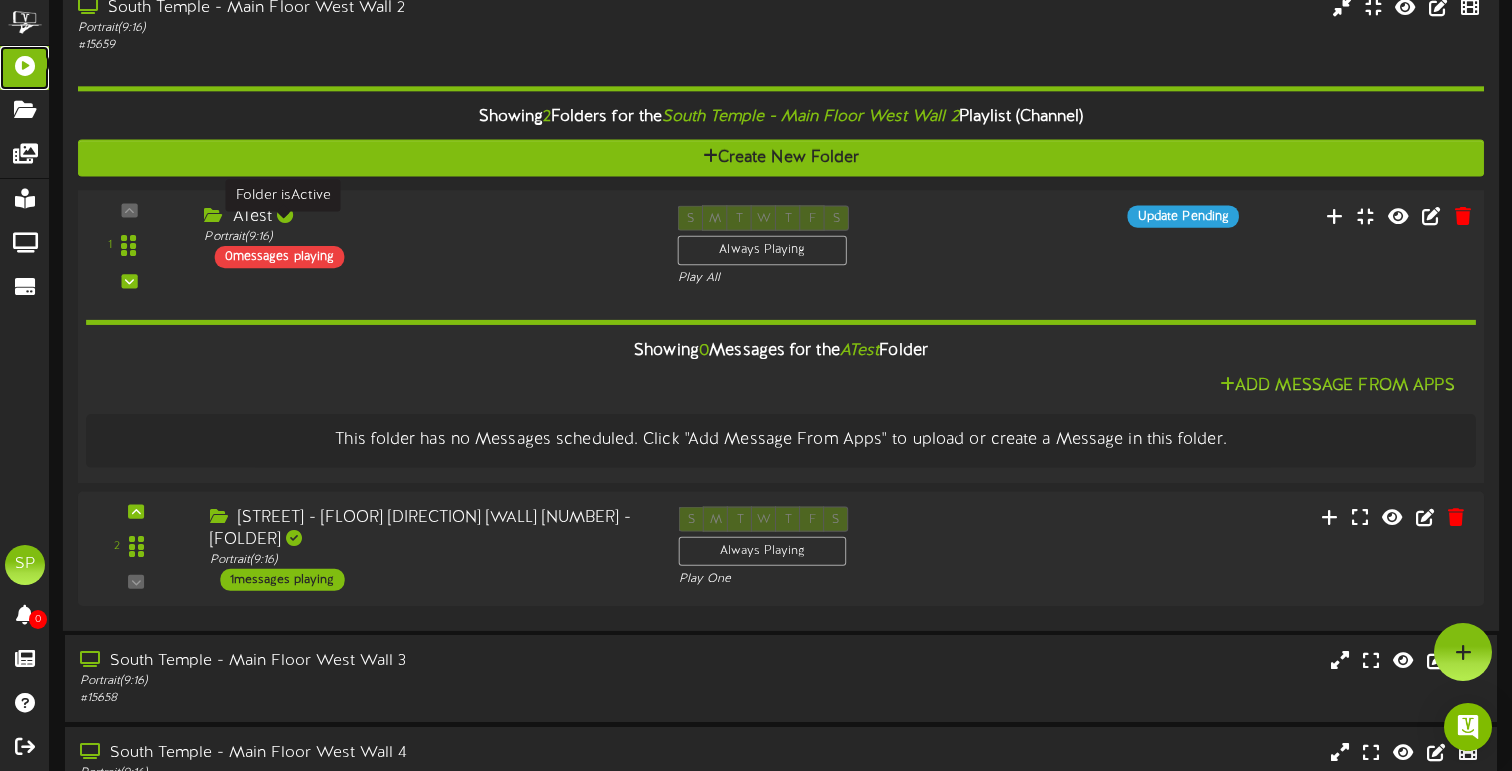 scroll, scrollTop: 443, scrollLeft: 0, axis: vertical 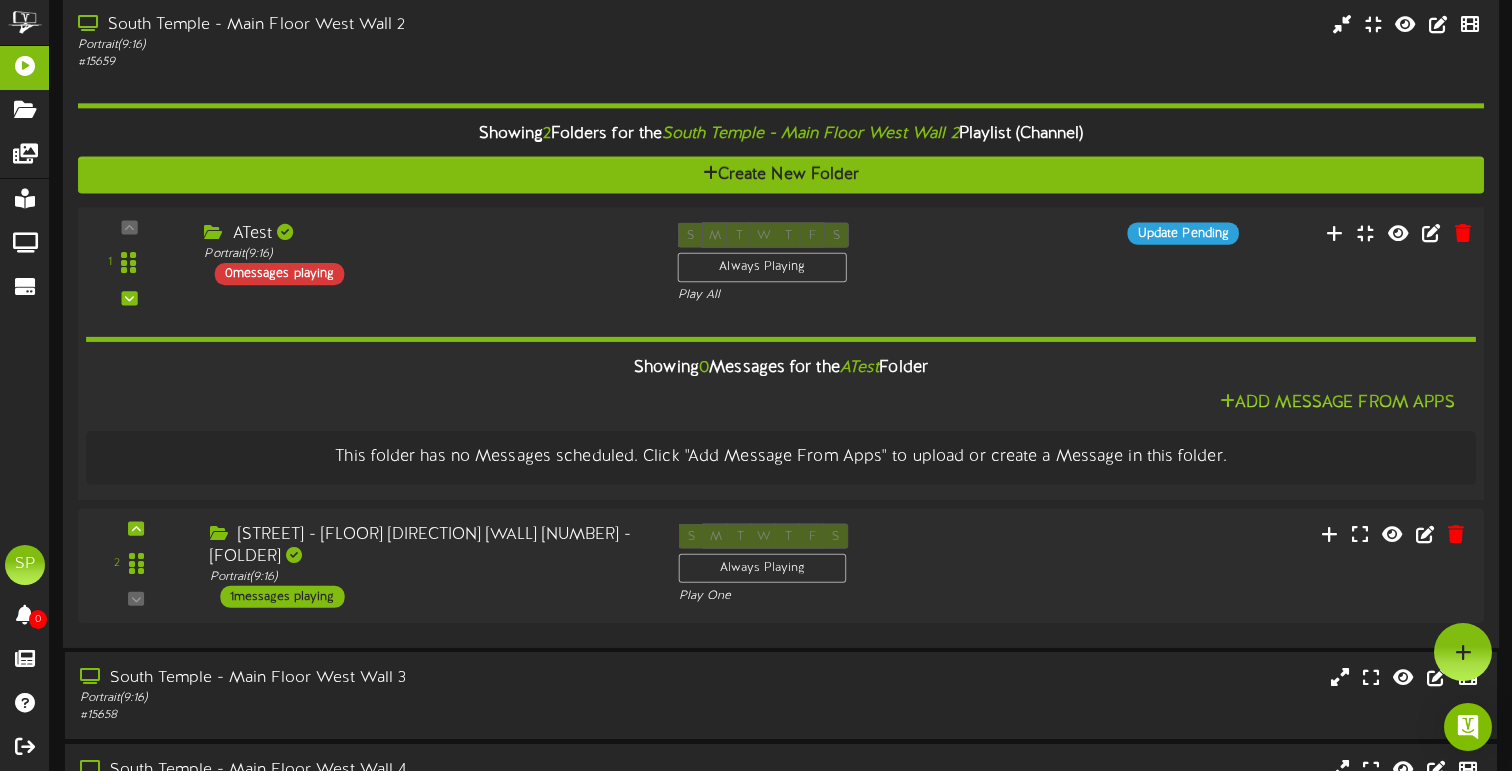 click on "0  messages playing" at bounding box center (280, 273) 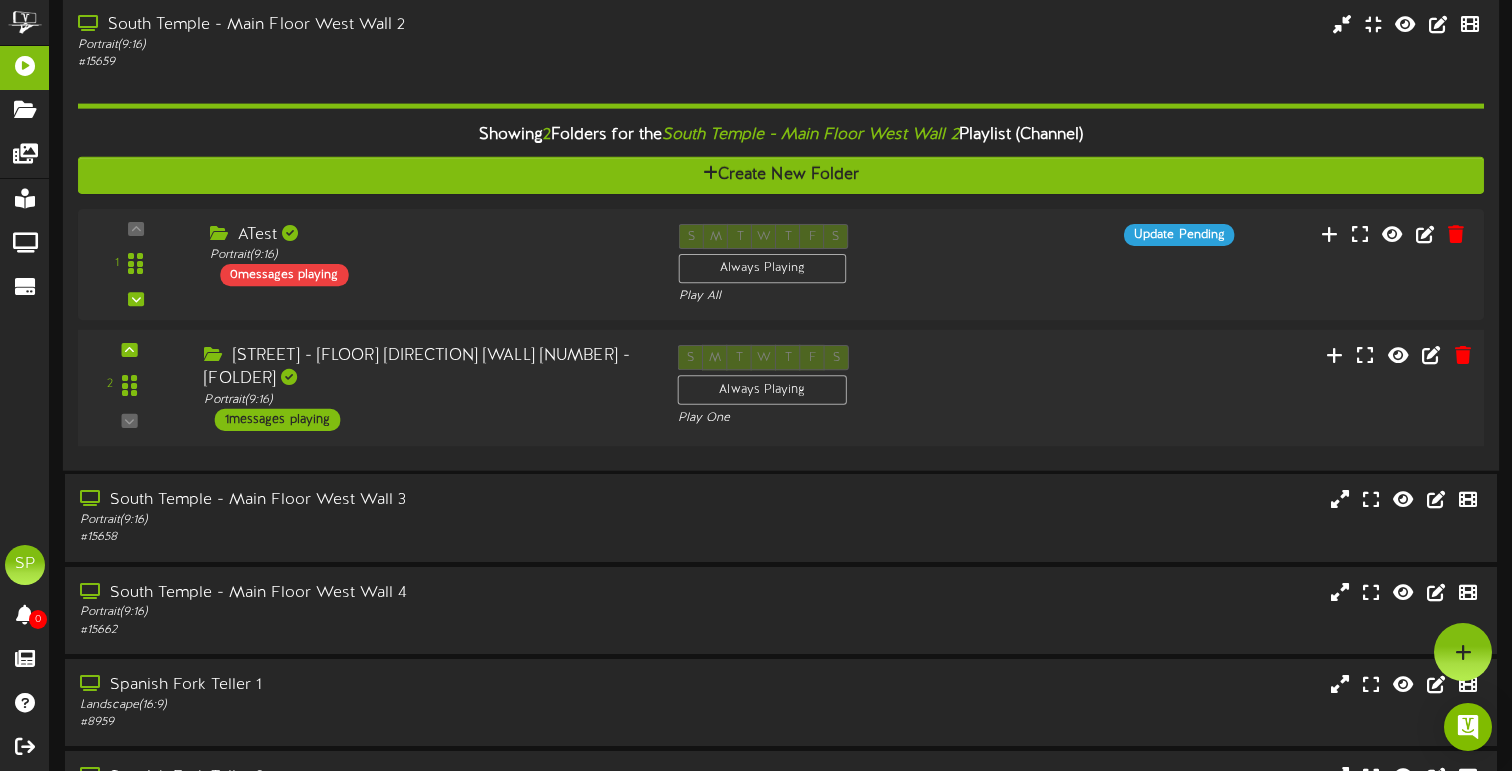 click on "1  messages playing" at bounding box center (278, 419) 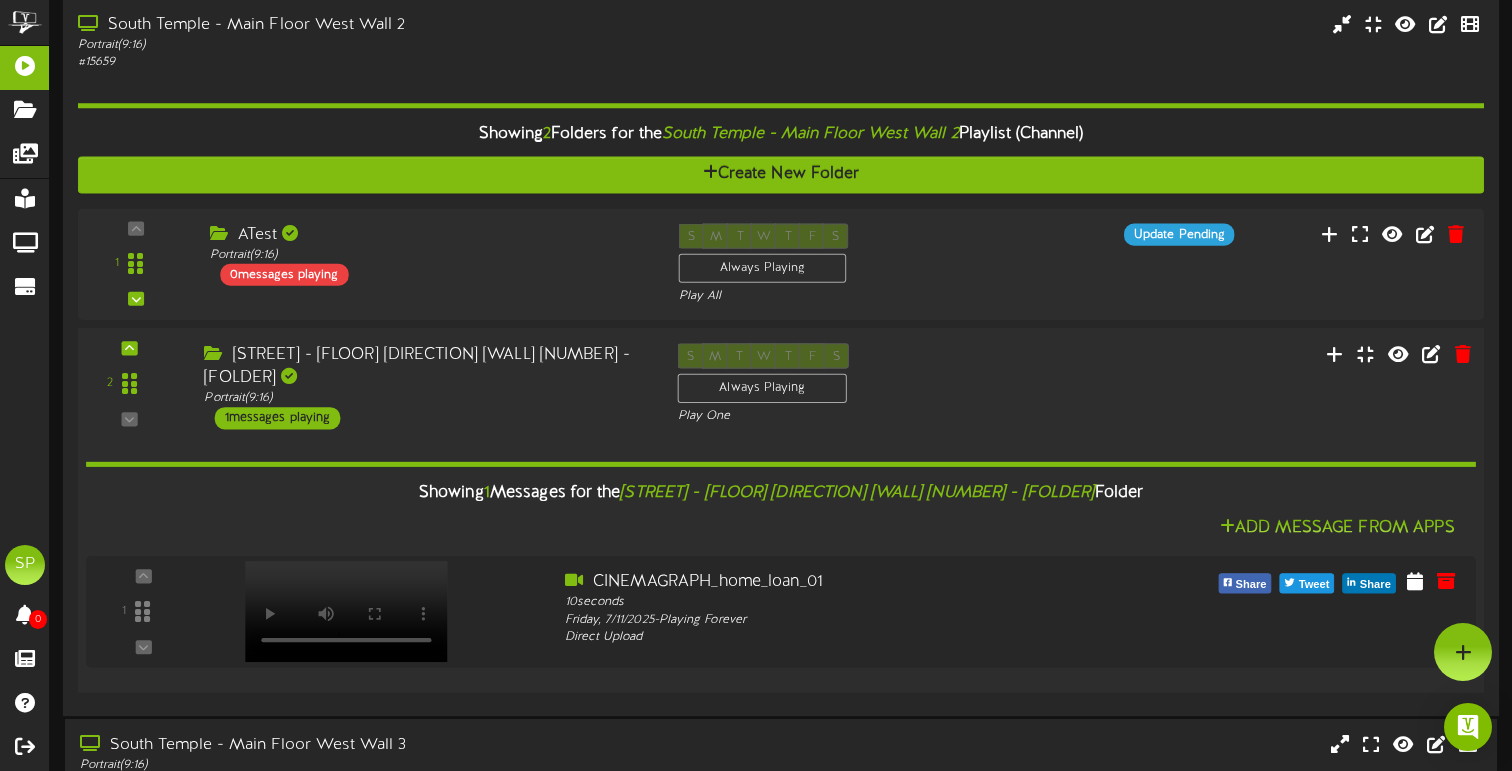 click on "1  messages playing" at bounding box center [278, 418] 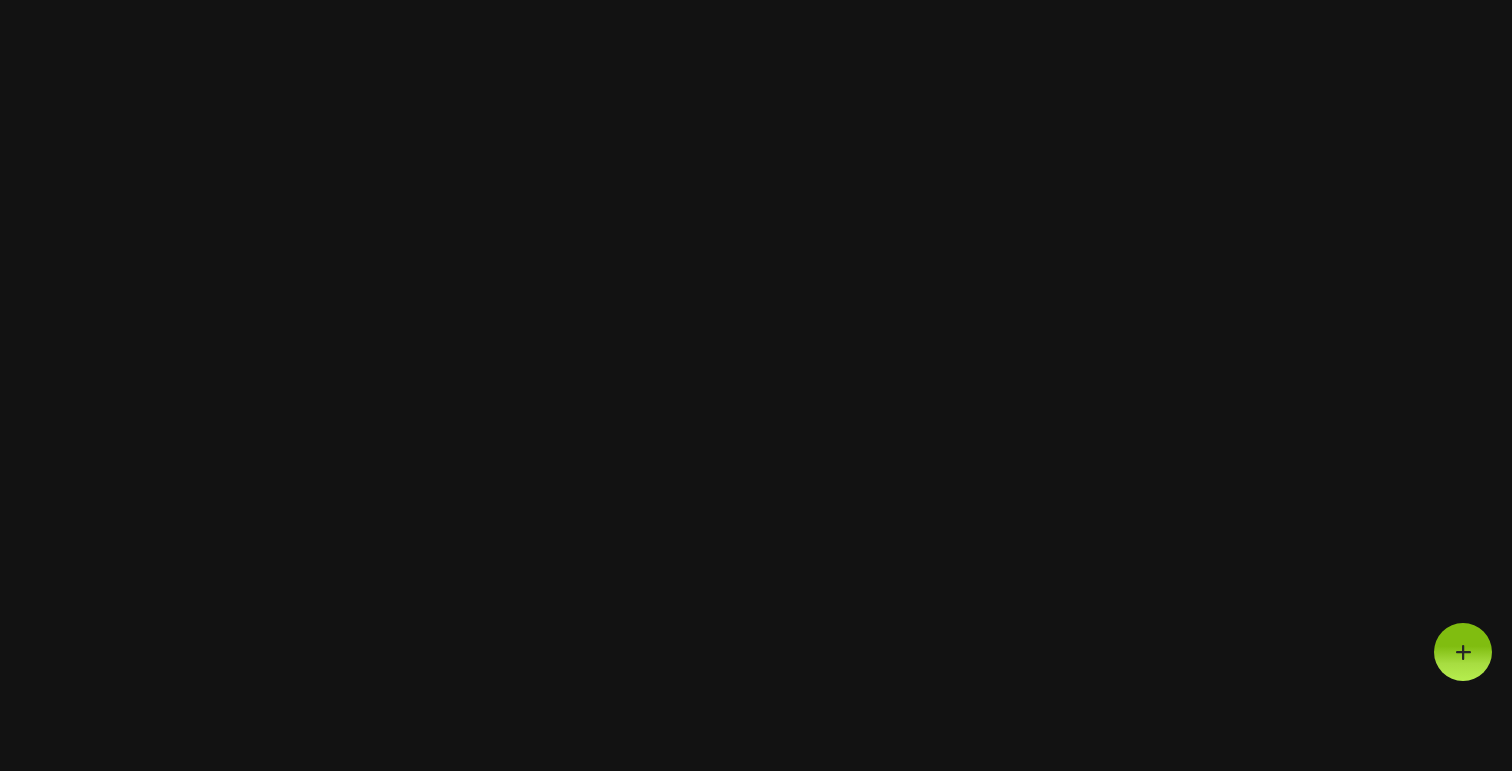 scroll, scrollTop: 0, scrollLeft: 0, axis: both 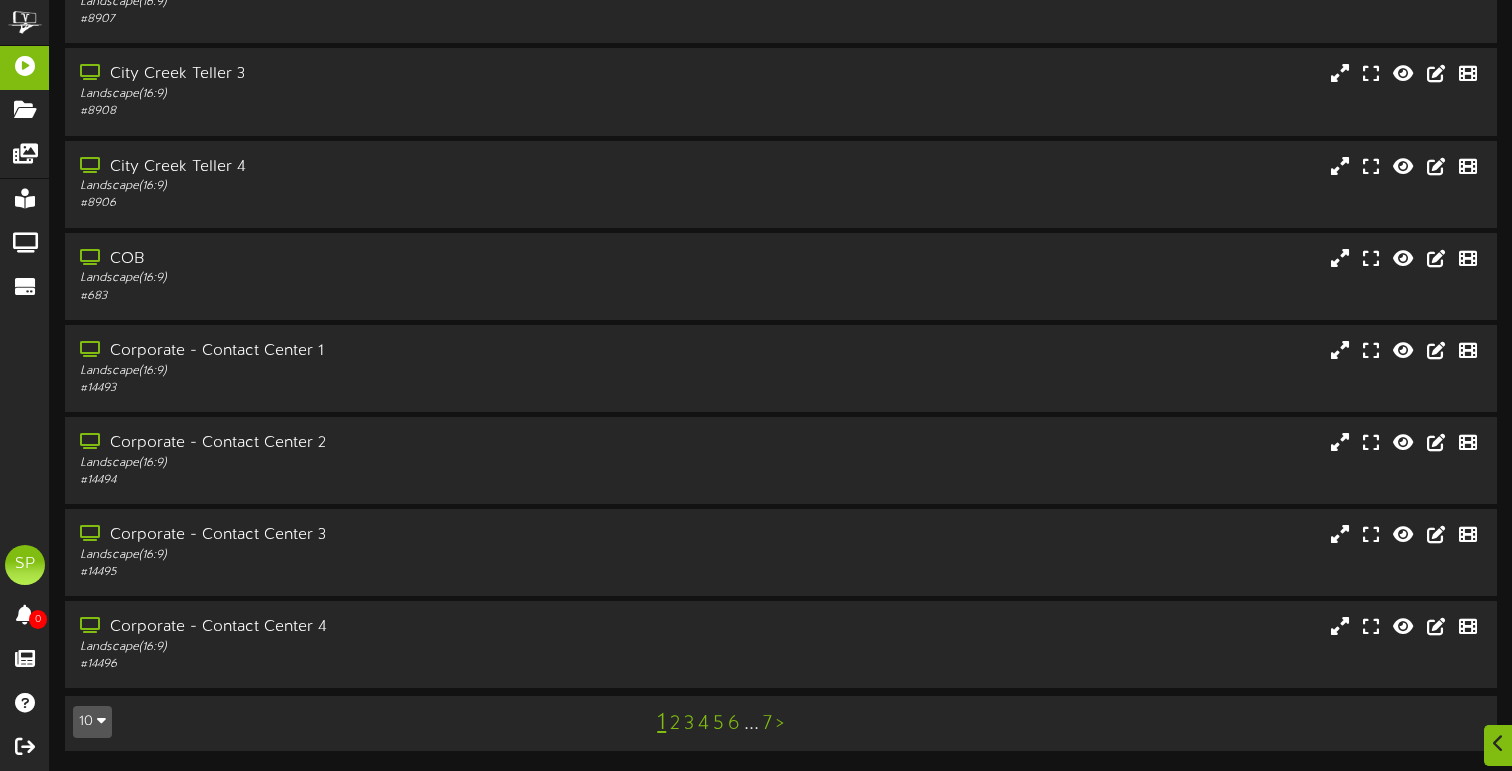 click on "4" at bounding box center (703, 724) 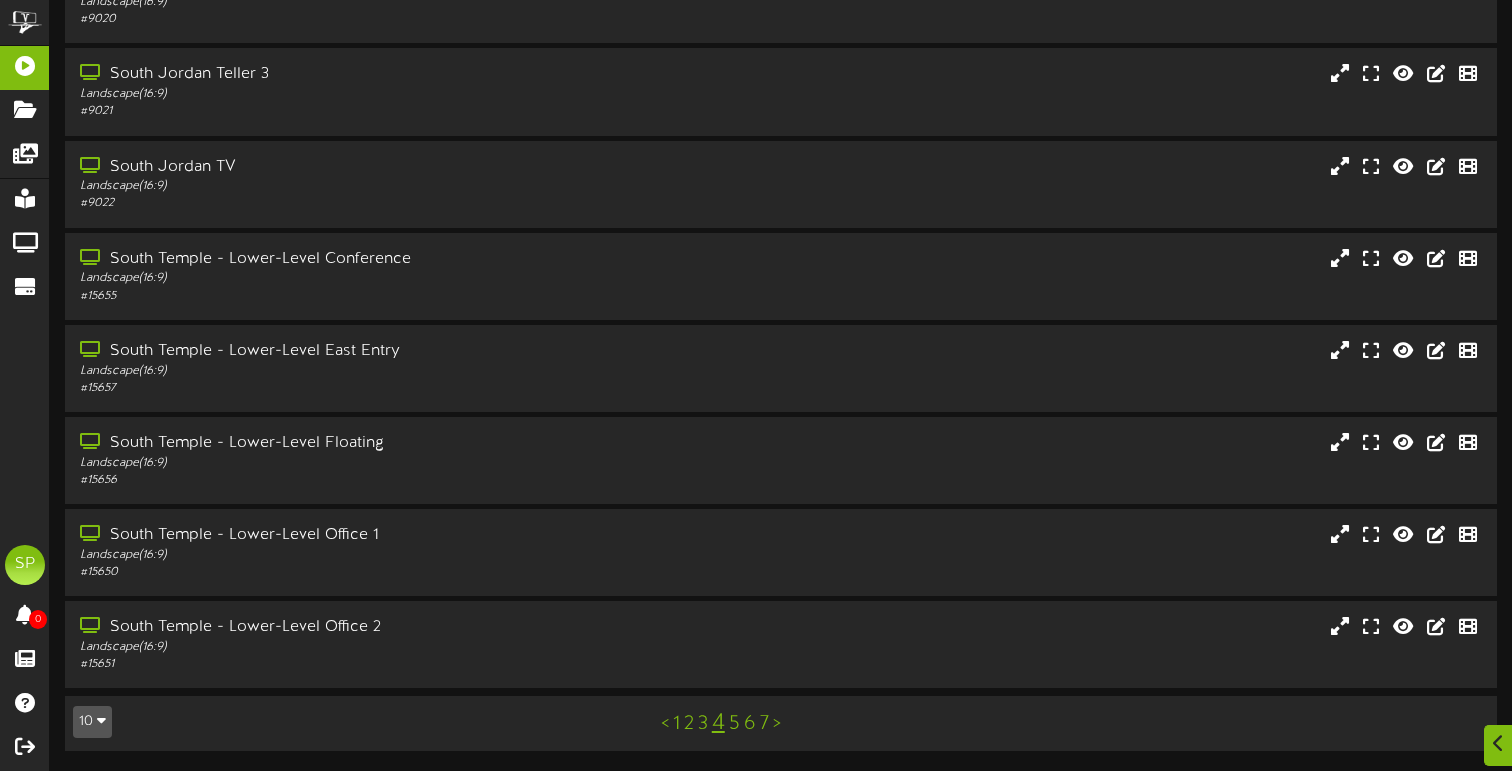 scroll, scrollTop: 317, scrollLeft: 0, axis: vertical 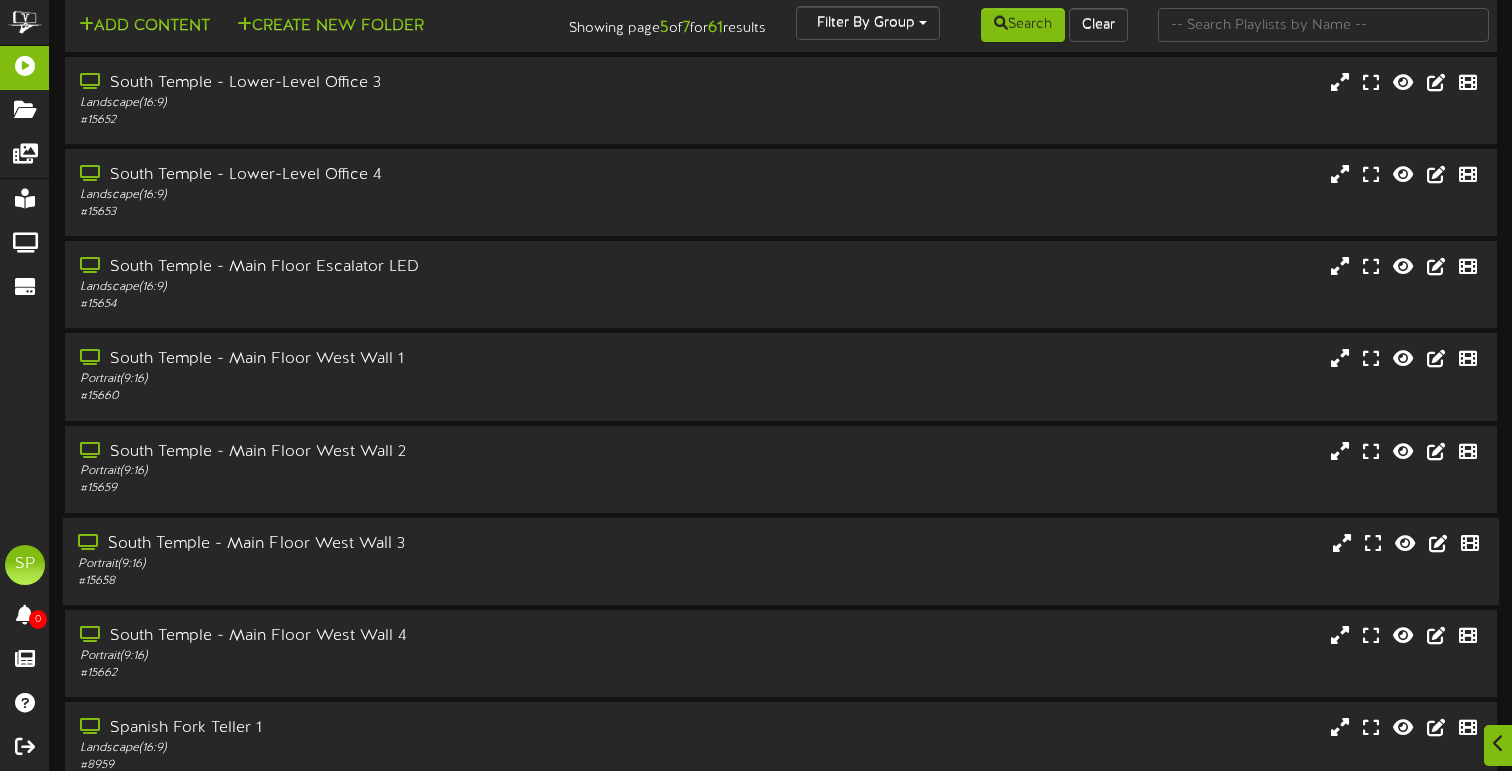 click on "South Temple - Main Floor West Wall 3" at bounding box center (362, 544) 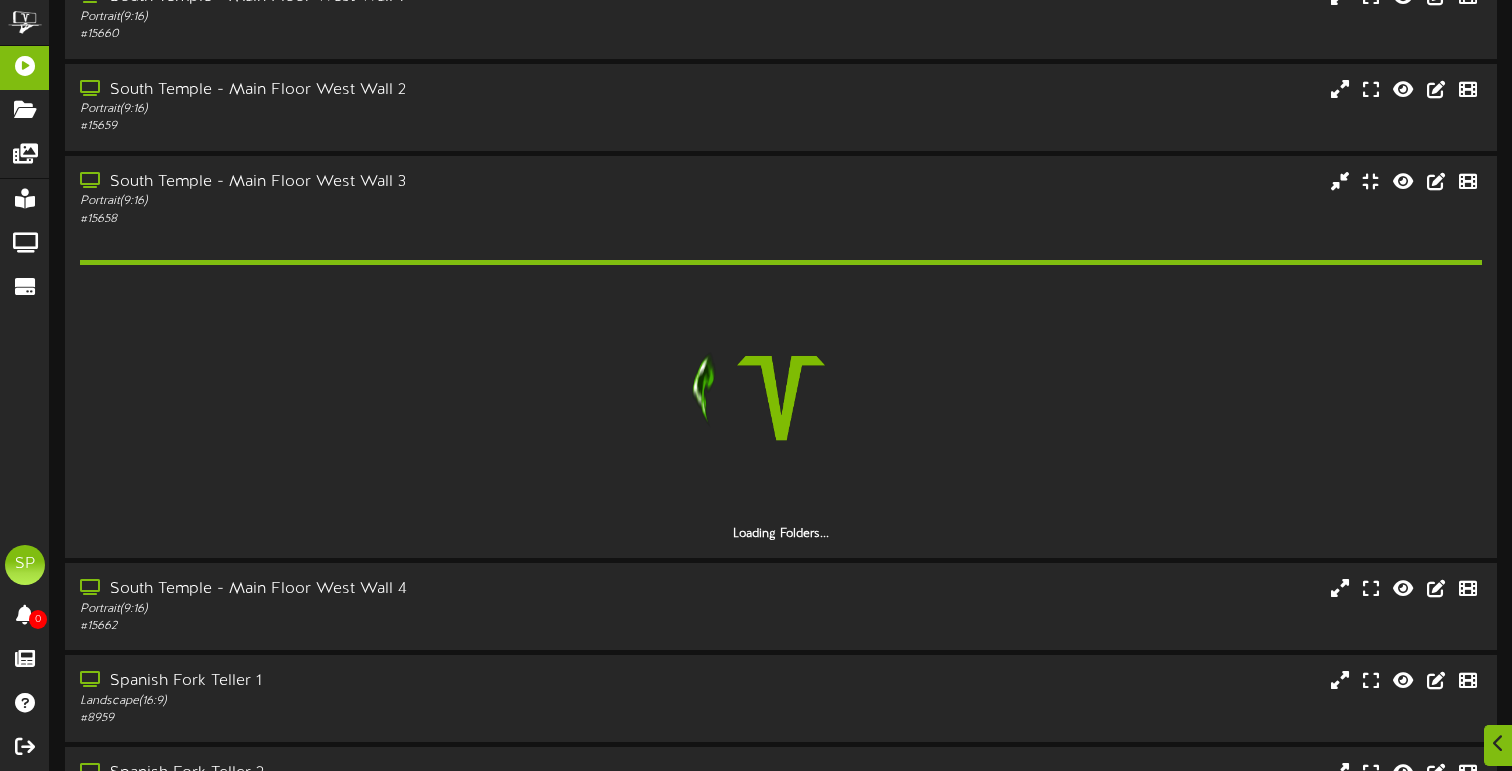 scroll, scrollTop: 389, scrollLeft: 0, axis: vertical 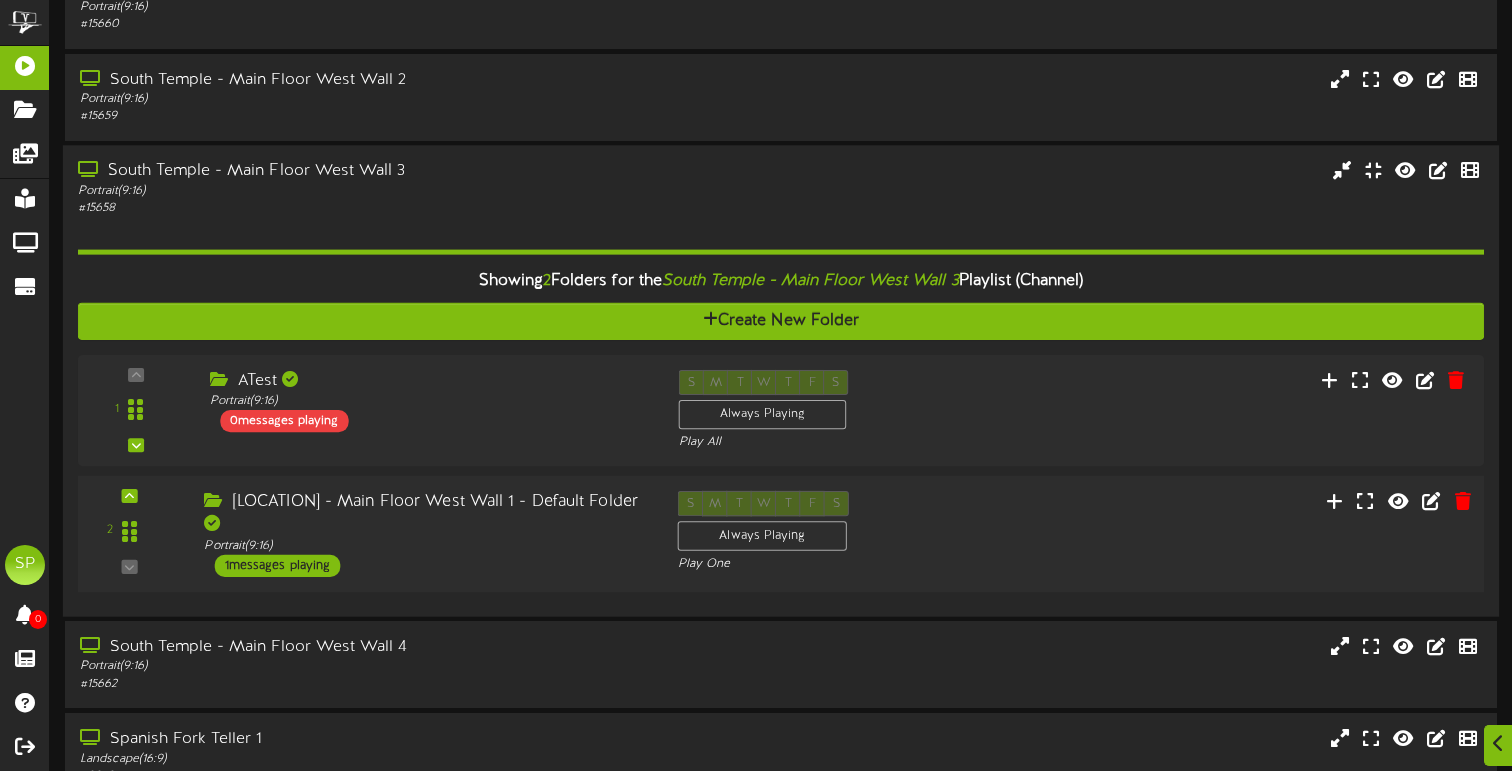 click on "1  messages playing" at bounding box center (278, 565) 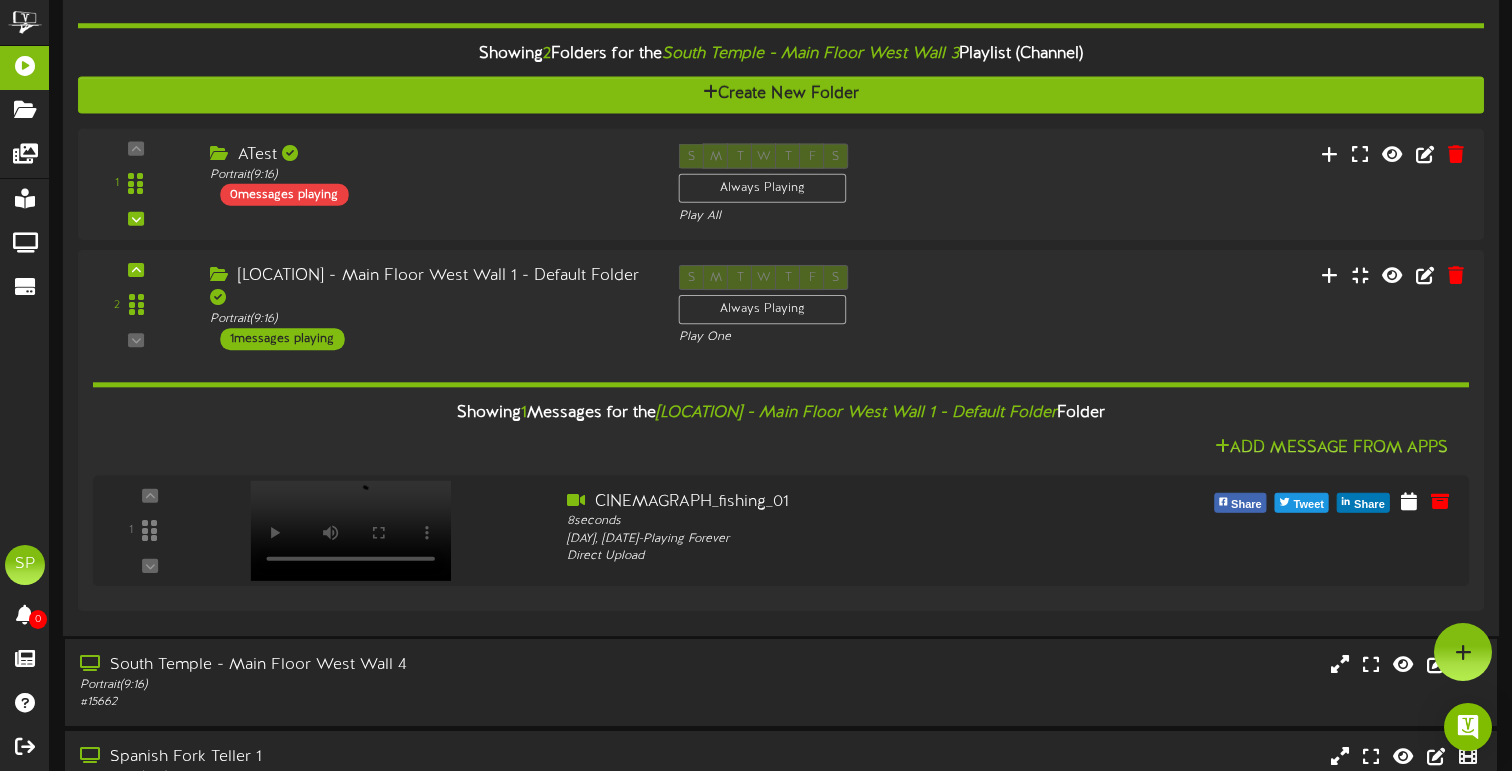 scroll, scrollTop: 586, scrollLeft: 0, axis: vertical 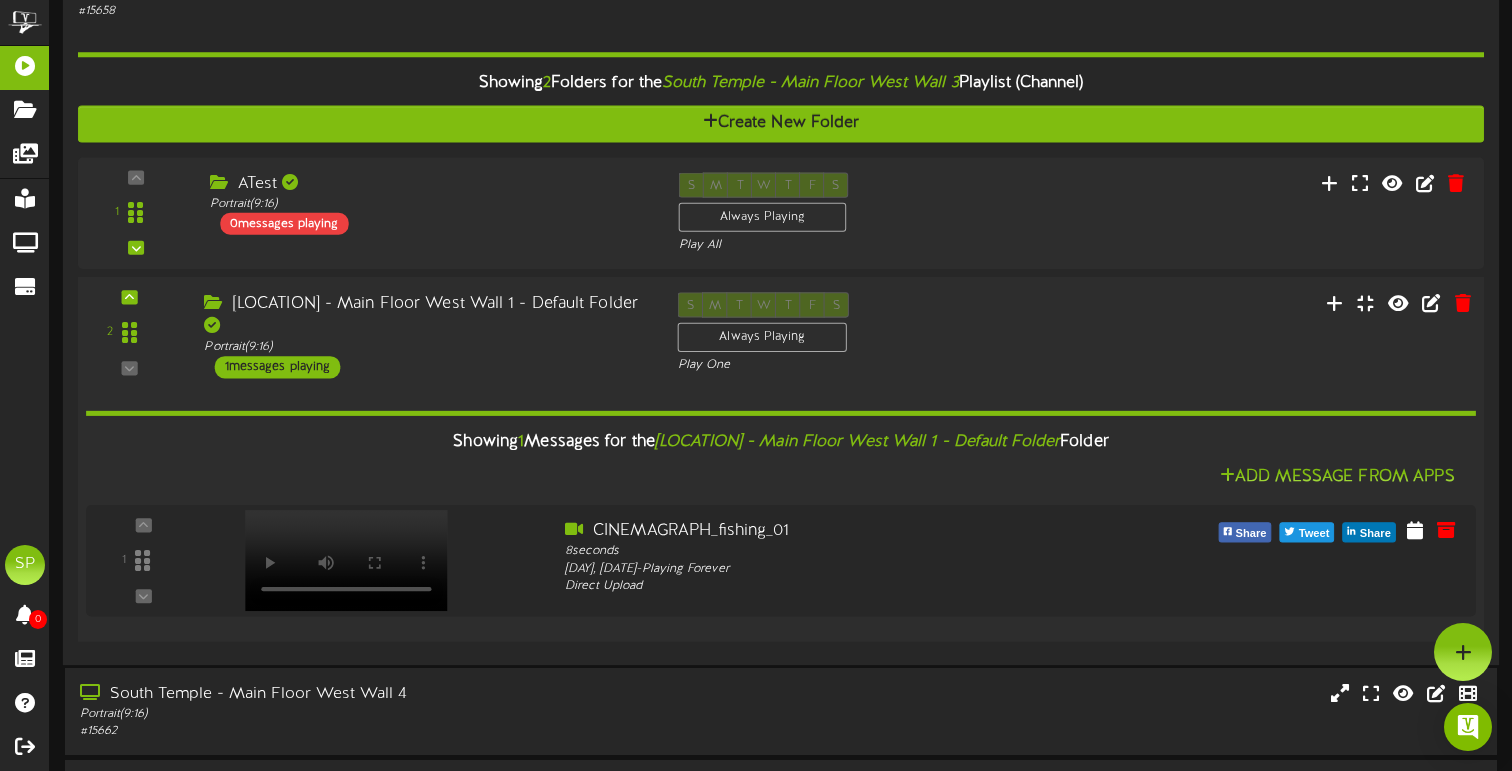 click on "South Temple - Main Floor West Wall 1 - Default Folder" at bounding box center (425, 315) 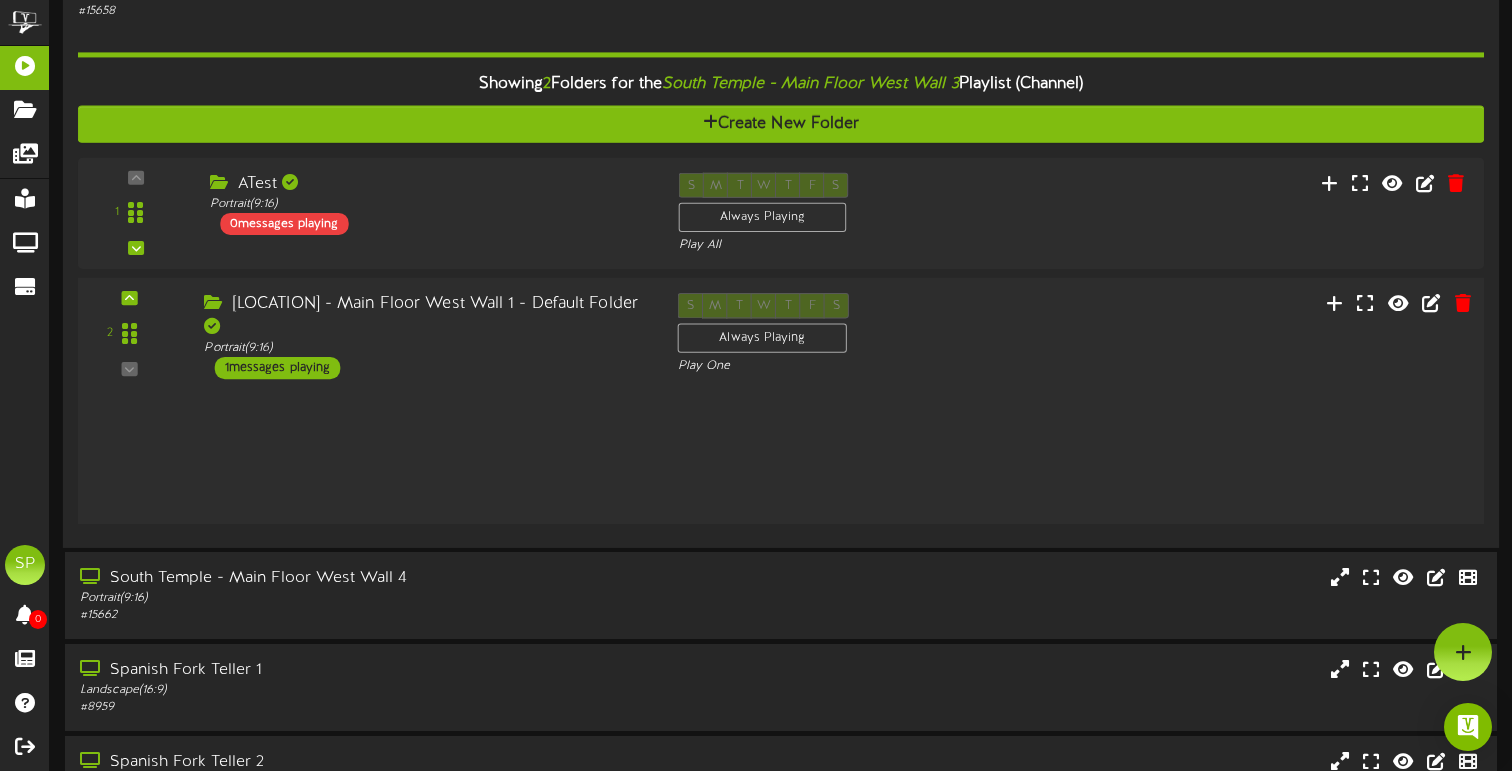 scroll, scrollTop: 586, scrollLeft: 0, axis: vertical 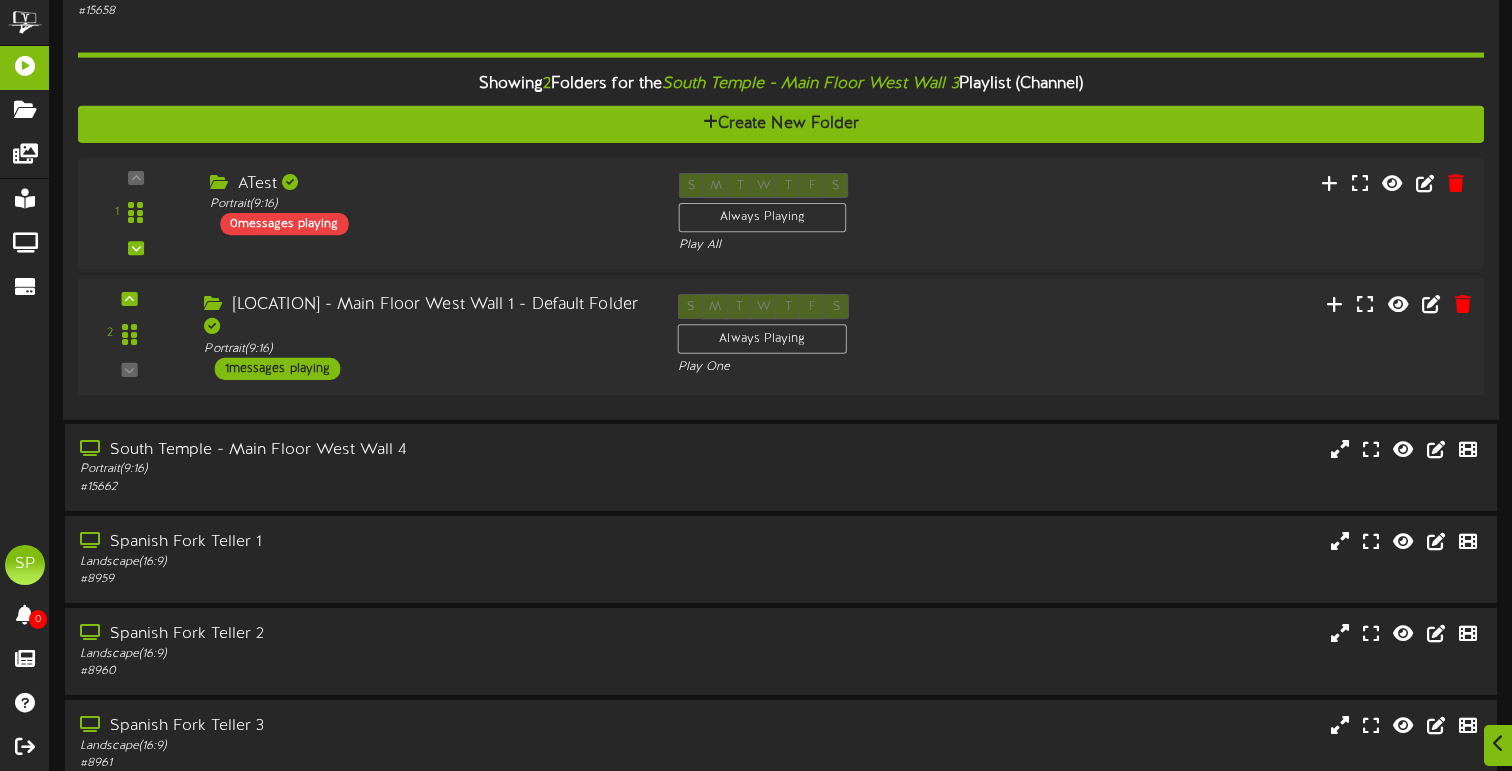click on "South Temple - Main Floor West Wall 1 - Default Folder" at bounding box center [425, 317] 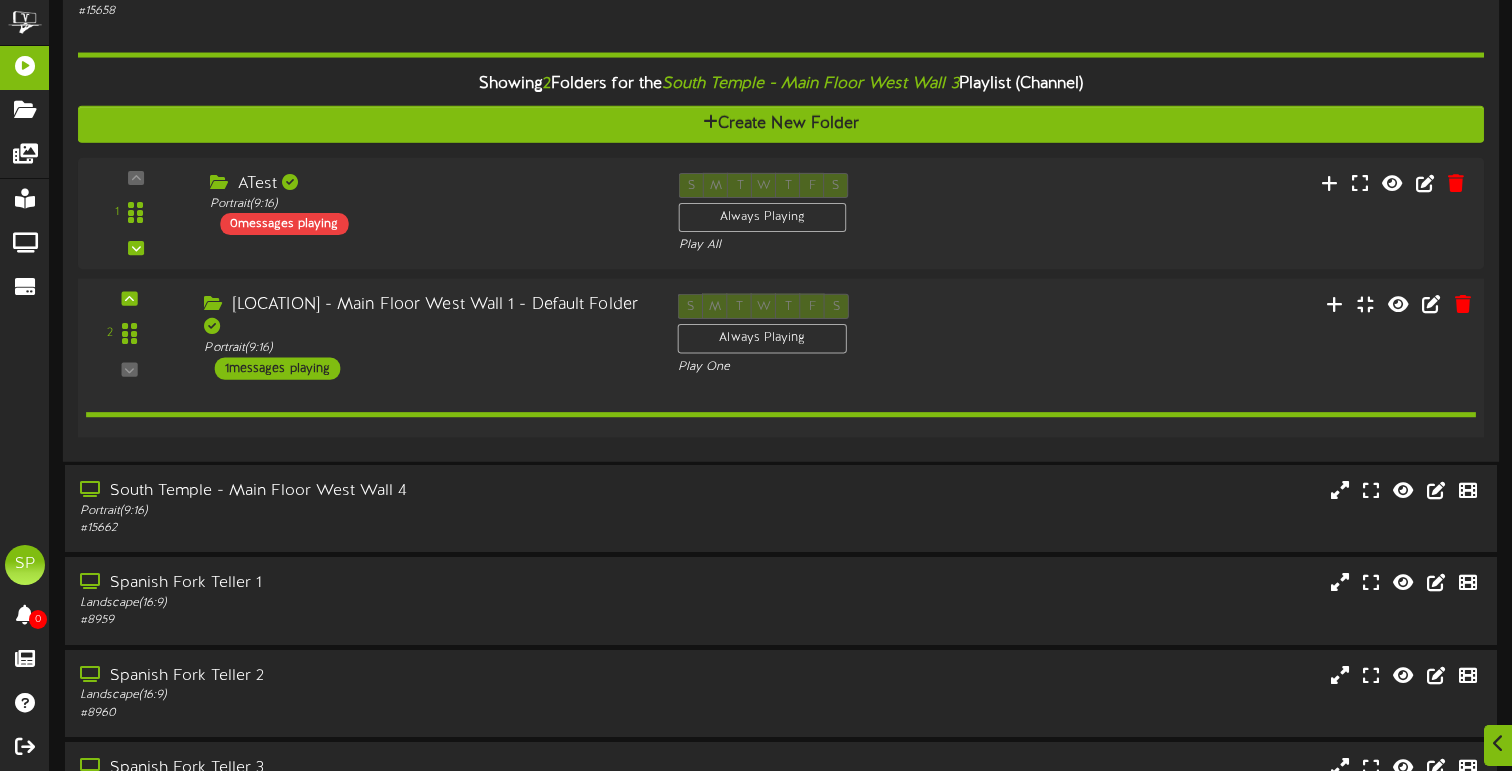 scroll, scrollTop: 586, scrollLeft: 0, axis: vertical 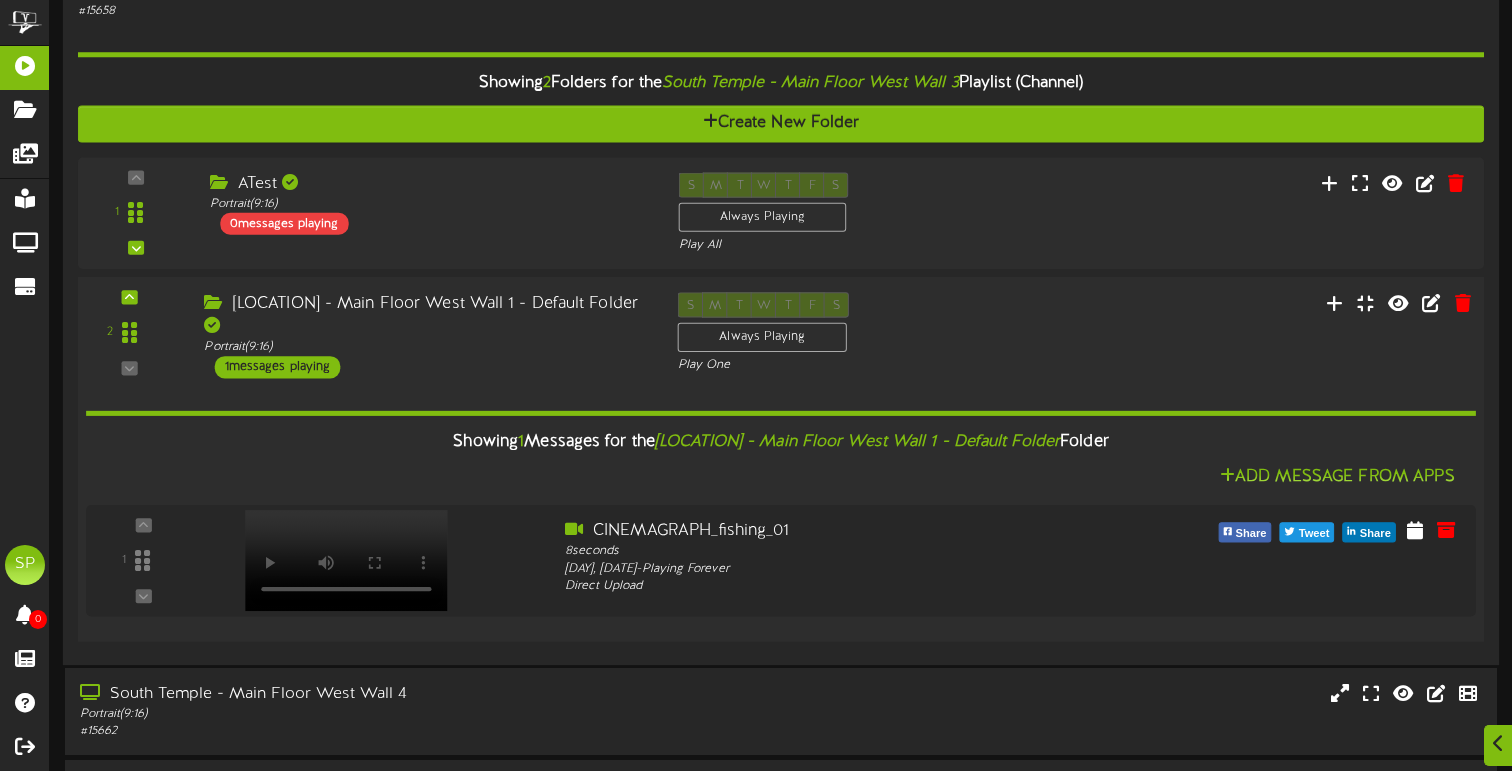 click on "1  messages playing" at bounding box center (278, 367) 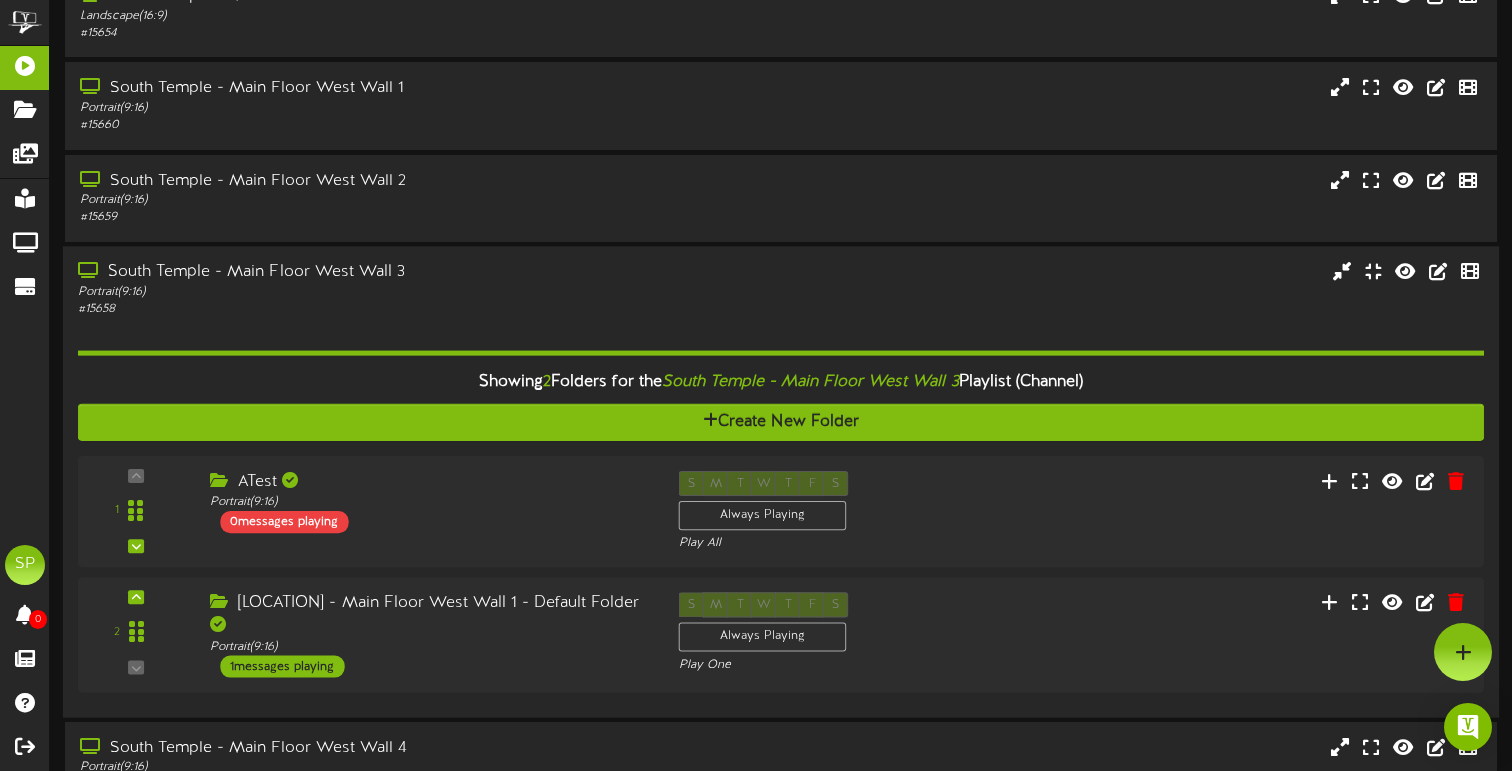 scroll, scrollTop: 282, scrollLeft: 0, axis: vertical 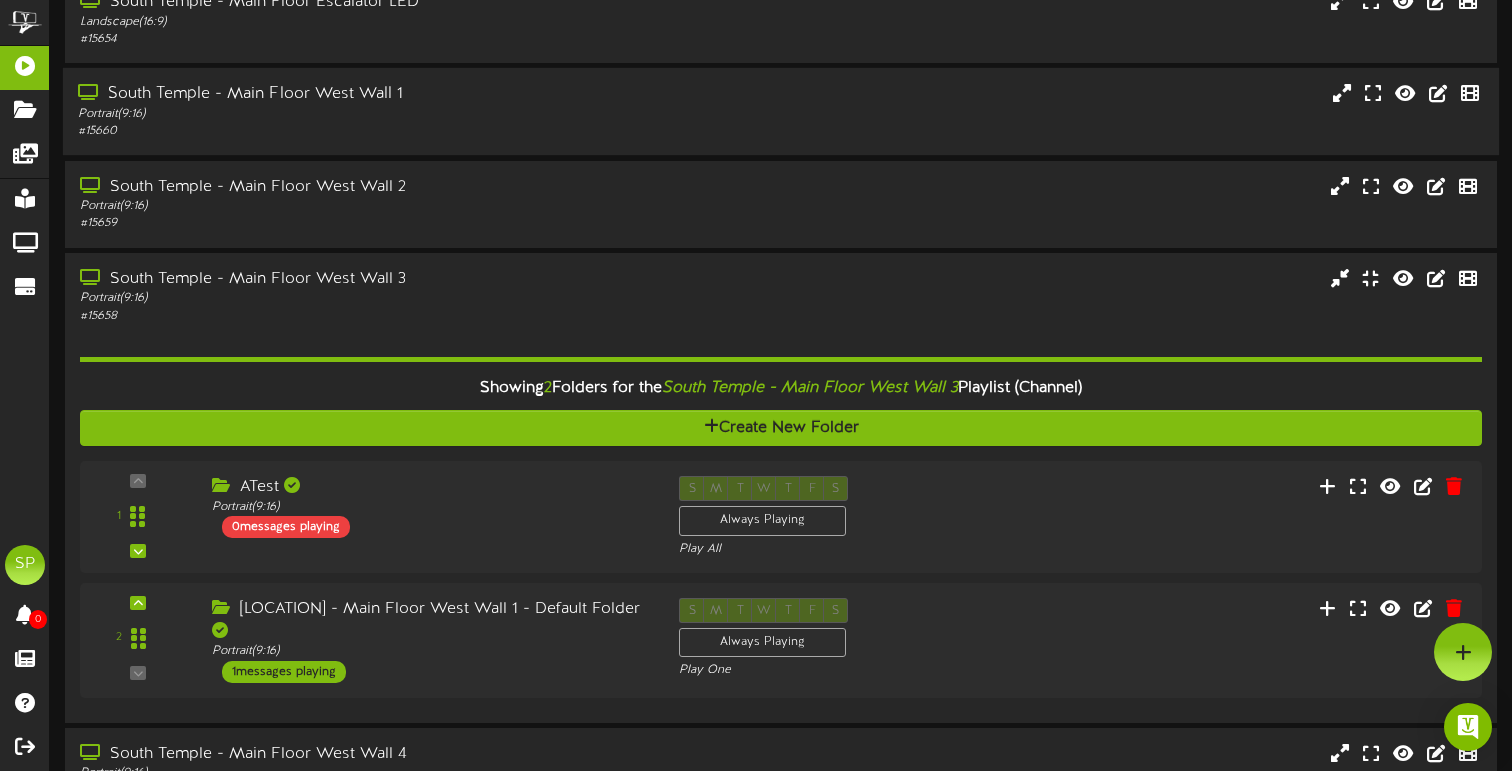 click on "South Temple - Main Floor West Wall 1" at bounding box center [362, 94] 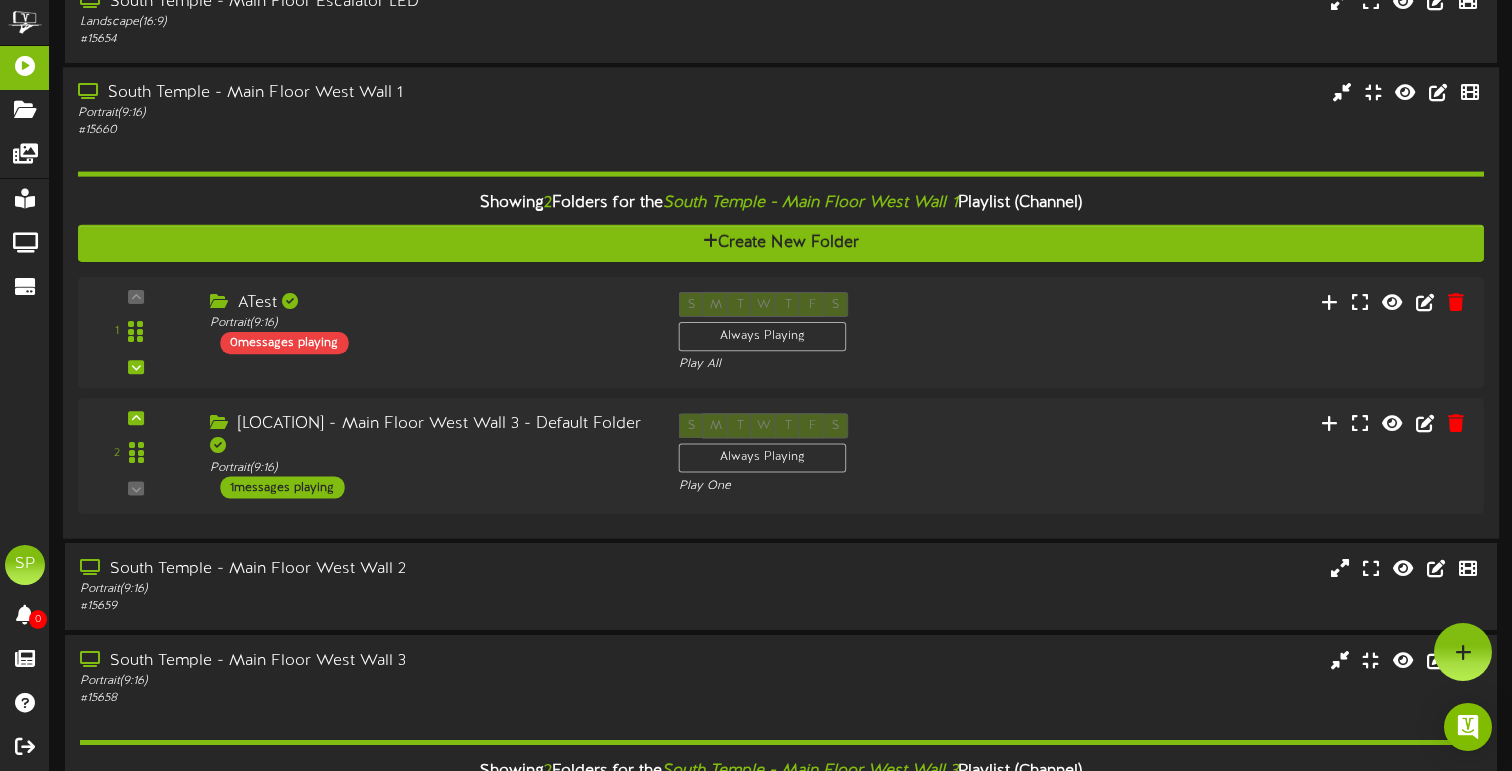 click on "South Temple - Main Floor West Wall 1" at bounding box center [362, 94] 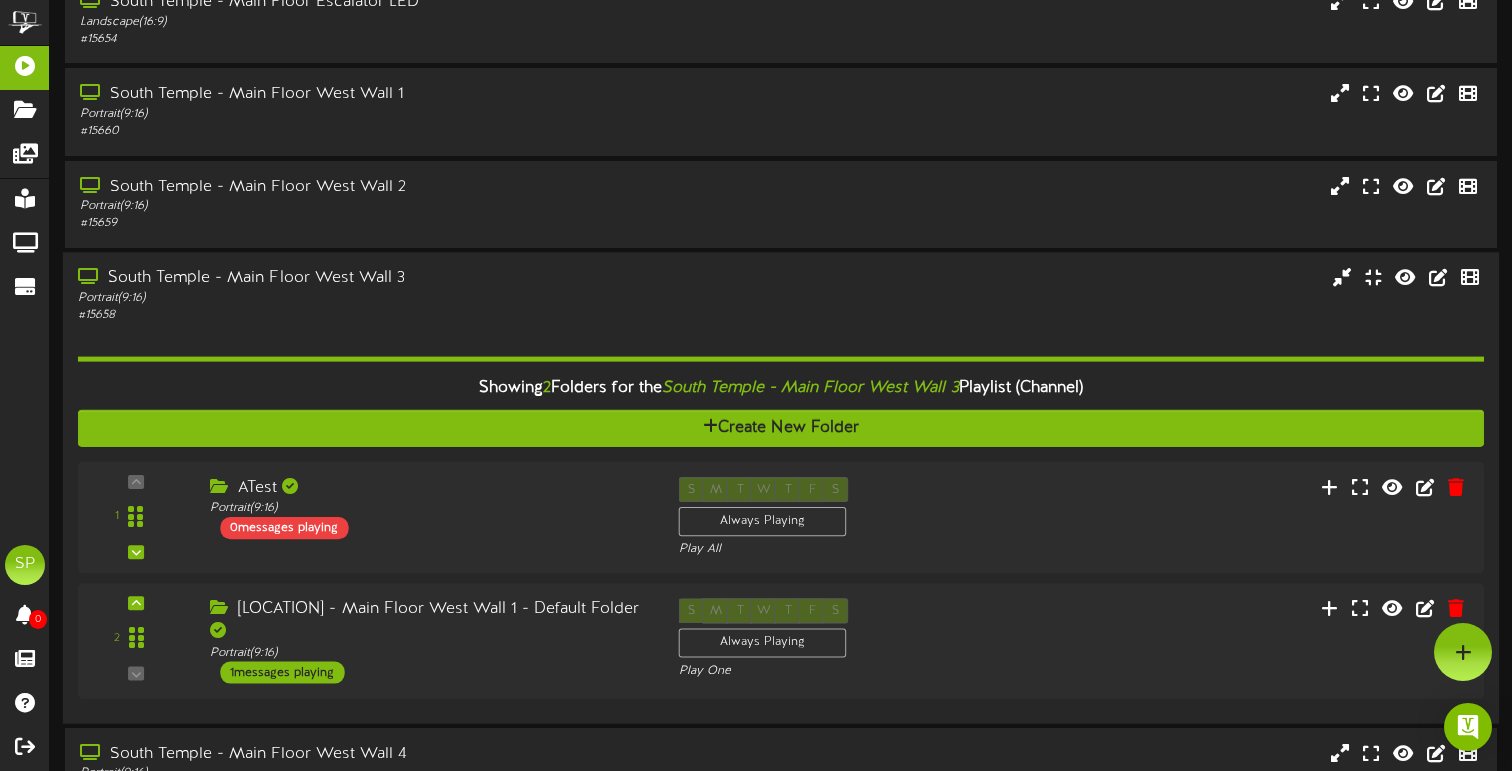 click on "Portrait  ( 9:16 )" at bounding box center (362, 298) 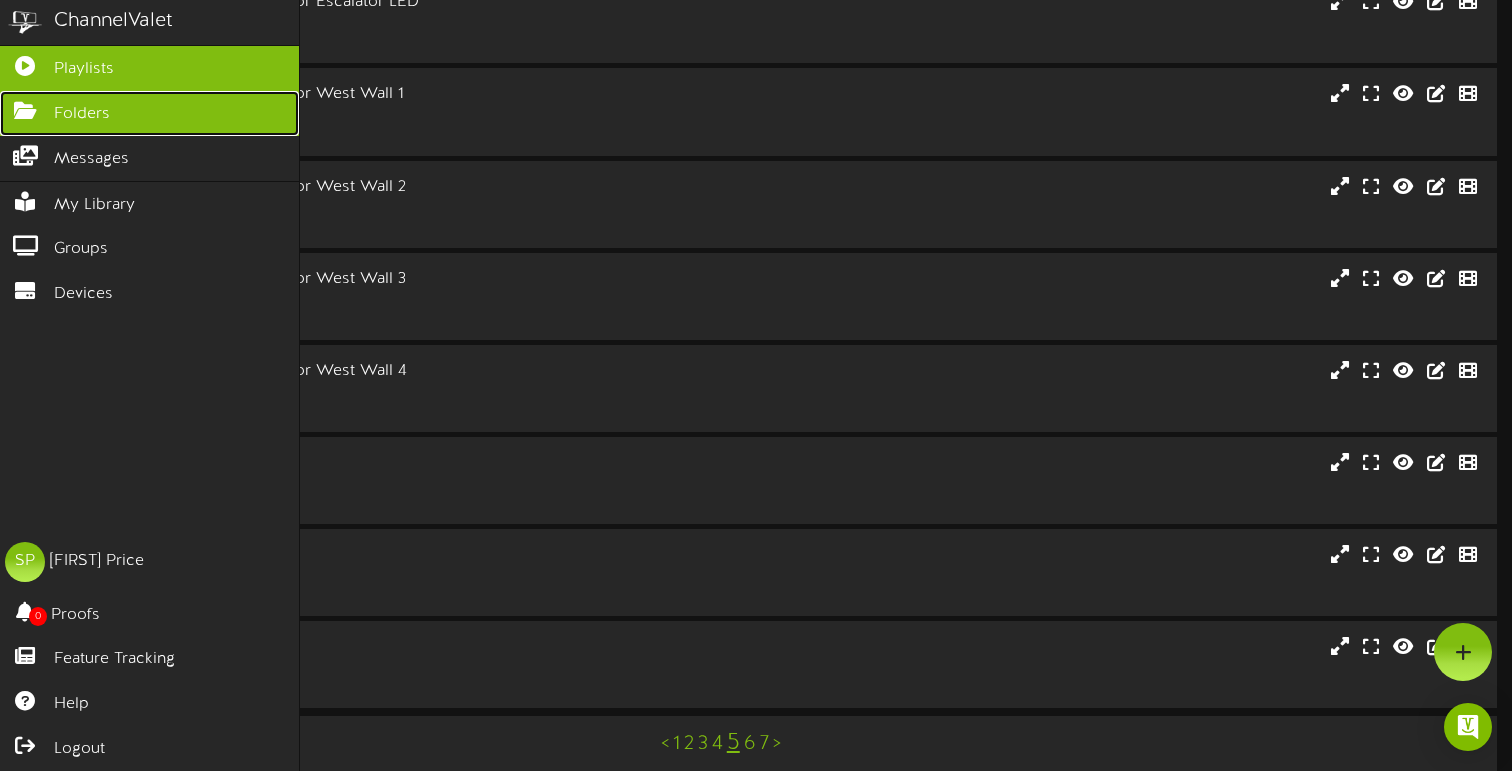click on "Folders" at bounding box center (82, 114) 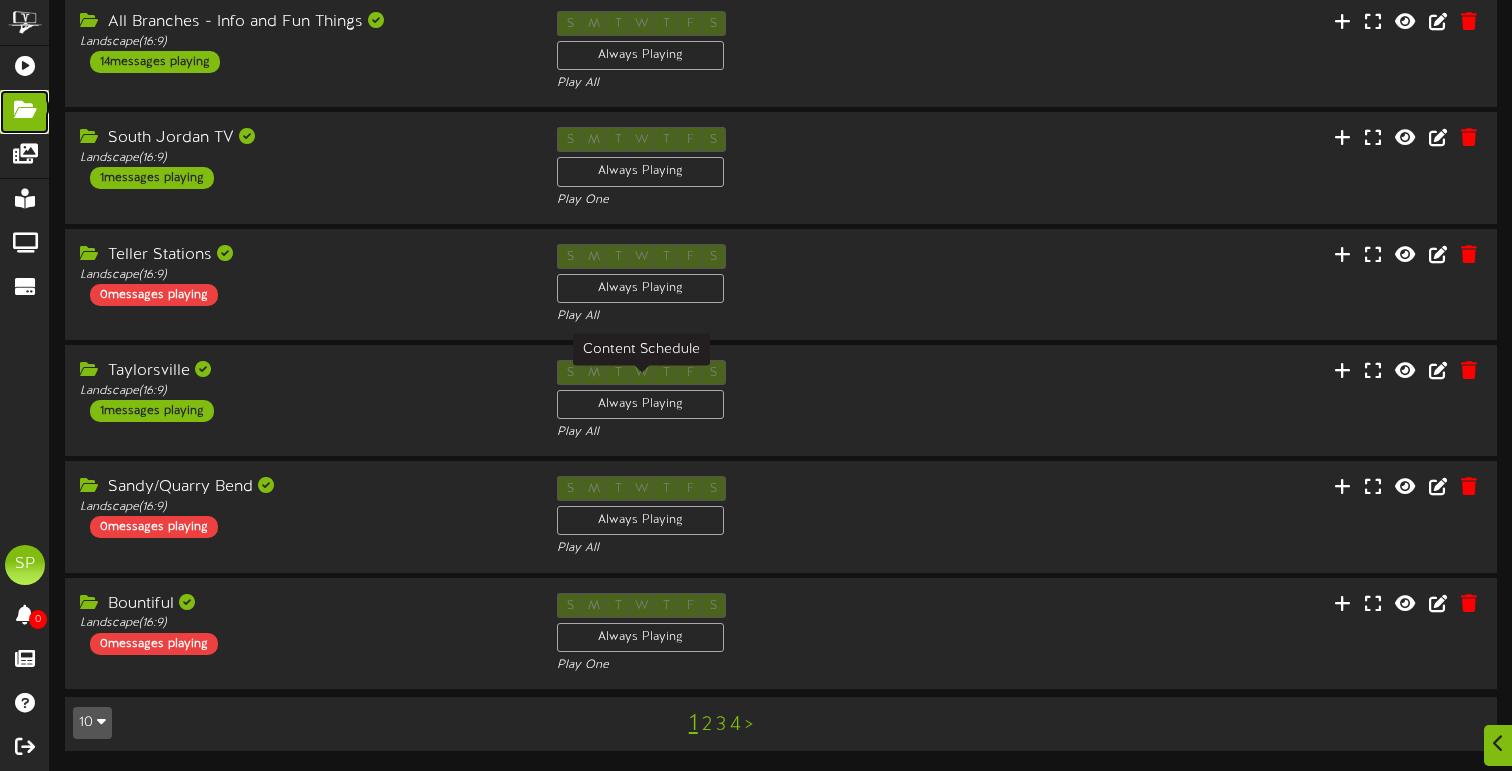 scroll, scrollTop: 574, scrollLeft: 0, axis: vertical 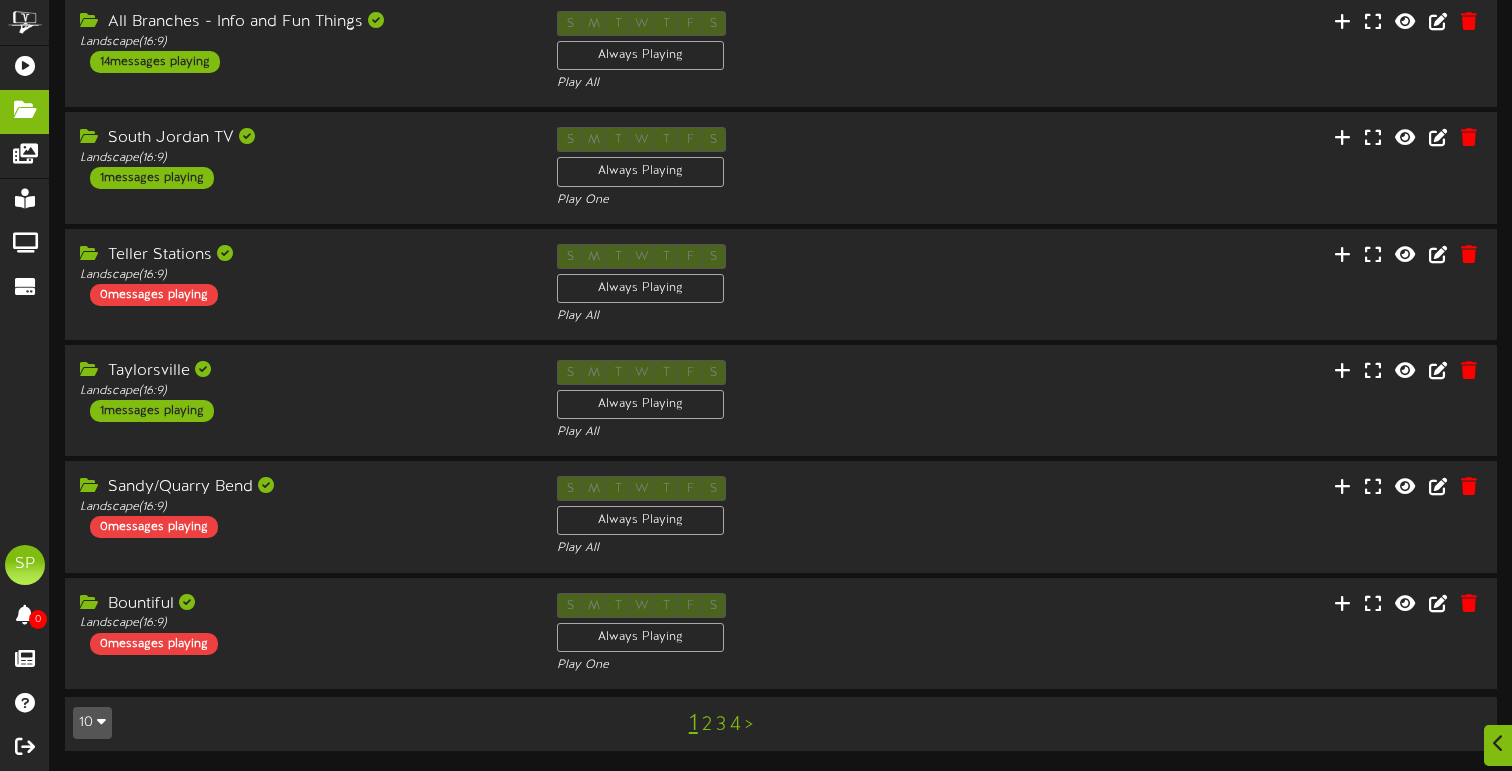 click on "3" at bounding box center (721, 725) 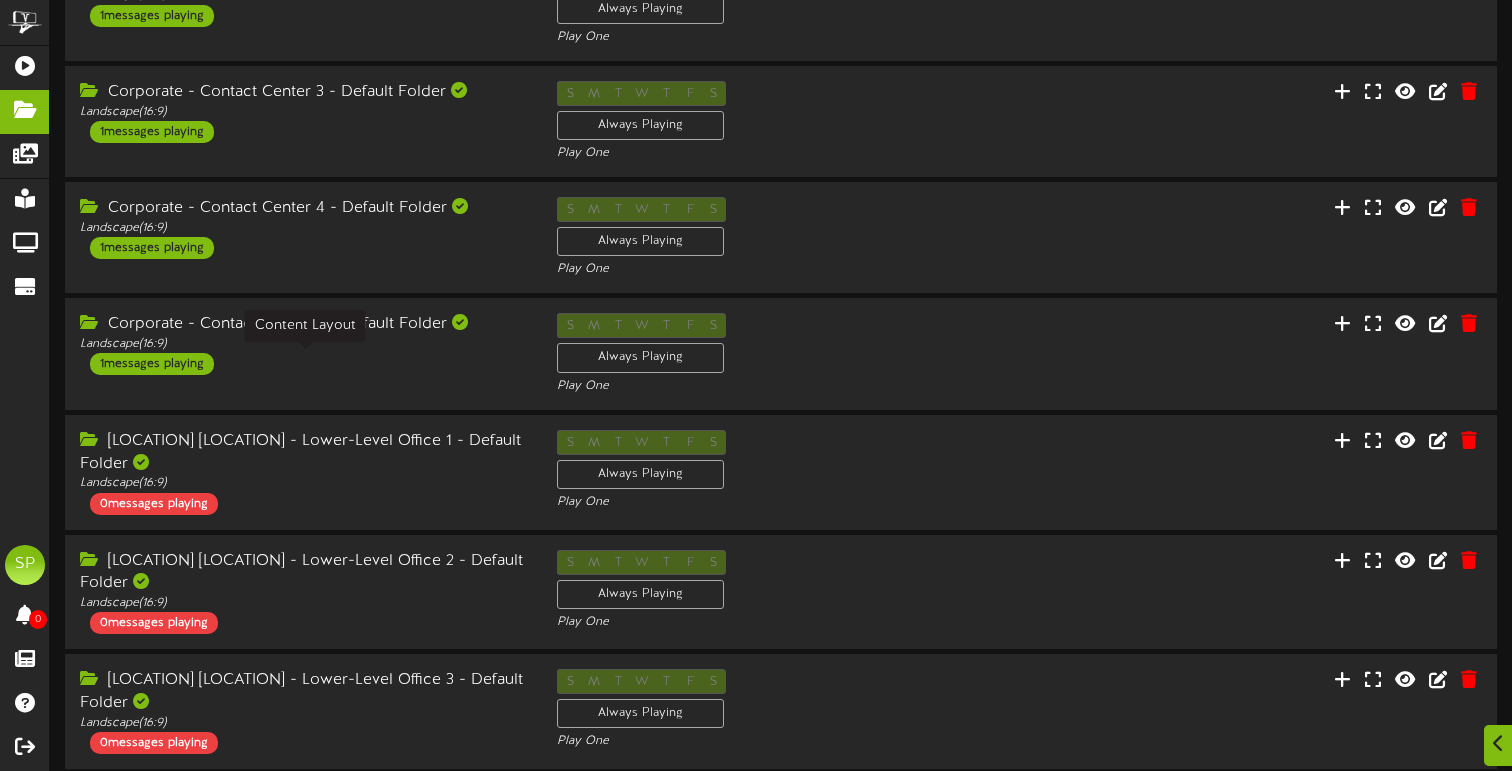 scroll, scrollTop: 588, scrollLeft: 0, axis: vertical 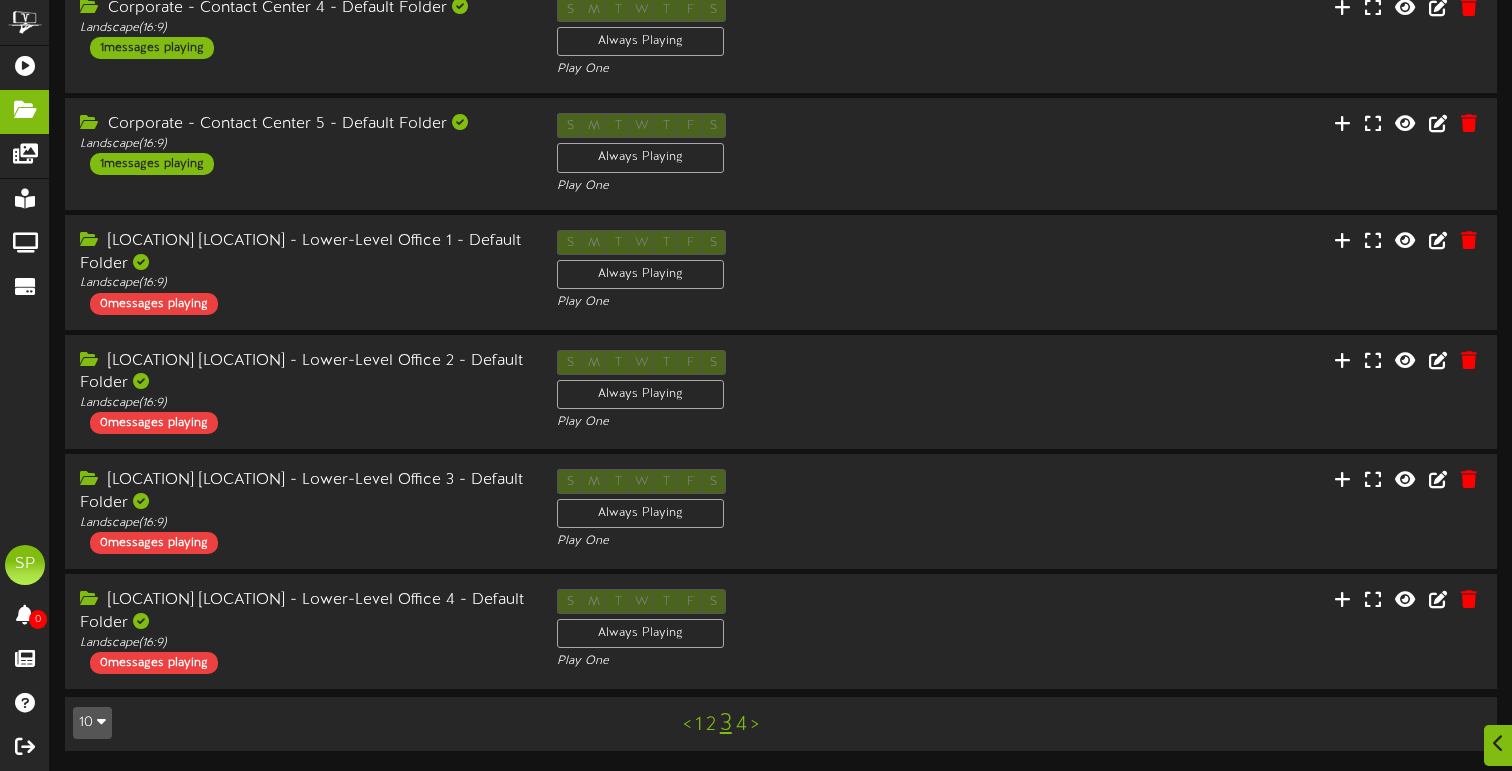 click on "4" at bounding box center [741, 725] 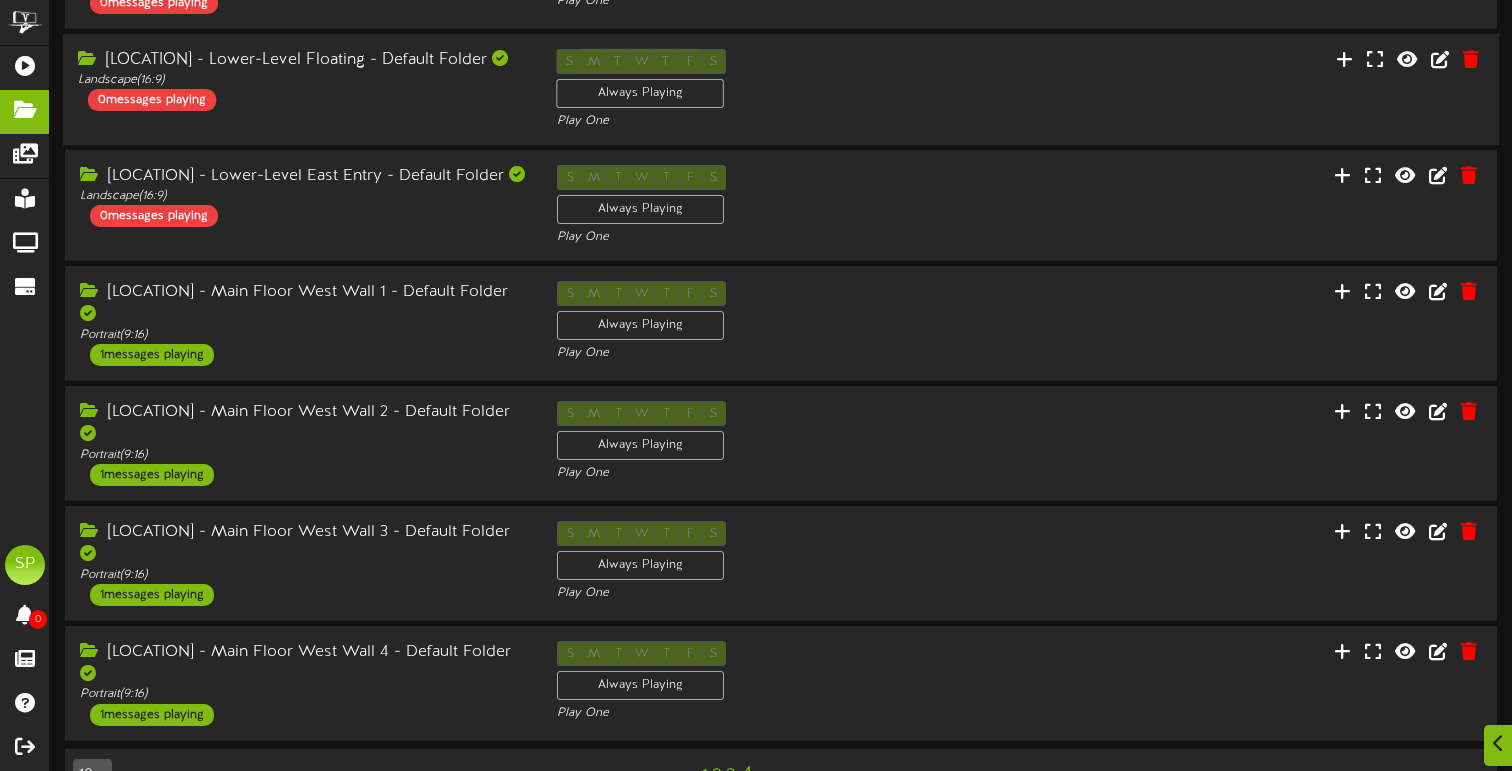 scroll, scrollTop: 297, scrollLeft: 0, axis: vertical 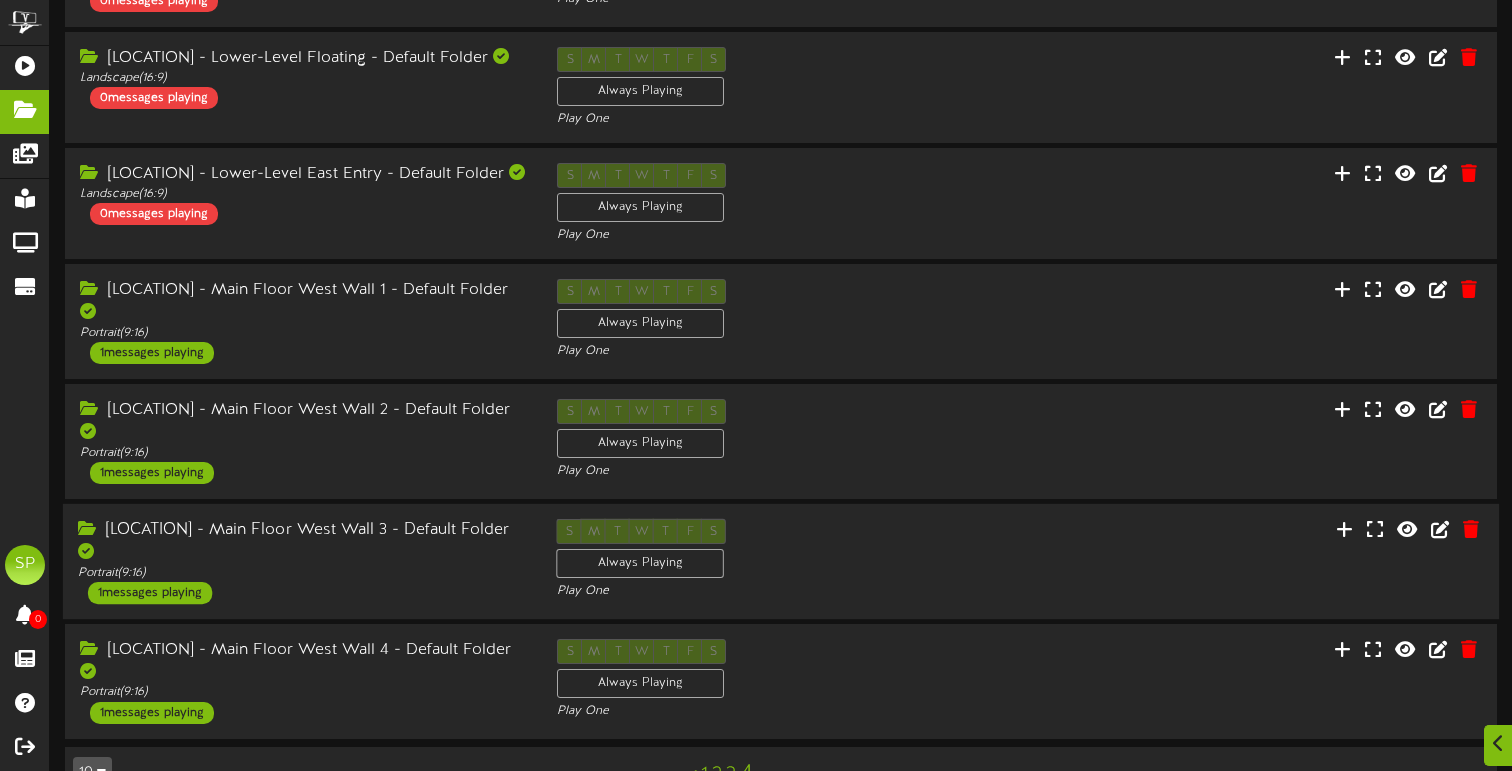 click on "1  messages playing" at bounding box center (150, 593) 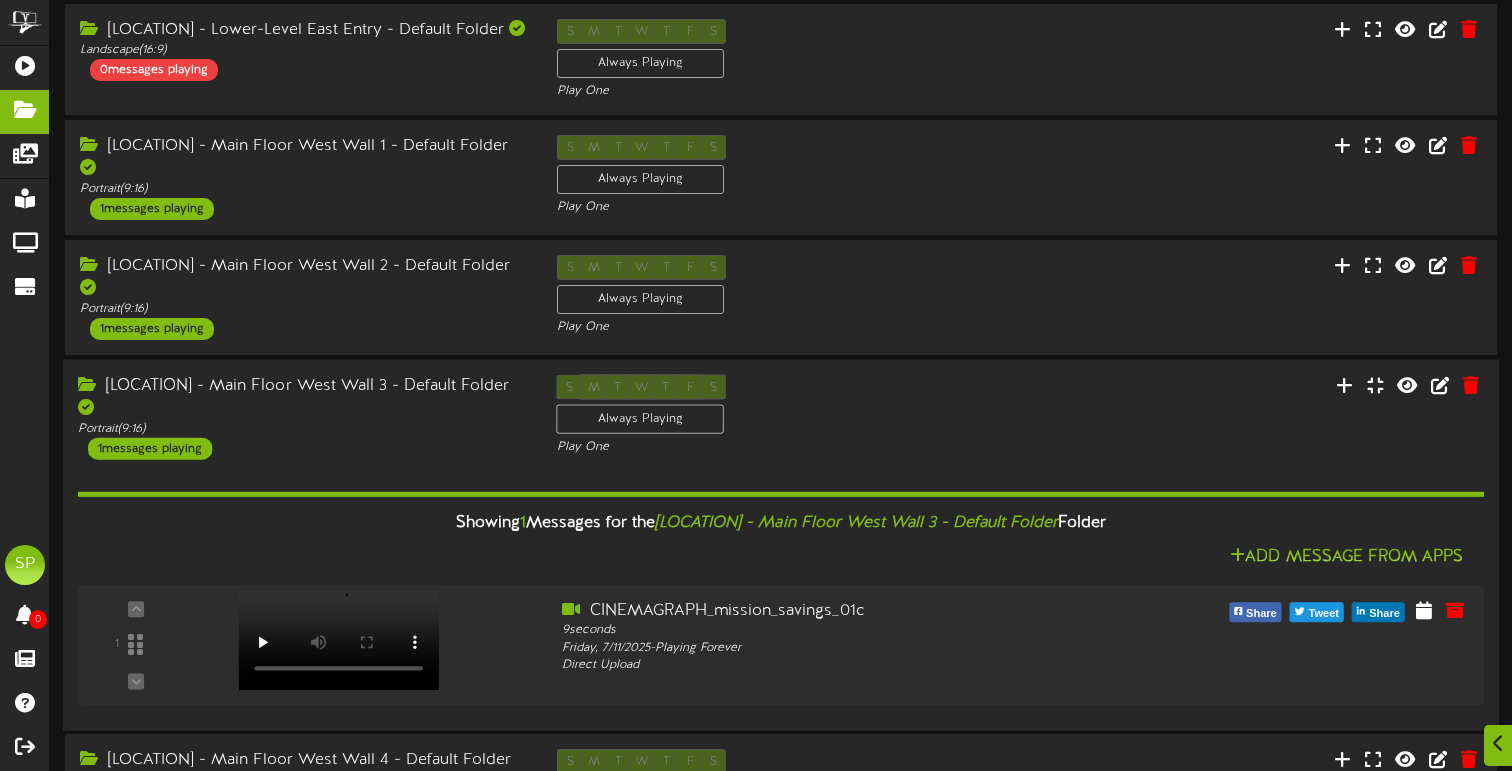 scroll, scrollTop: 465, scrollLeft: 0, axis: vertical 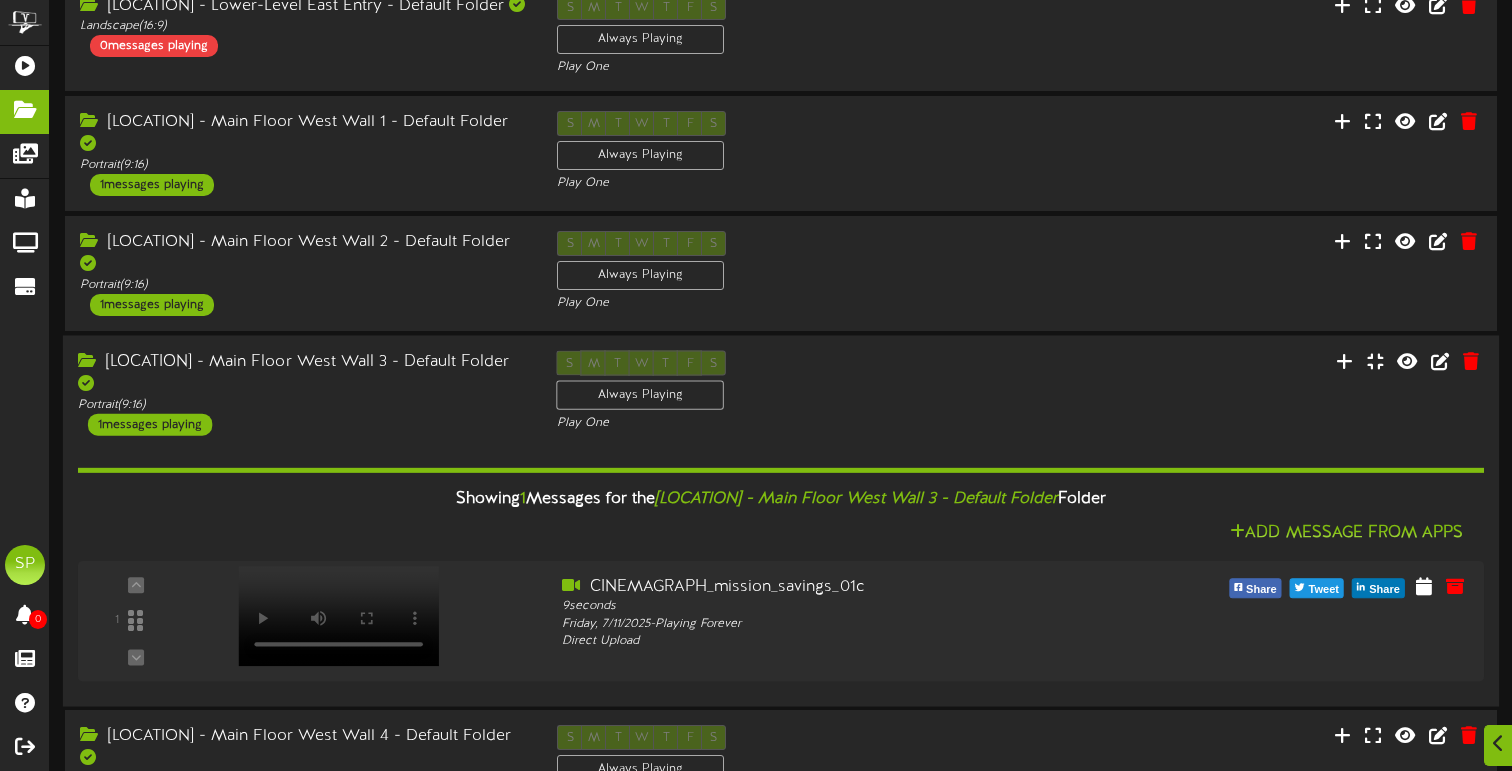 click on "1  messages playing" at bounding box center [150, 424] 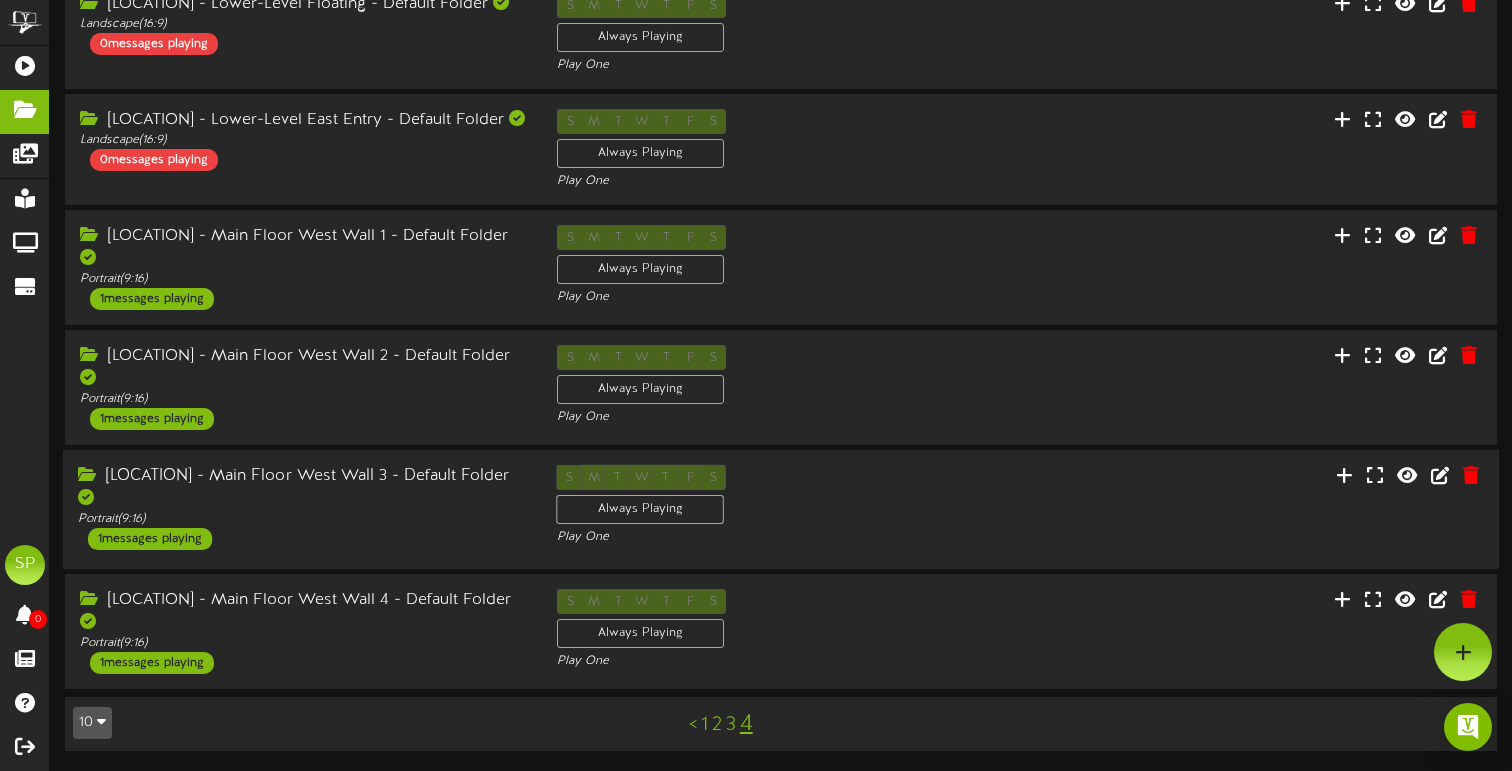 scroll, scrollTop: 366, scrollLeft: 0, axis: vertical 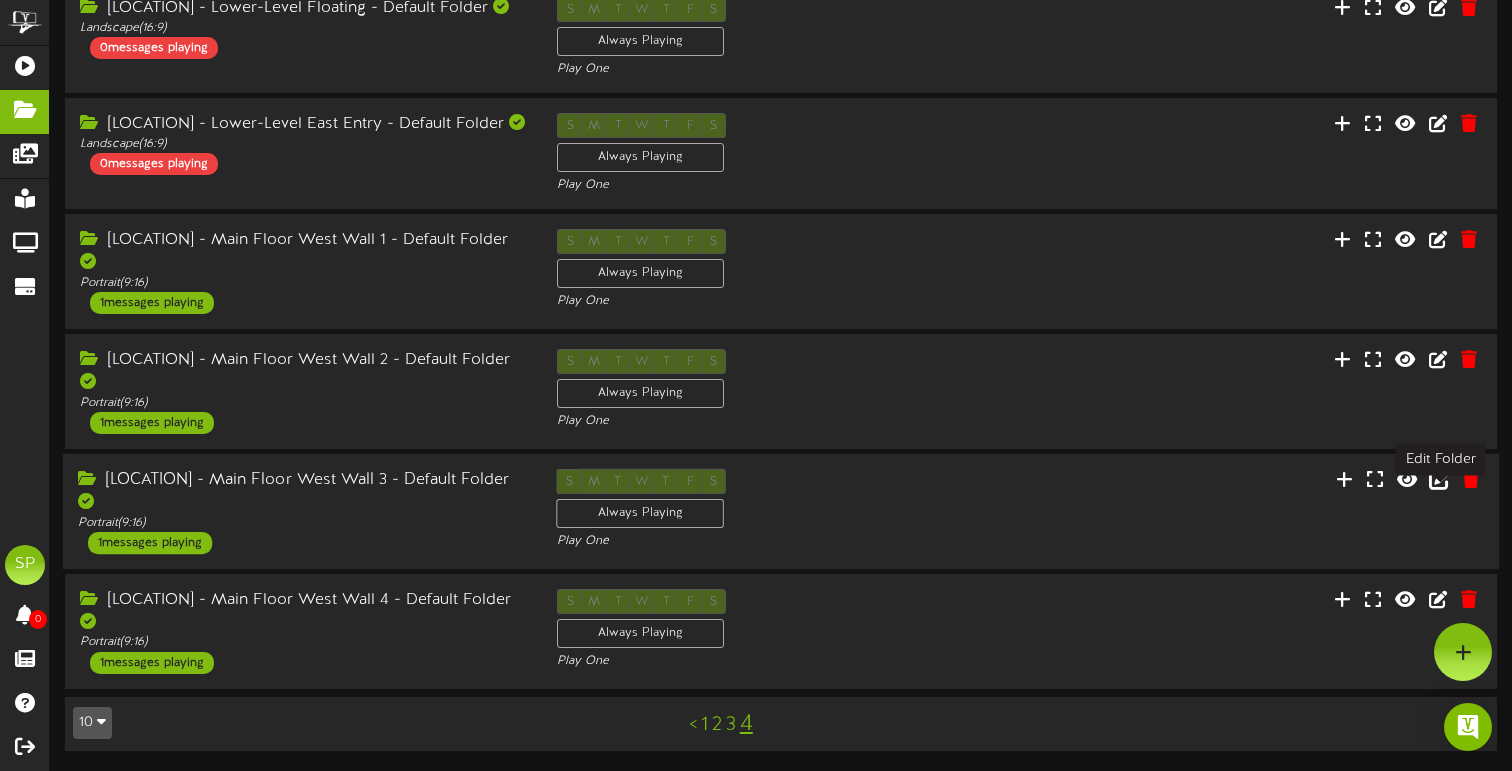 click at bounding box center [1440, 478] 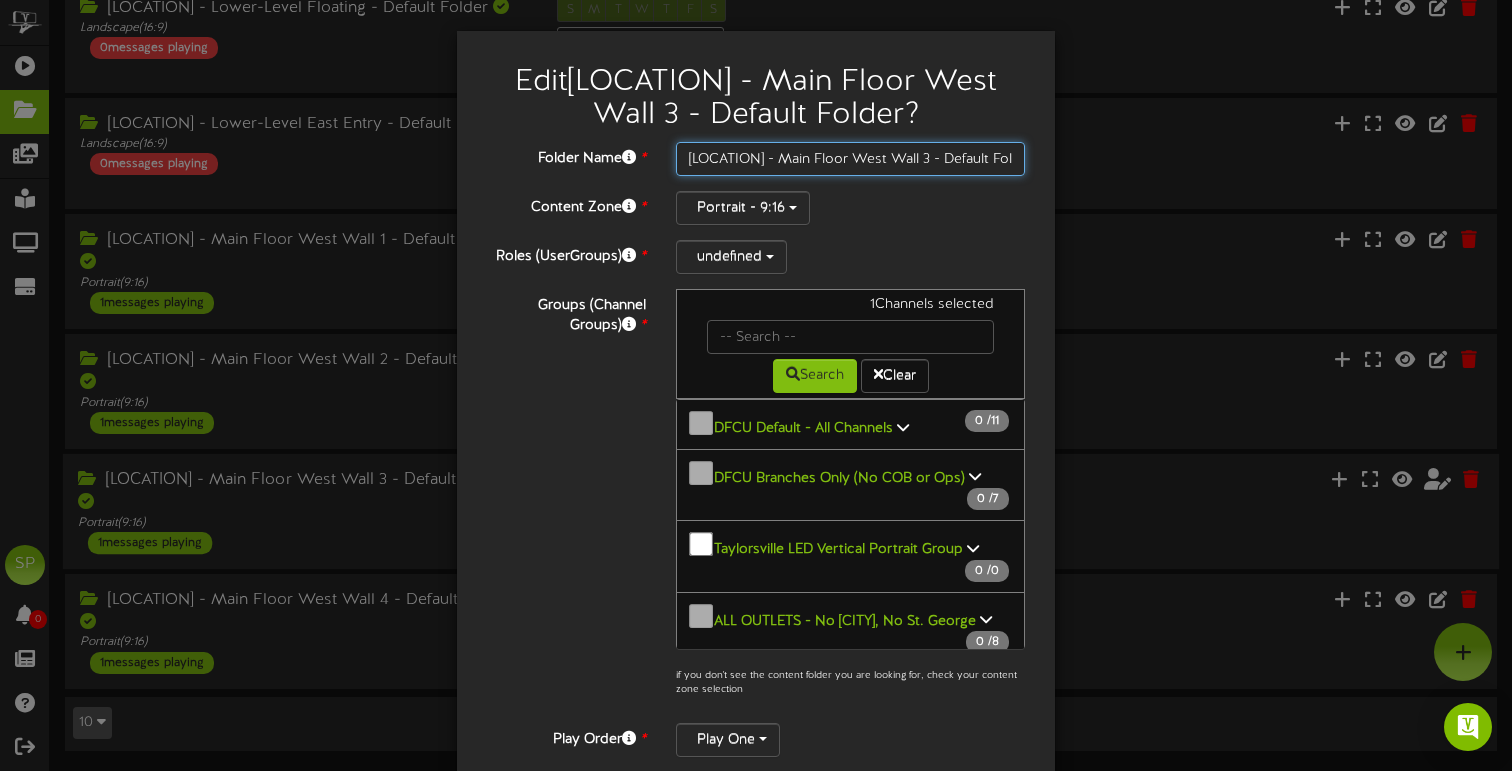 click on "South Temple - Main Floor West Wall 3 - Default Folder" at bounding box center [850, 159] 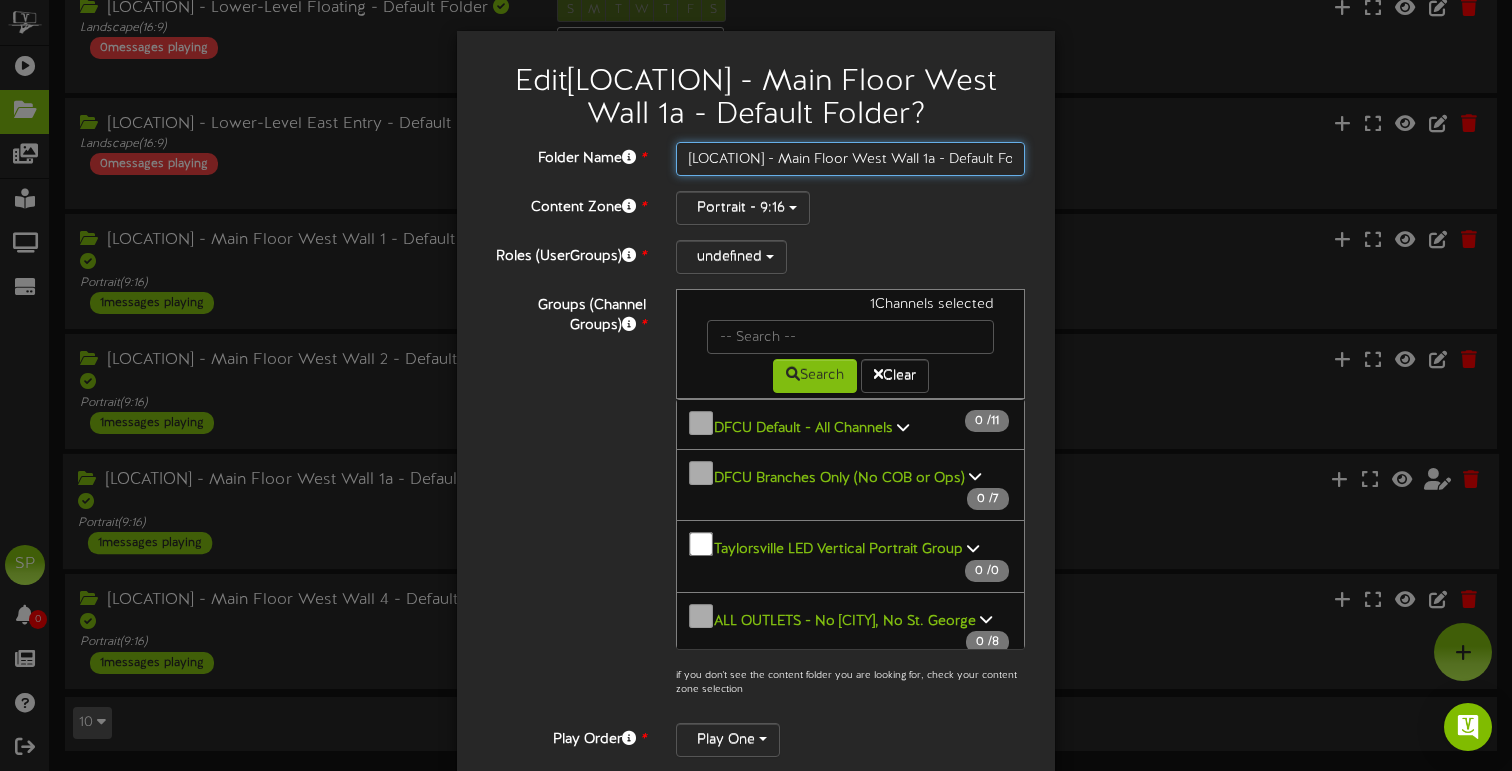 type on "South Temple - Main Floor West Wall 1a - Default Folder" 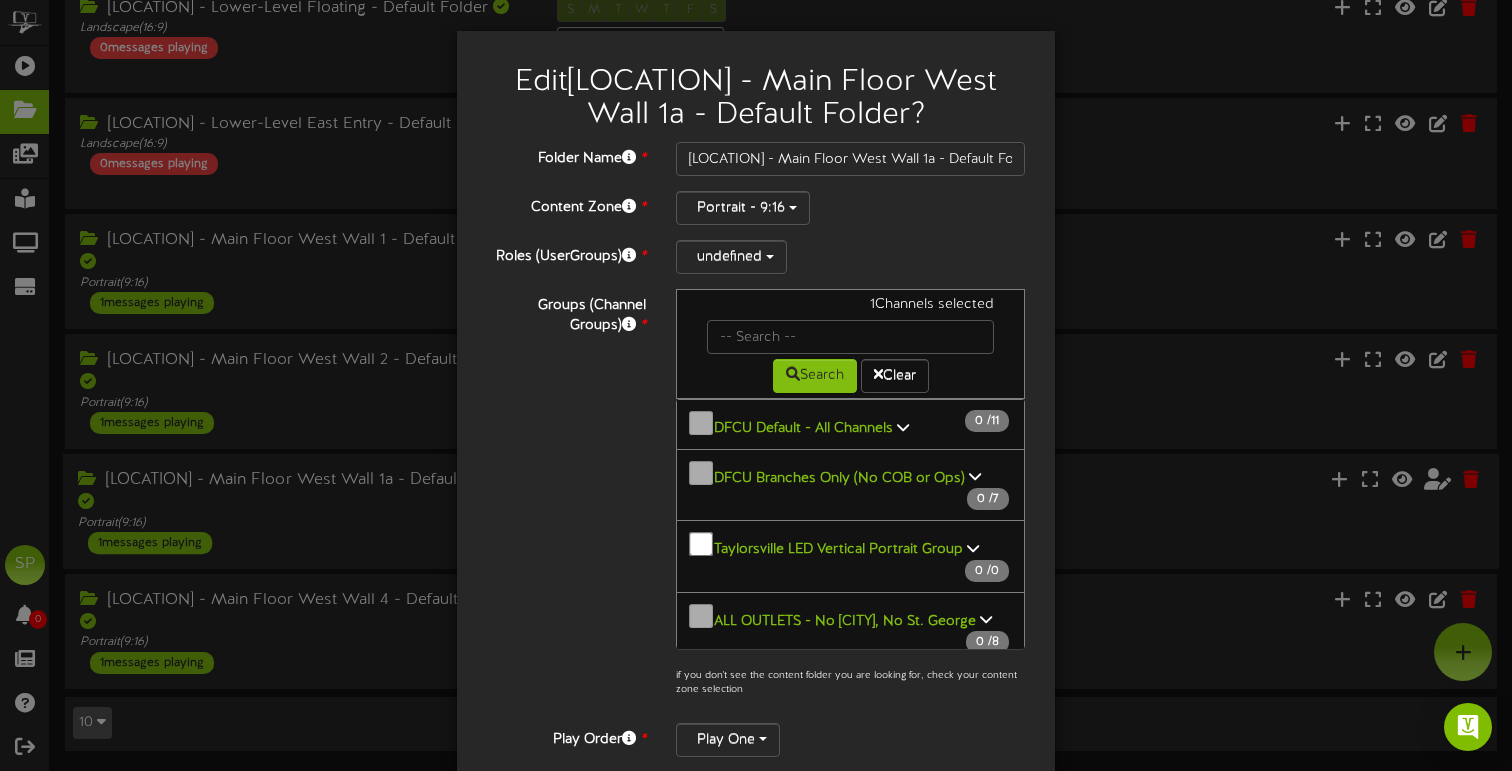 click on "Groups (Channel Groups)
*
1  Channels selected
Search
Clear
0 11" at bounding box center [756, 498] 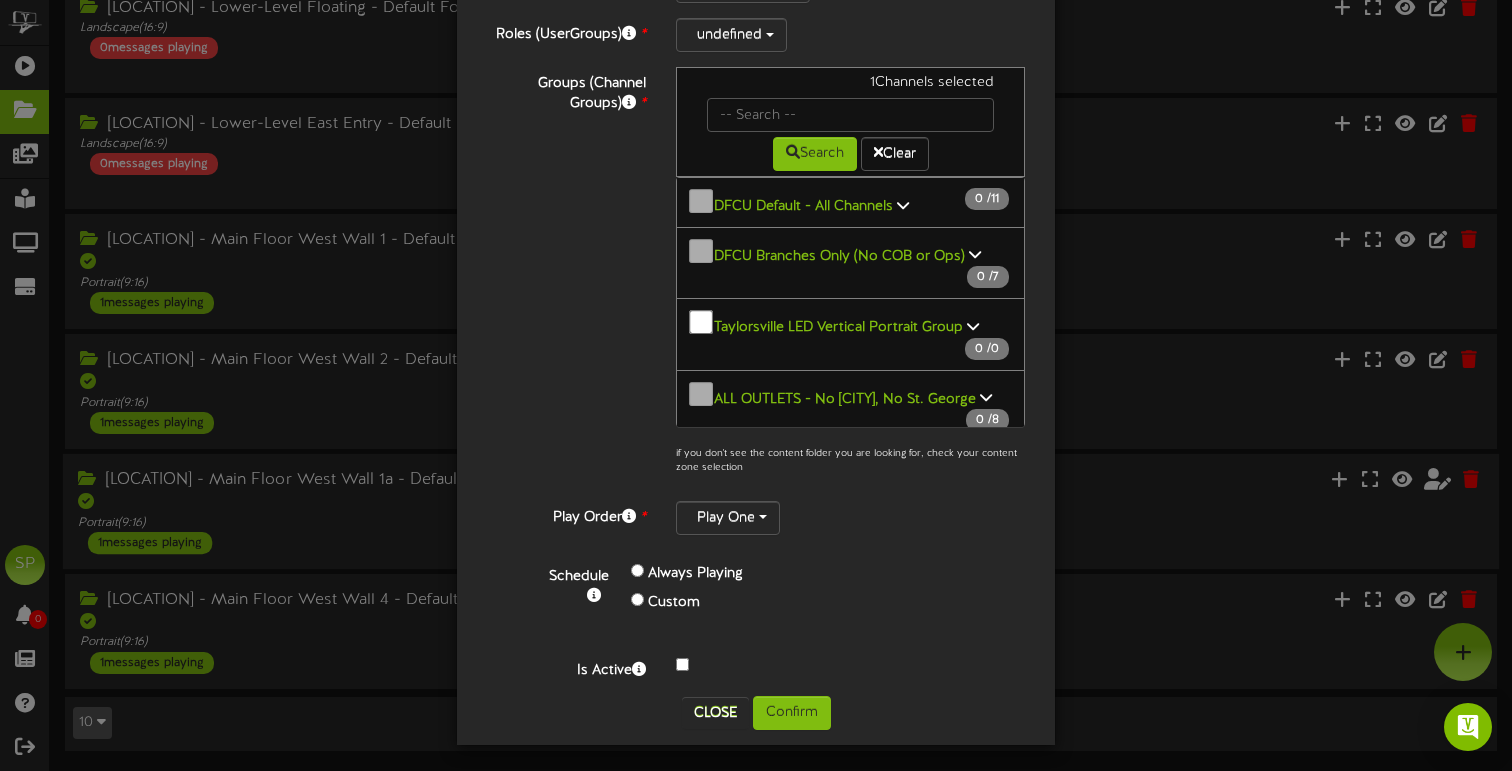 scroll, scrollTop: 224, scrollLeft: 0, axis: vertical 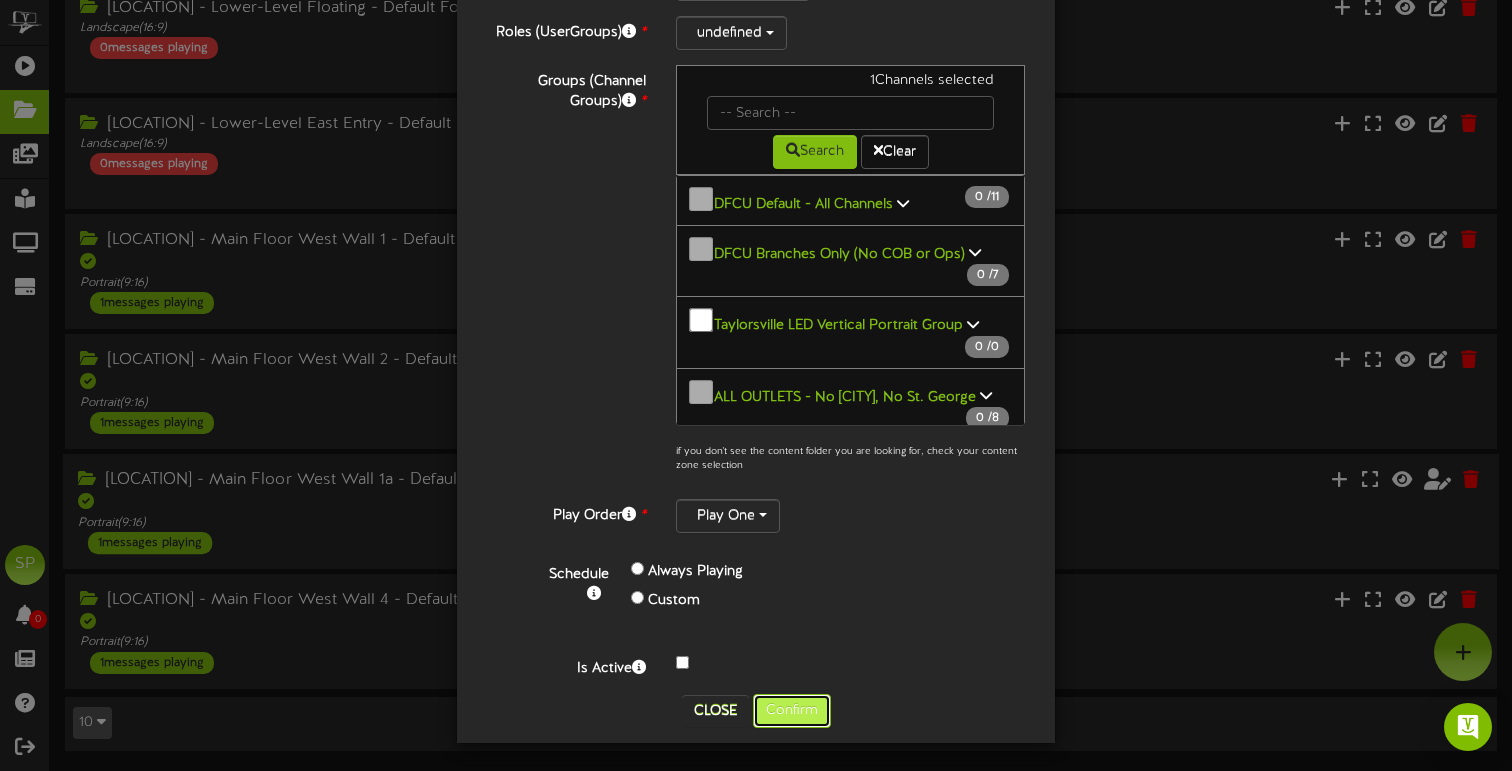 click on "Confirm" at bounding box center [792, 711] 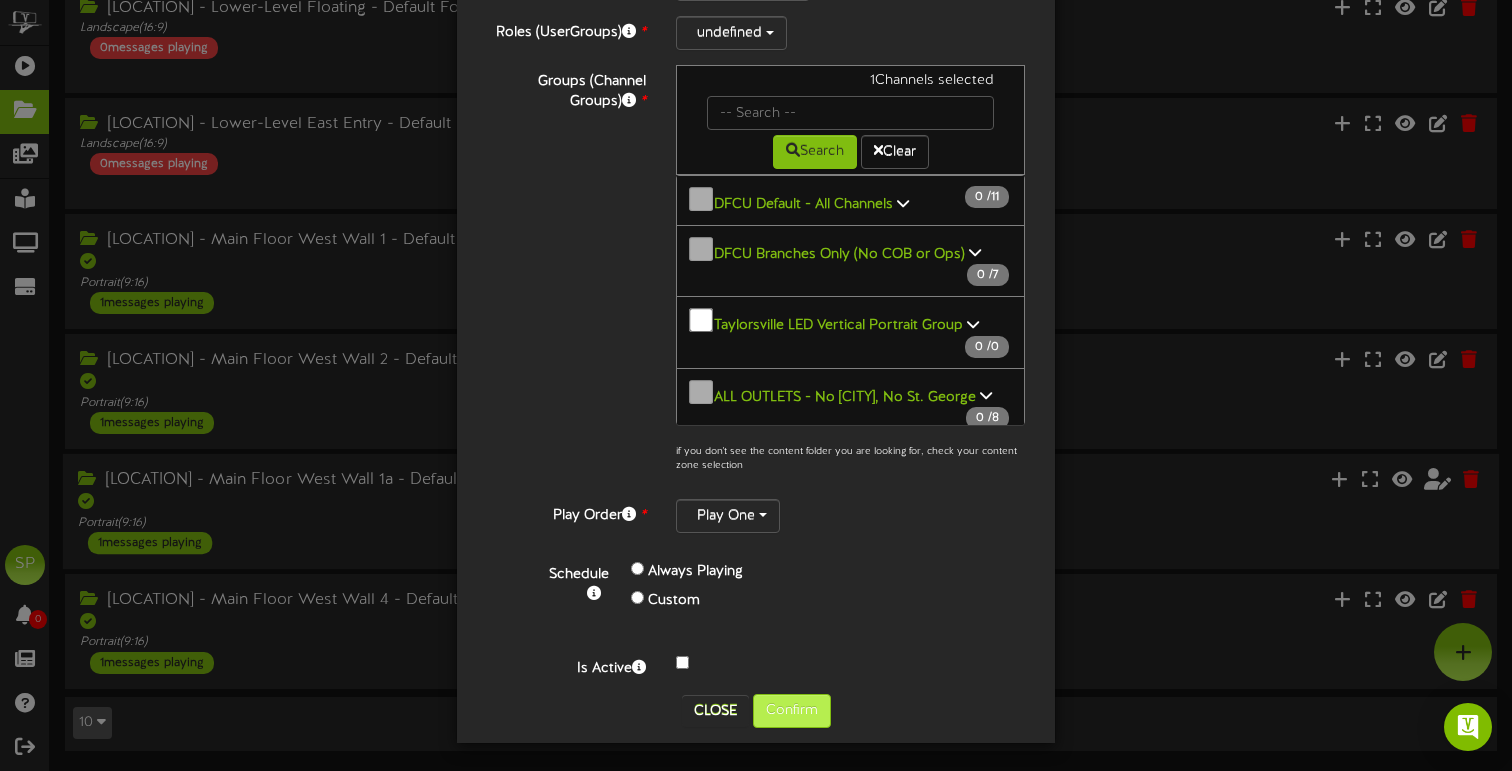 scroll, scrollTop: 0, scrollLeft: 0, axis: both 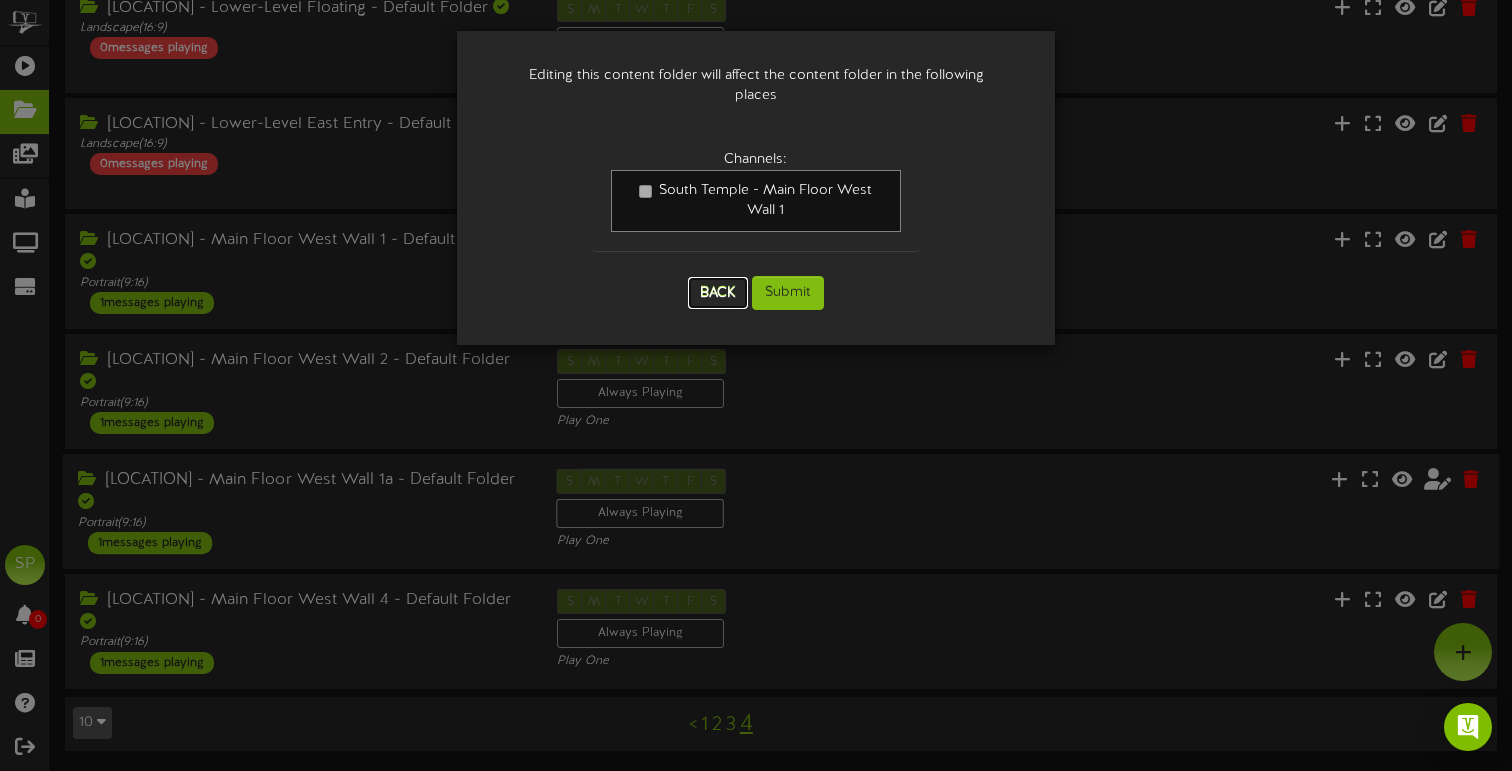 click on "Back" at bounding box center [718, 293] 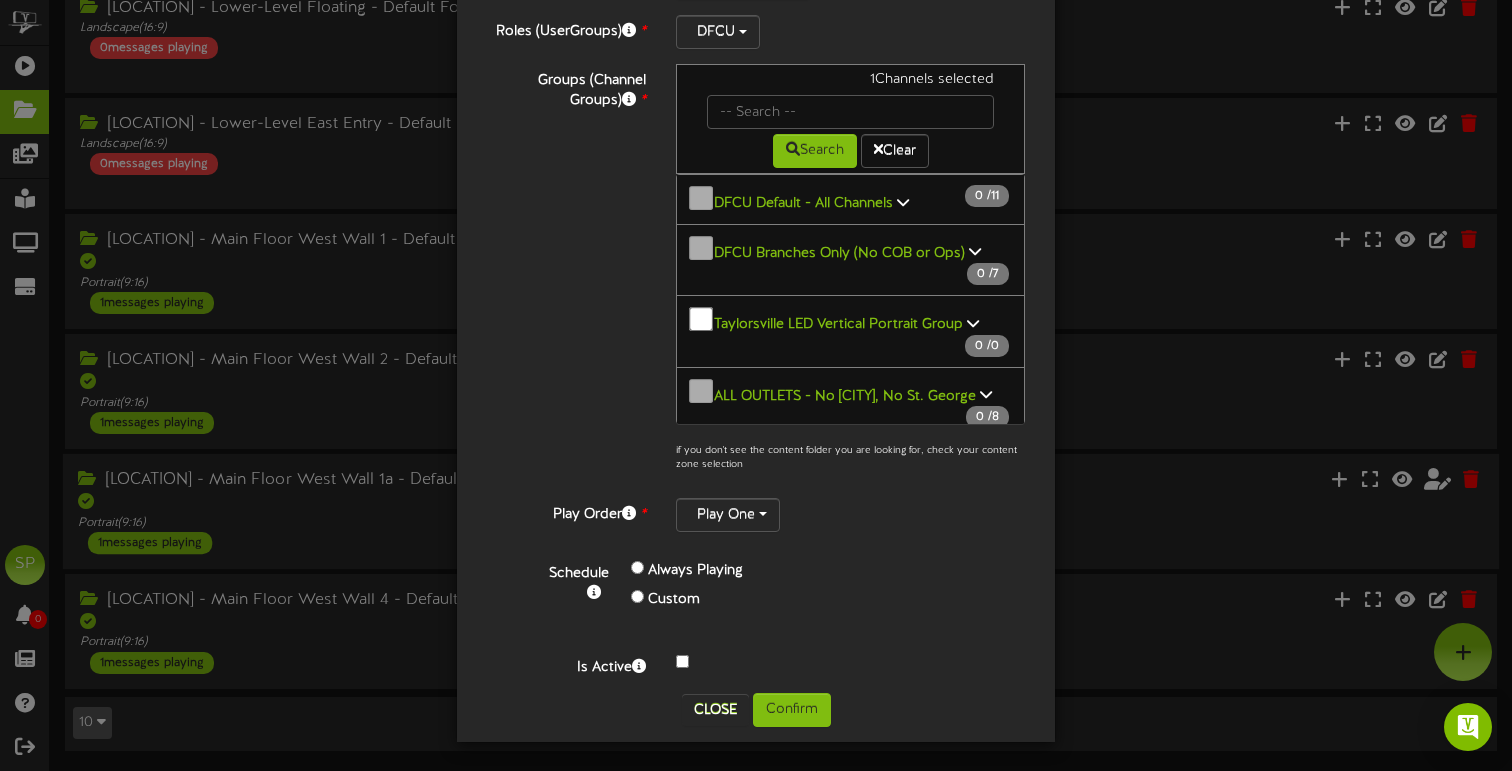 scroll, scrollTop: 0, scrollLeft: 0, axis: both 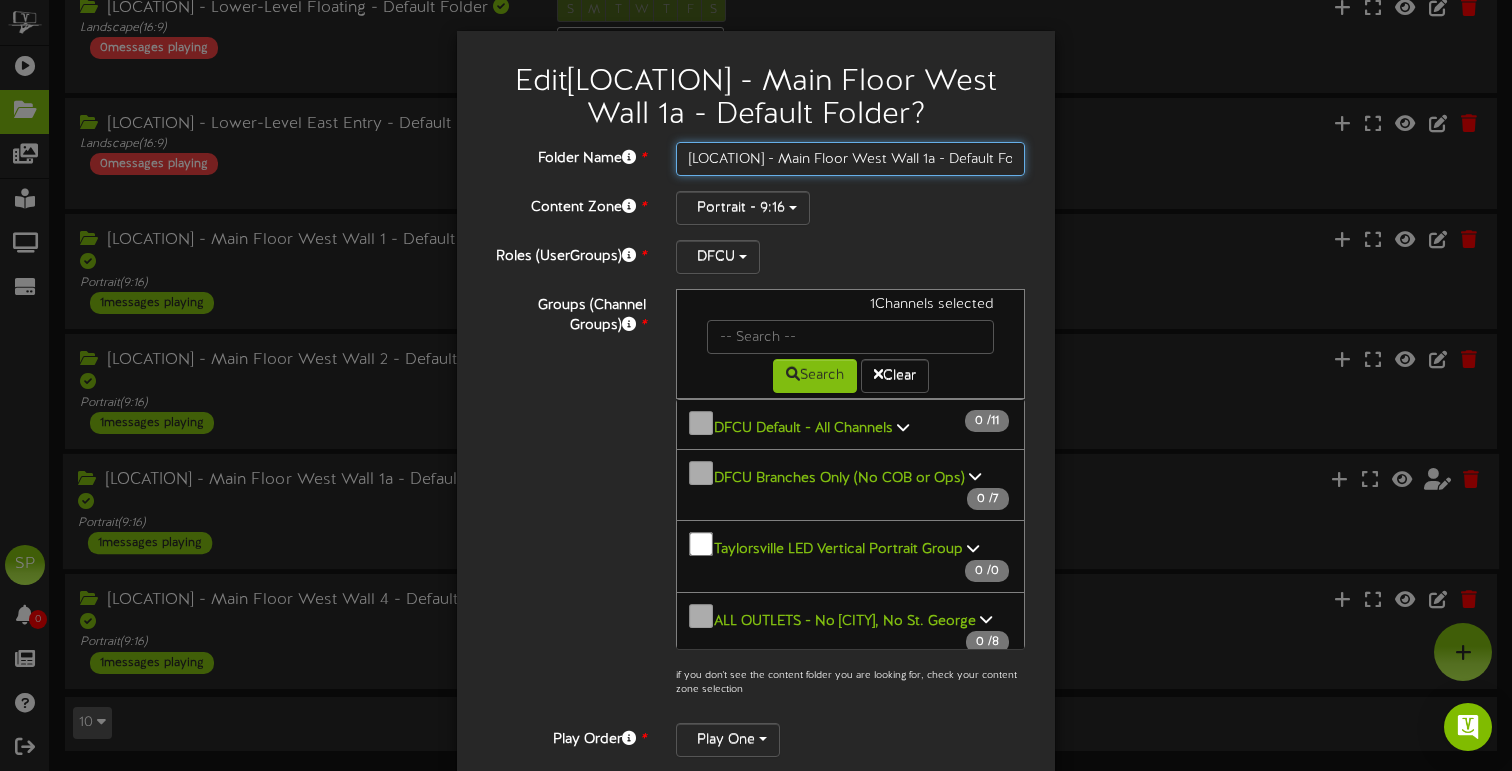 click on "South Temple - Main Floor West Wall 1a - Default Folder" at bounding box center [850, 159] 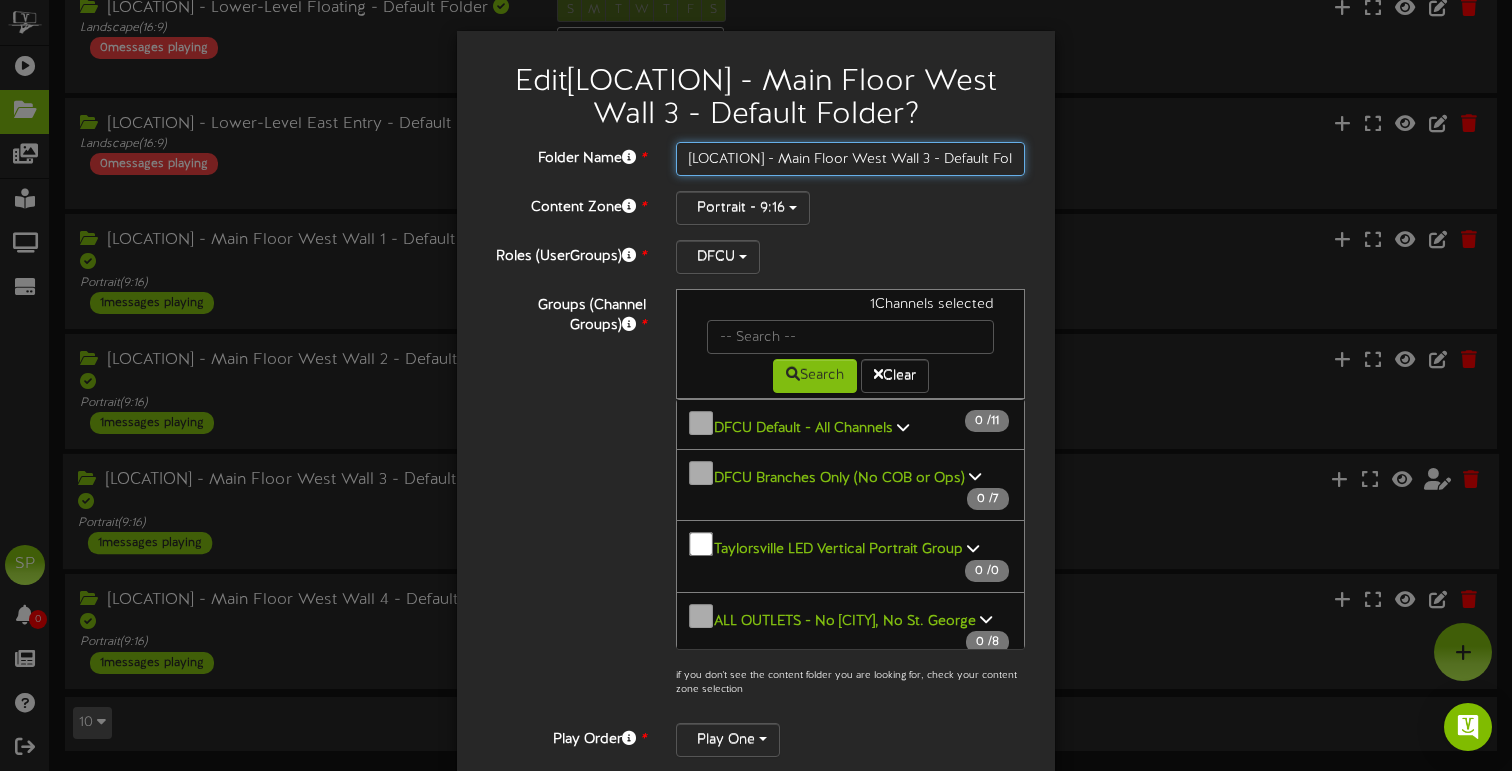 scroll, scrollTop: 225, scrollLeft: 0, axis: vertical 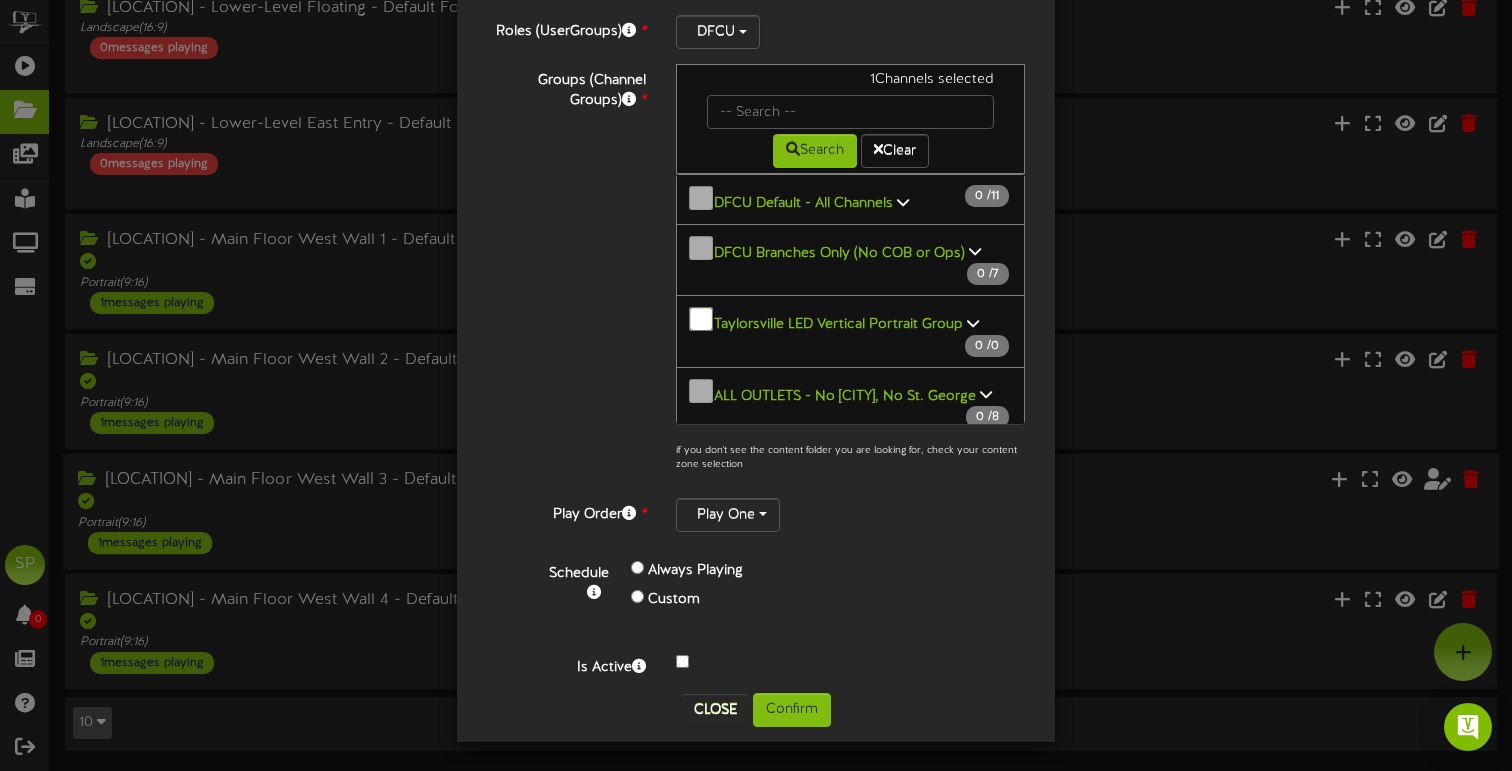 type on "South Temple - Main Floor West Wall 3 - Default Folder" 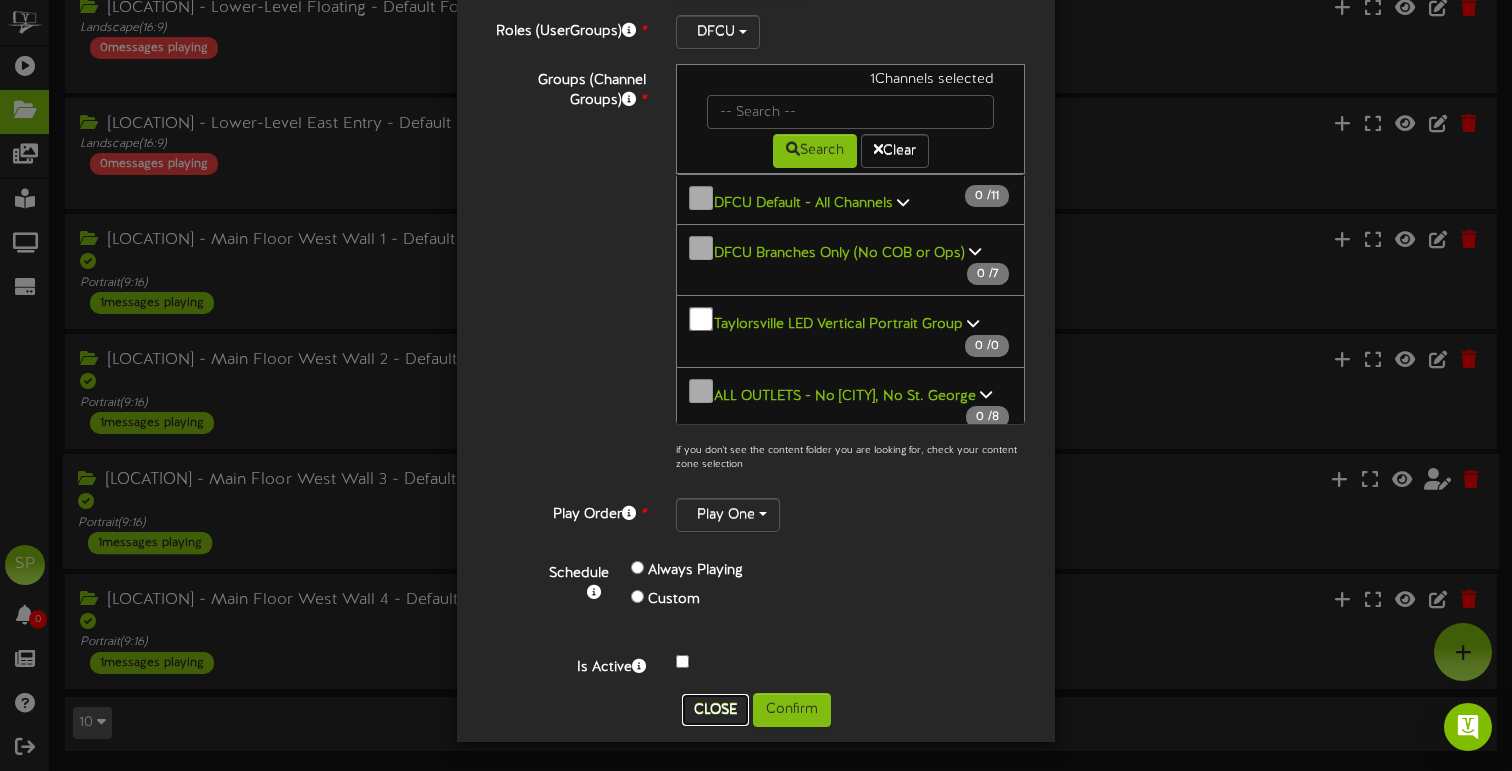 click on "Close" at bounding box center (715, 710) 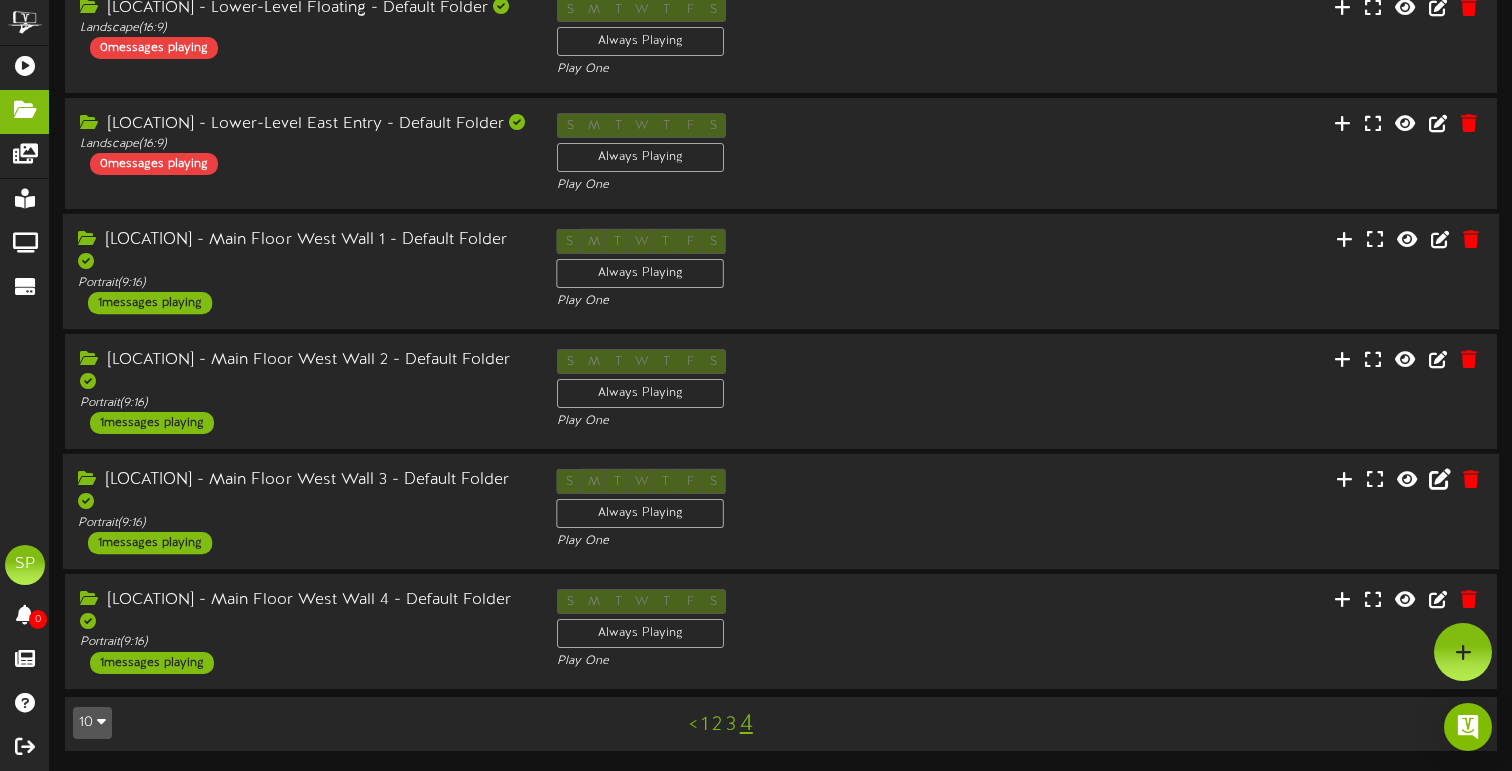 click on "1  messages playing" at bounding box center (150, 303) 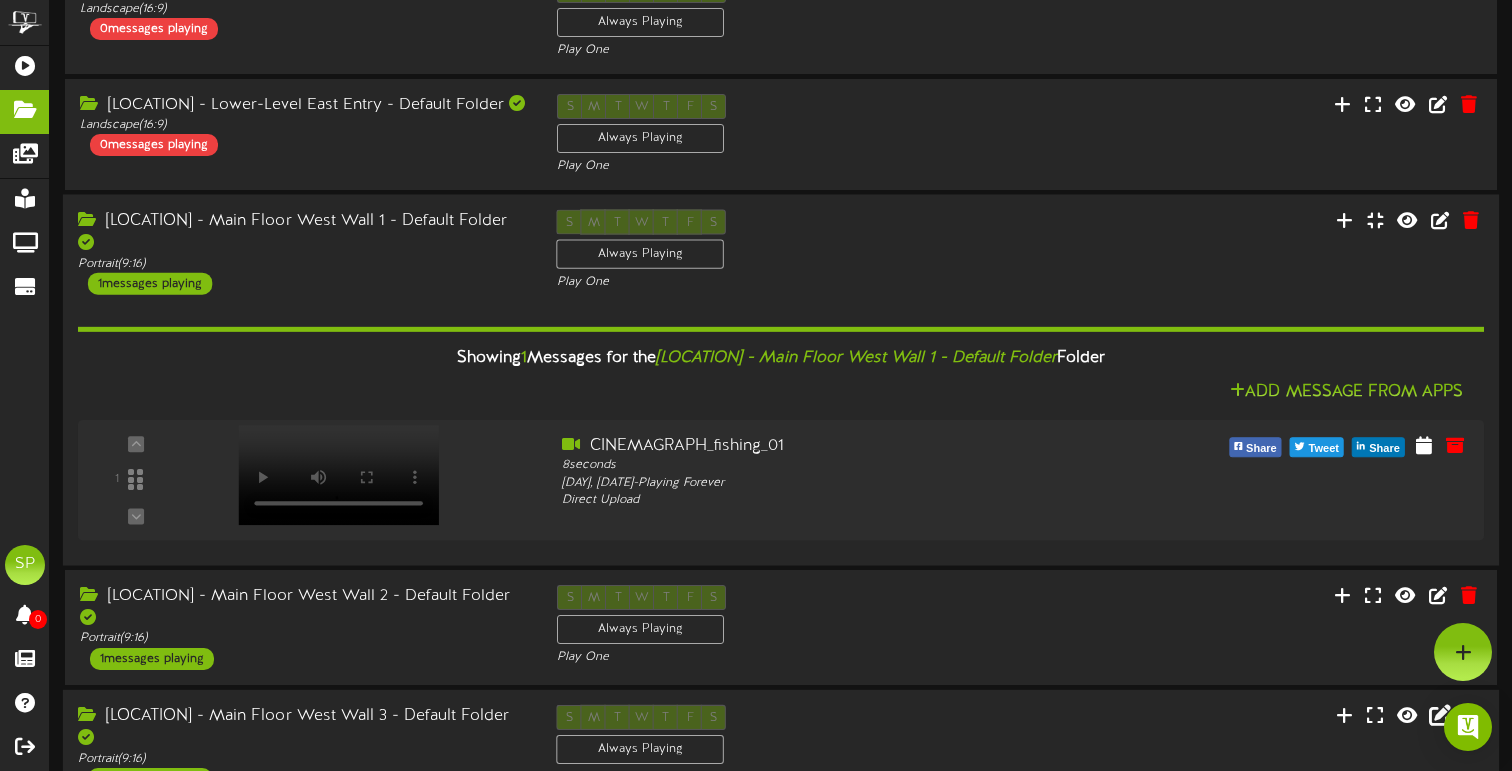 click on "South Temple - Main Floor West Wall 1 - Default Folder" at bounding box center [302, 233] 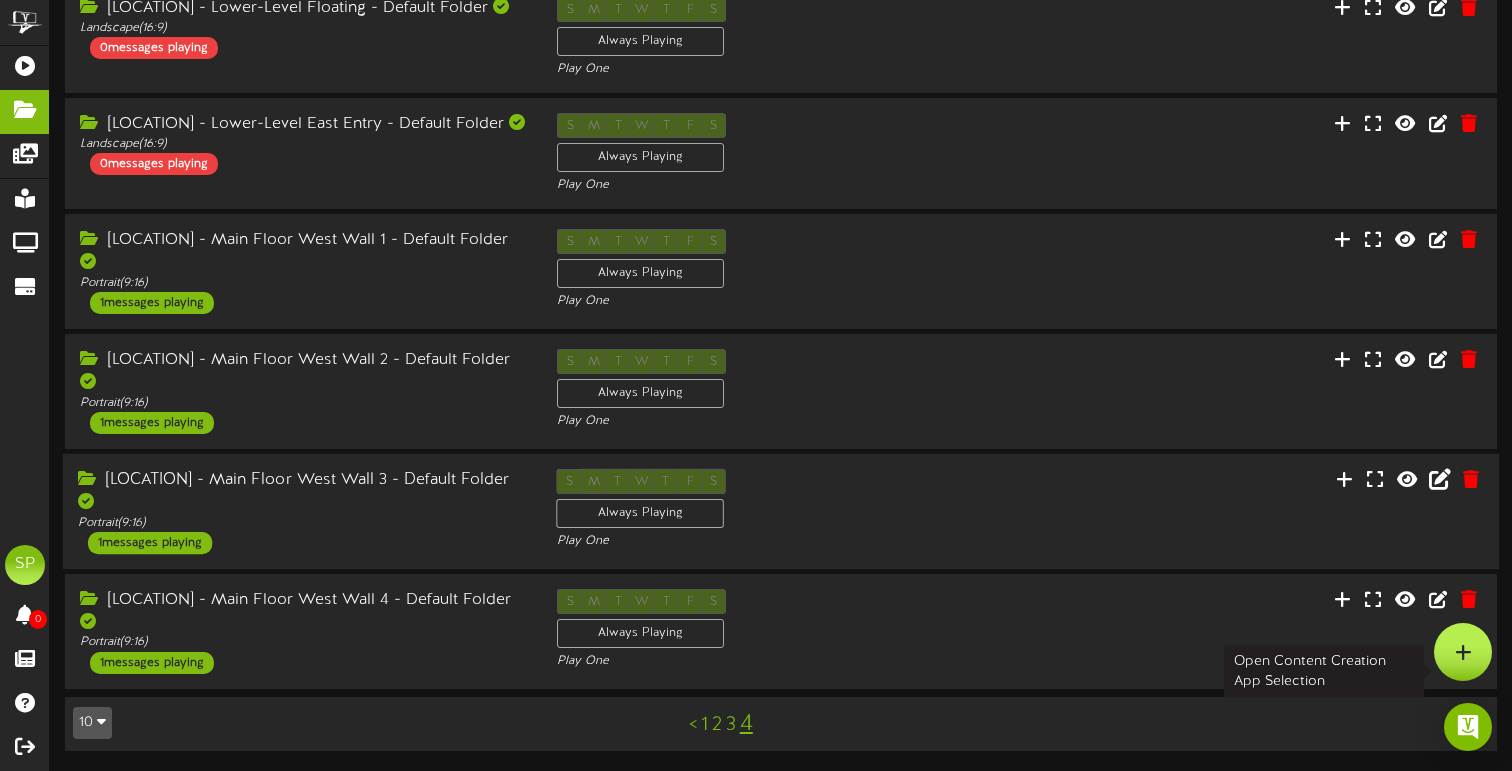click at bounding box center (1463, 652) 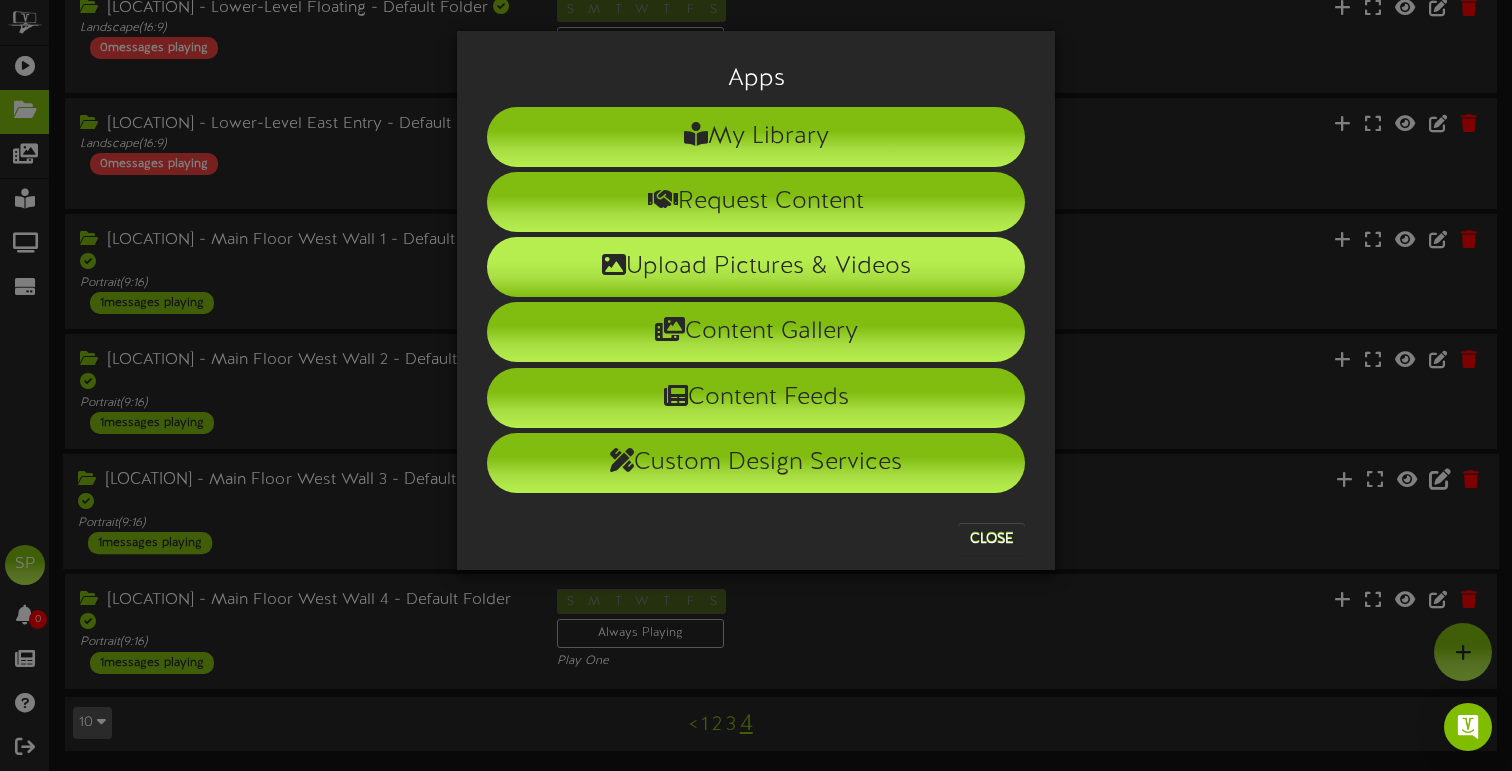 click on "Upload Pictures & Videos" at bounding box center [756, 267] 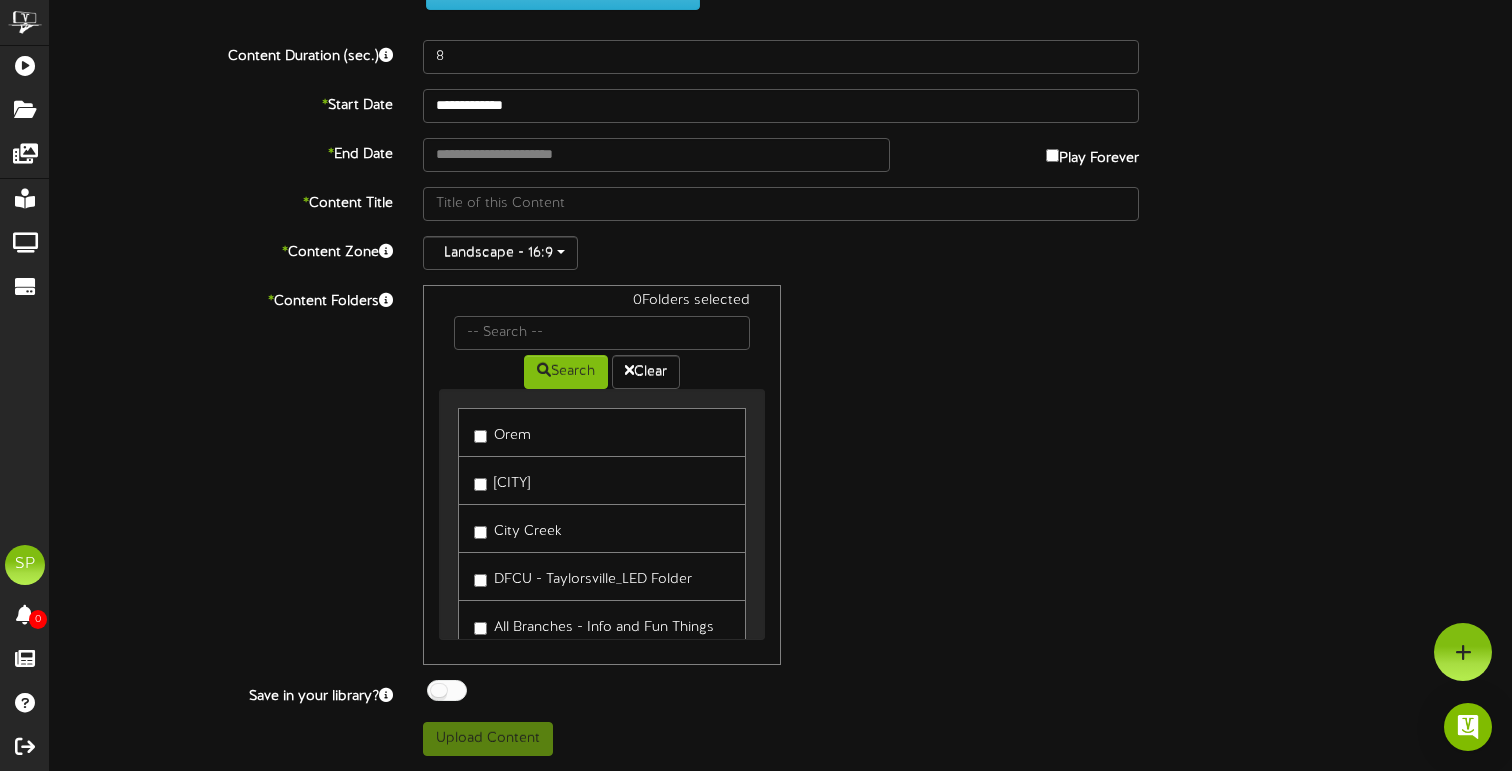 scroll, scrollTop: 0, scrollLeft: 0, axis: both 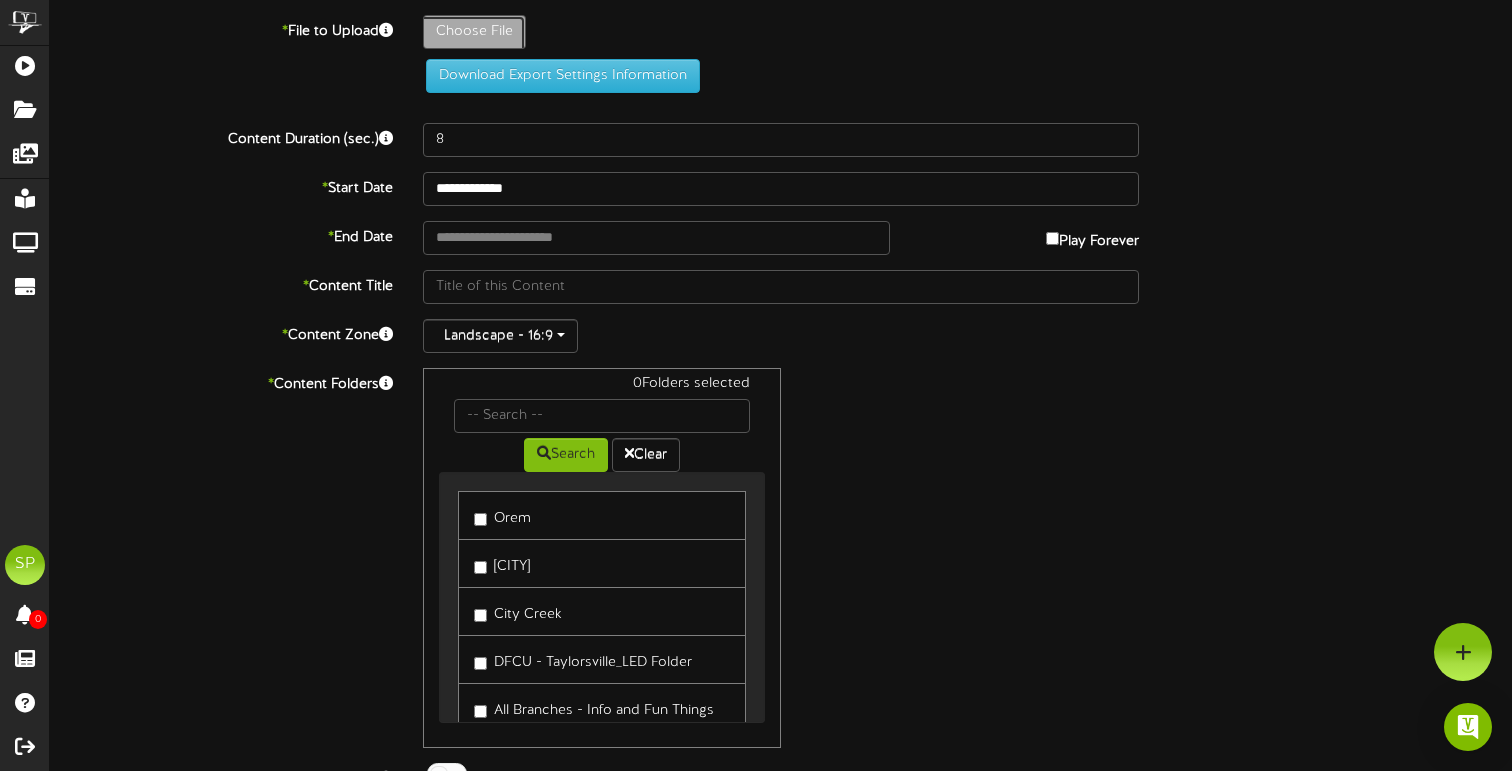 click on "Choose File" at bounding box center (-563, 87) 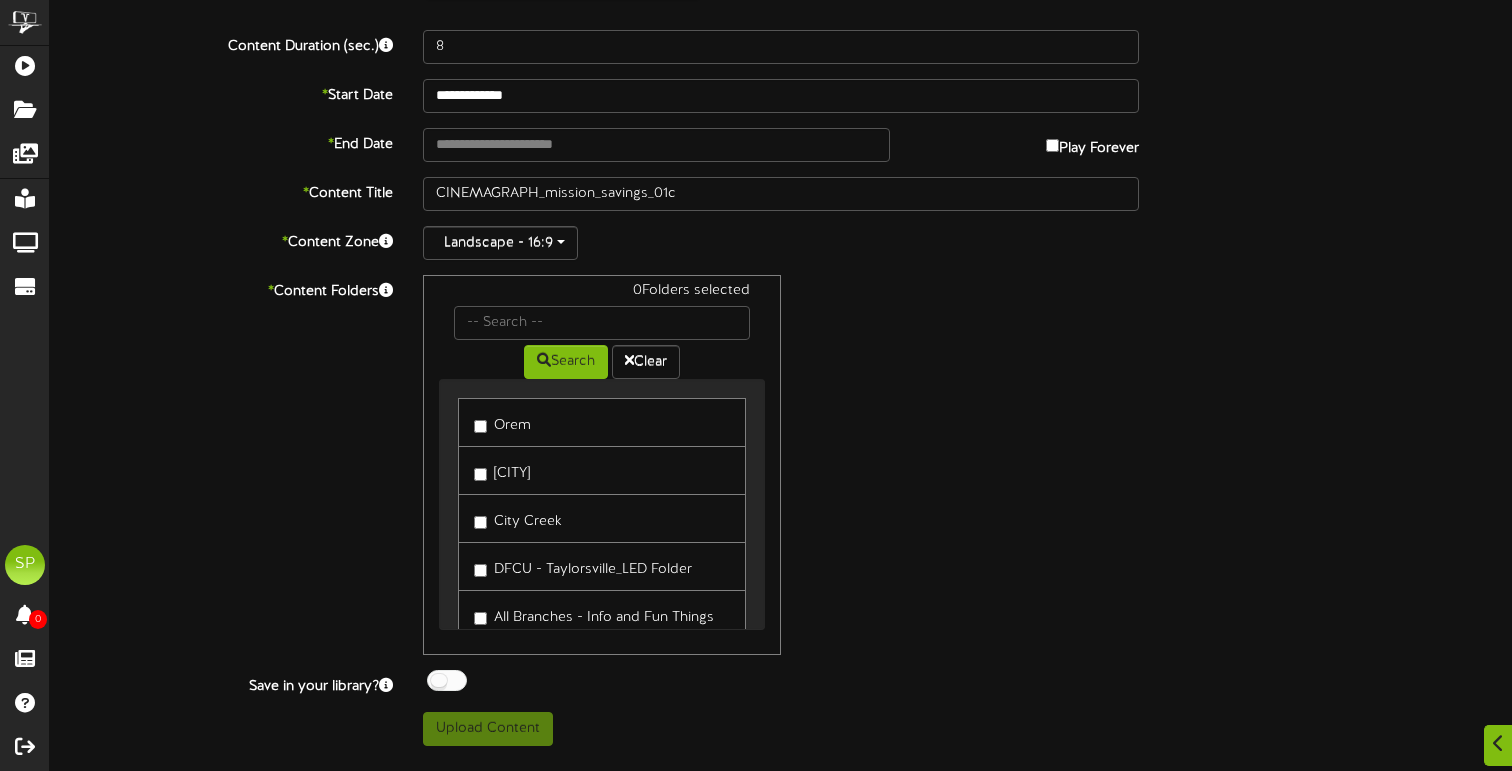 scroll, scrollTop: 116, scrollLeft: 0, axis: vertical 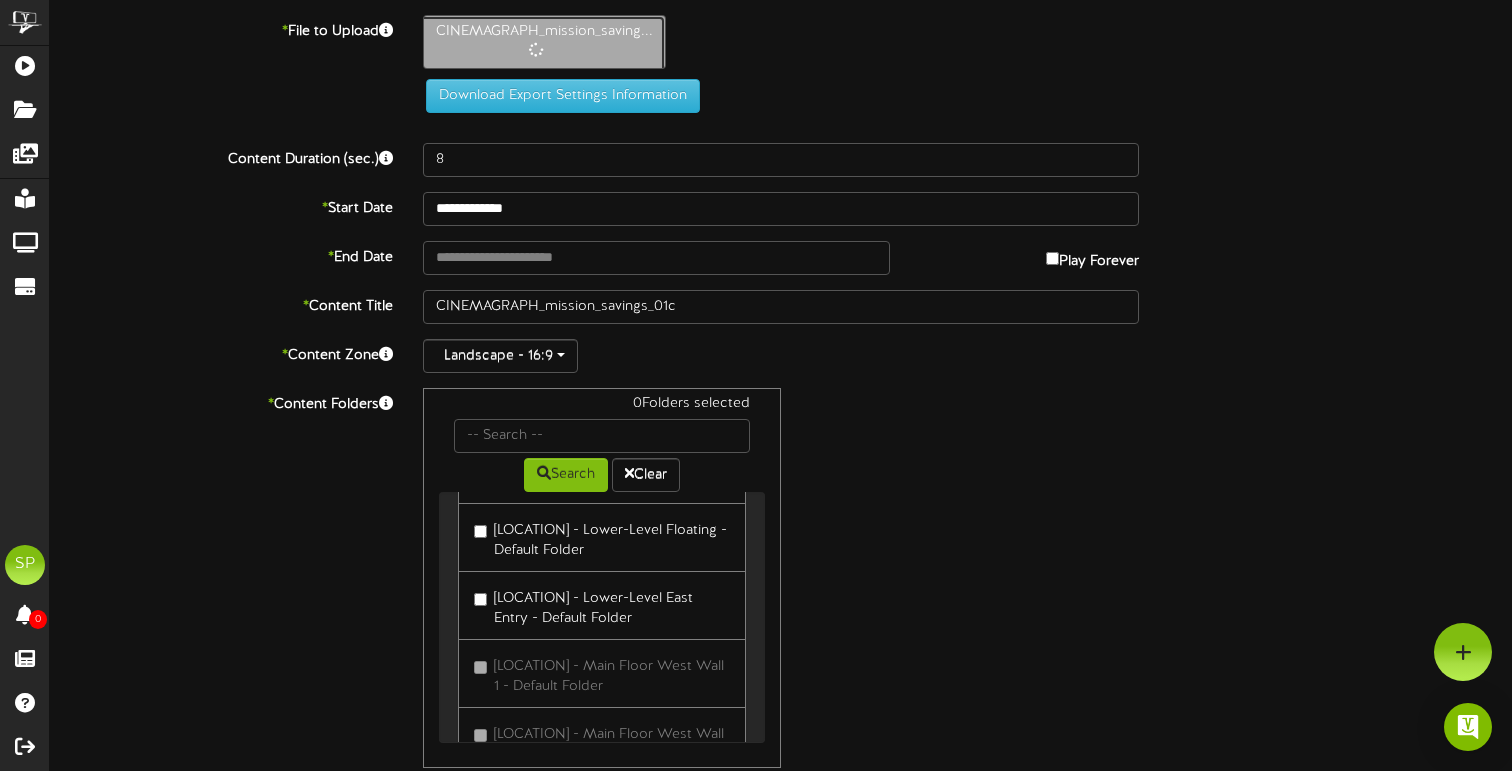 type on "9" 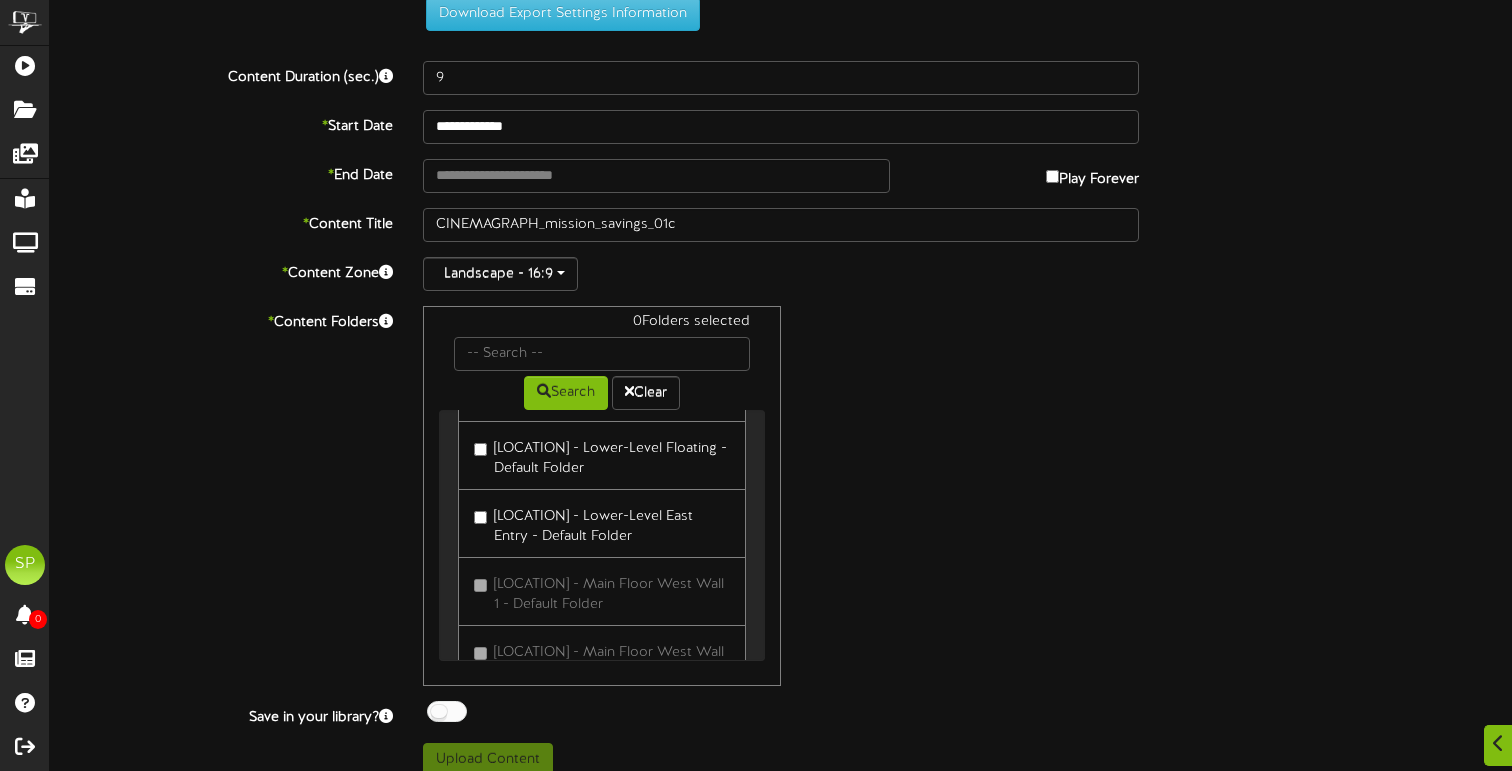 scroll, scrollTop: 171, scrollLeft: 0, axis: vertical 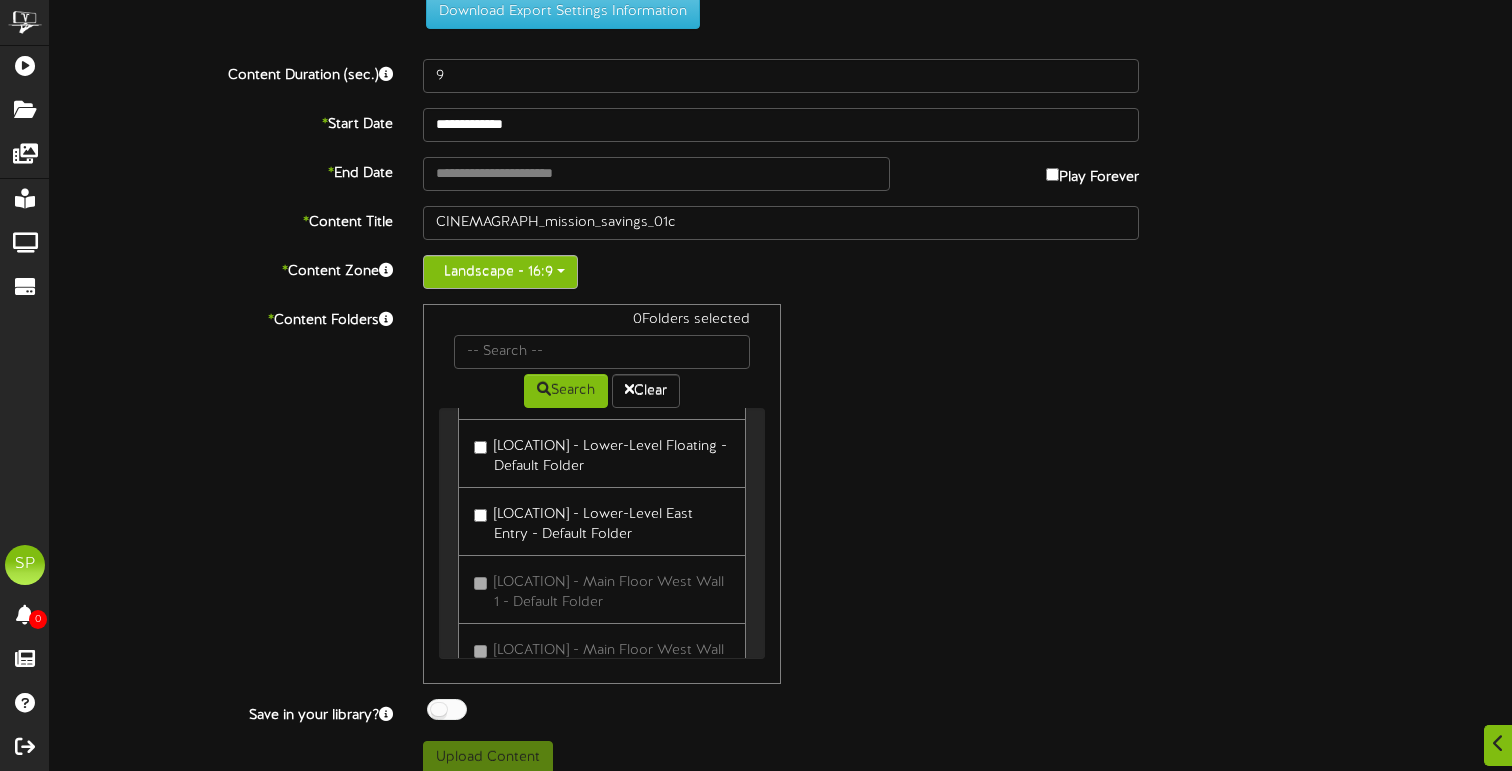 click on "Landscape - 16:9" at bounding box center (500, 272) 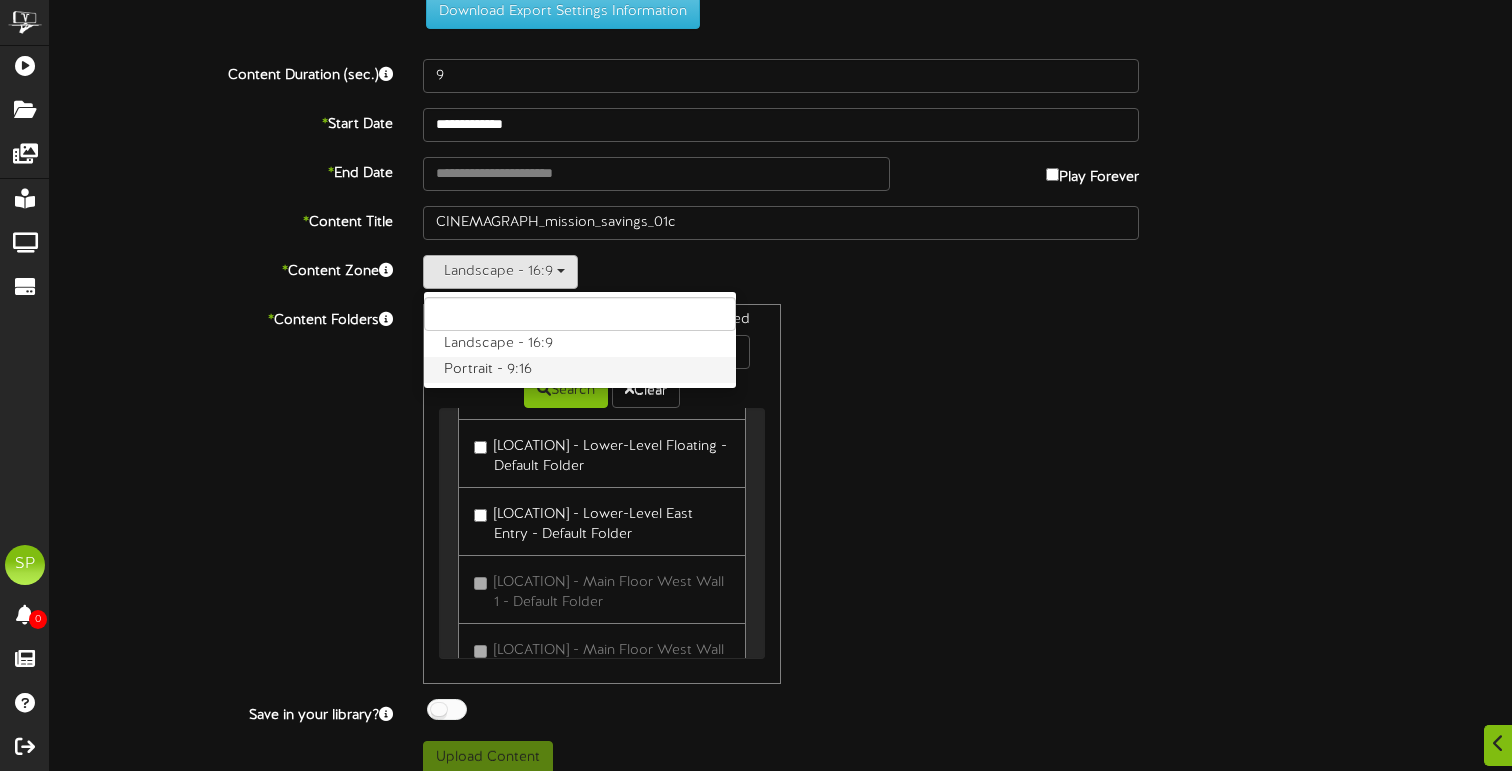click on "Portrait - 9:16" at bounding box center [580, 370] 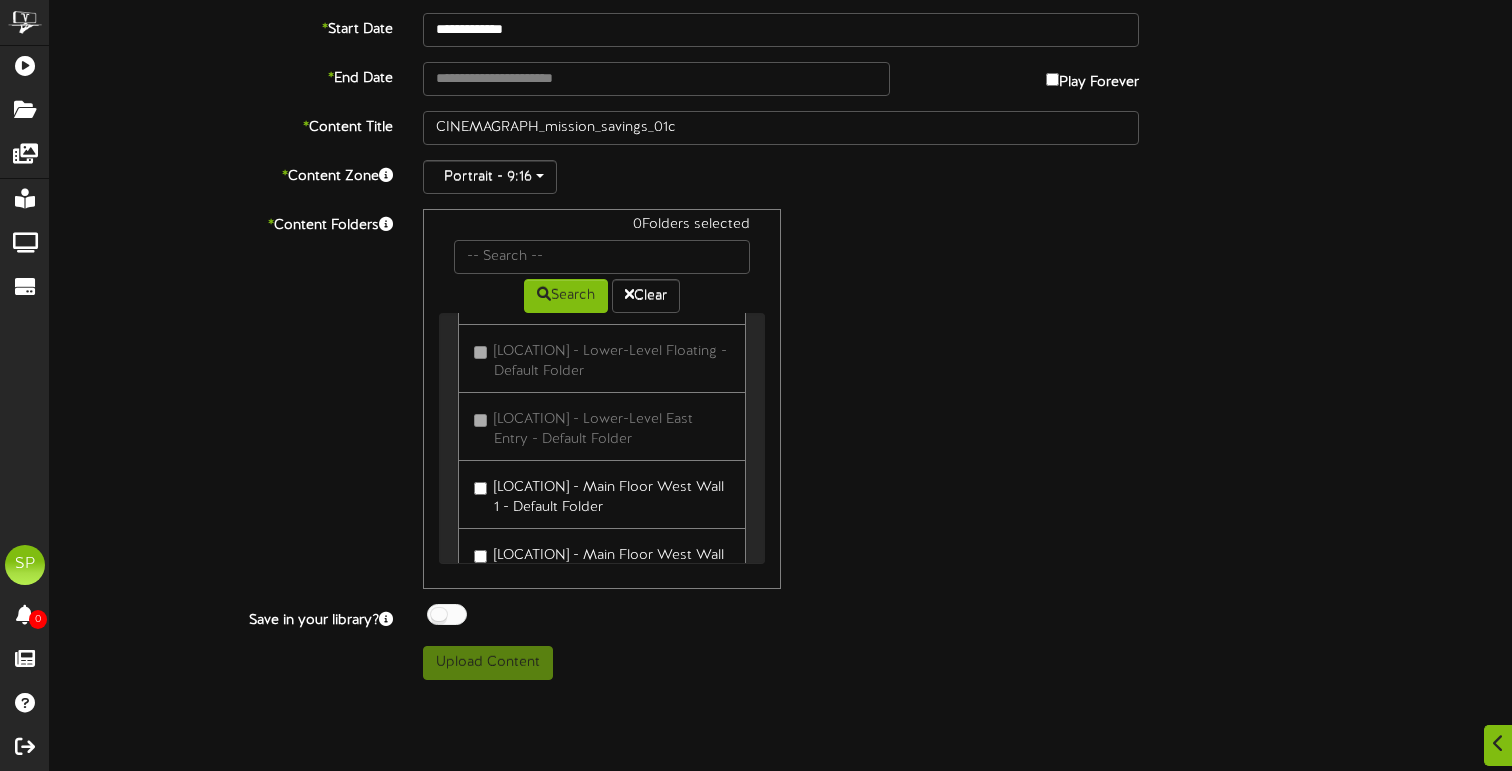 scroll, scrollTop: 445, scrollLeft: 0, axis: vertical 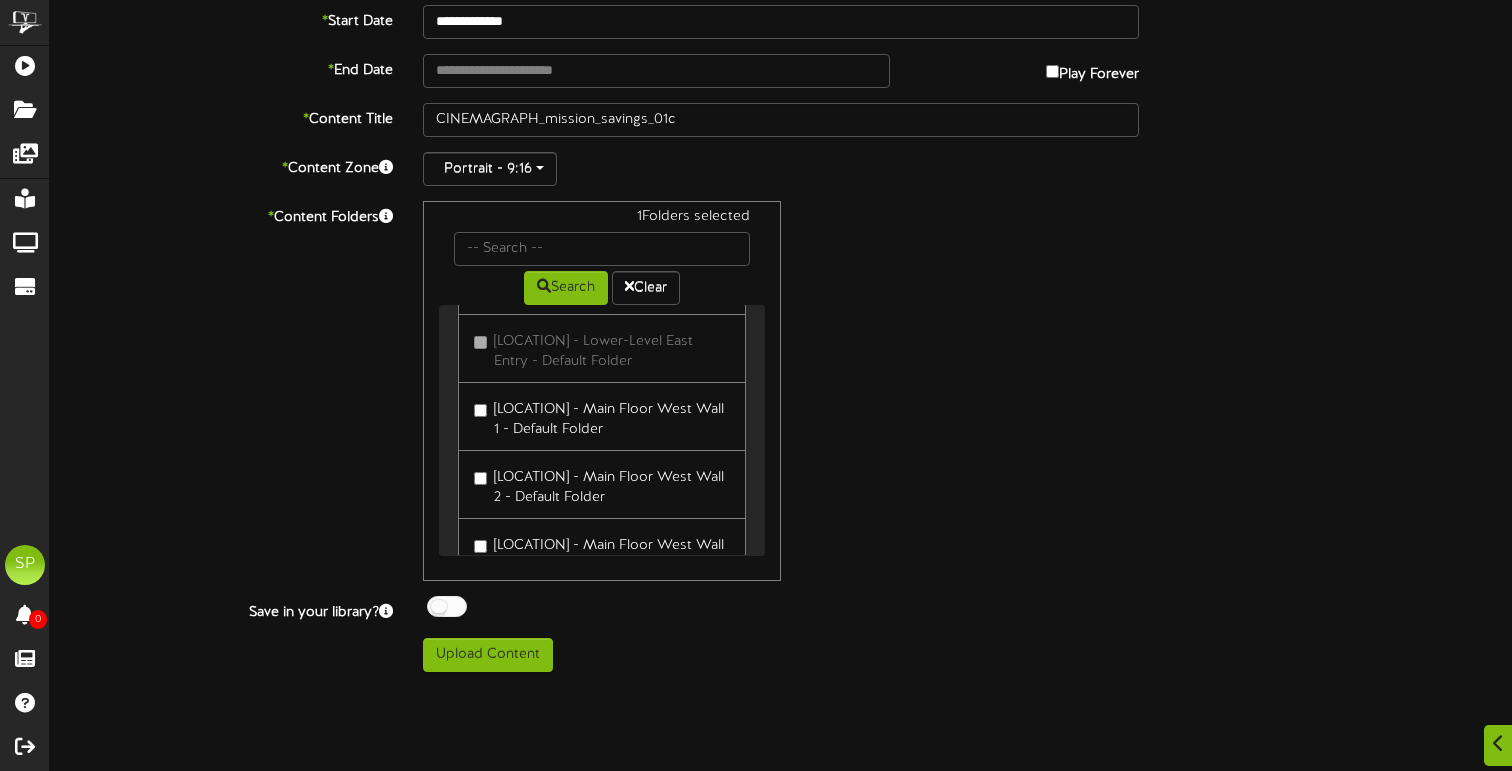 click at bounding box center (447, 606) 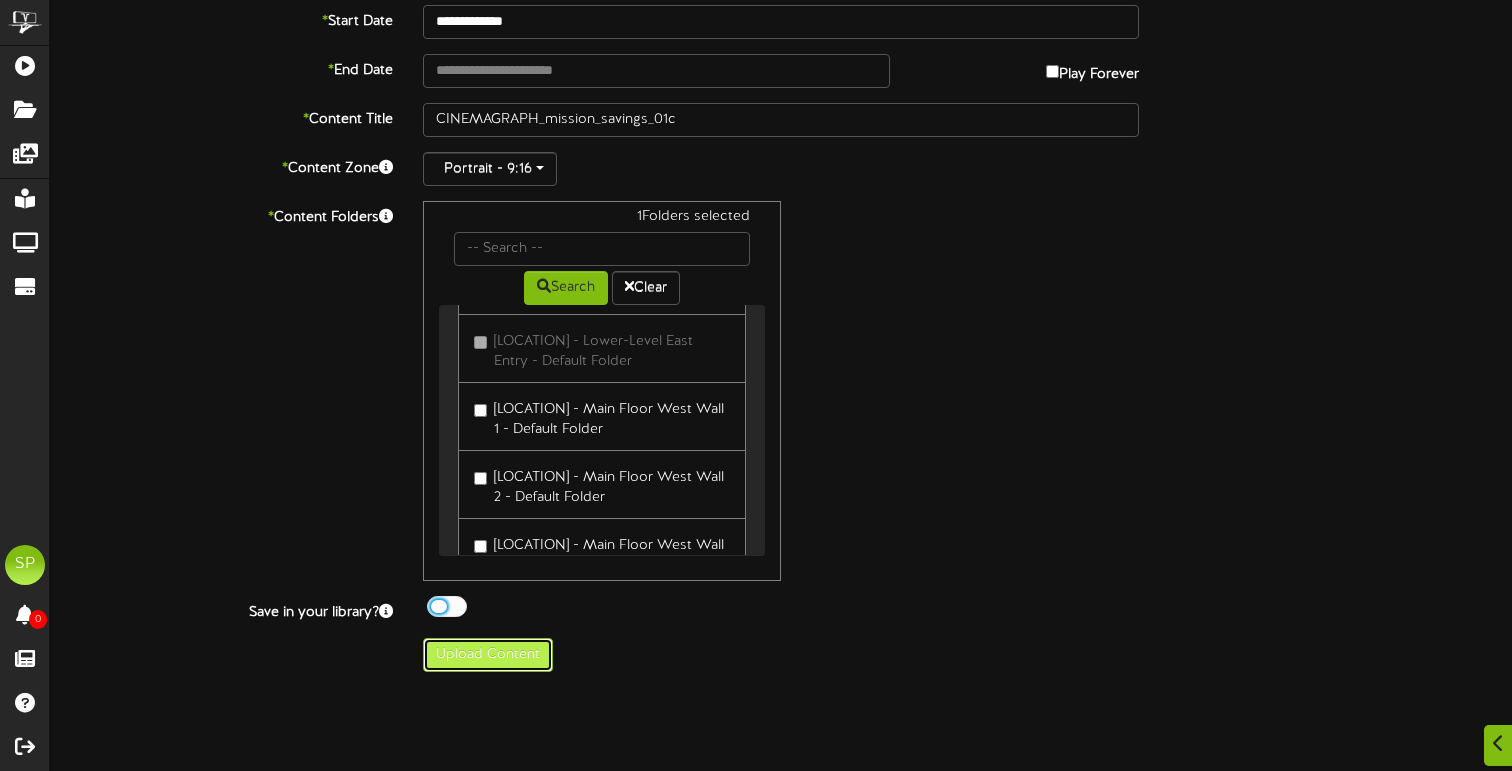 click on "Upload Content" at bounding box center [488, 655] 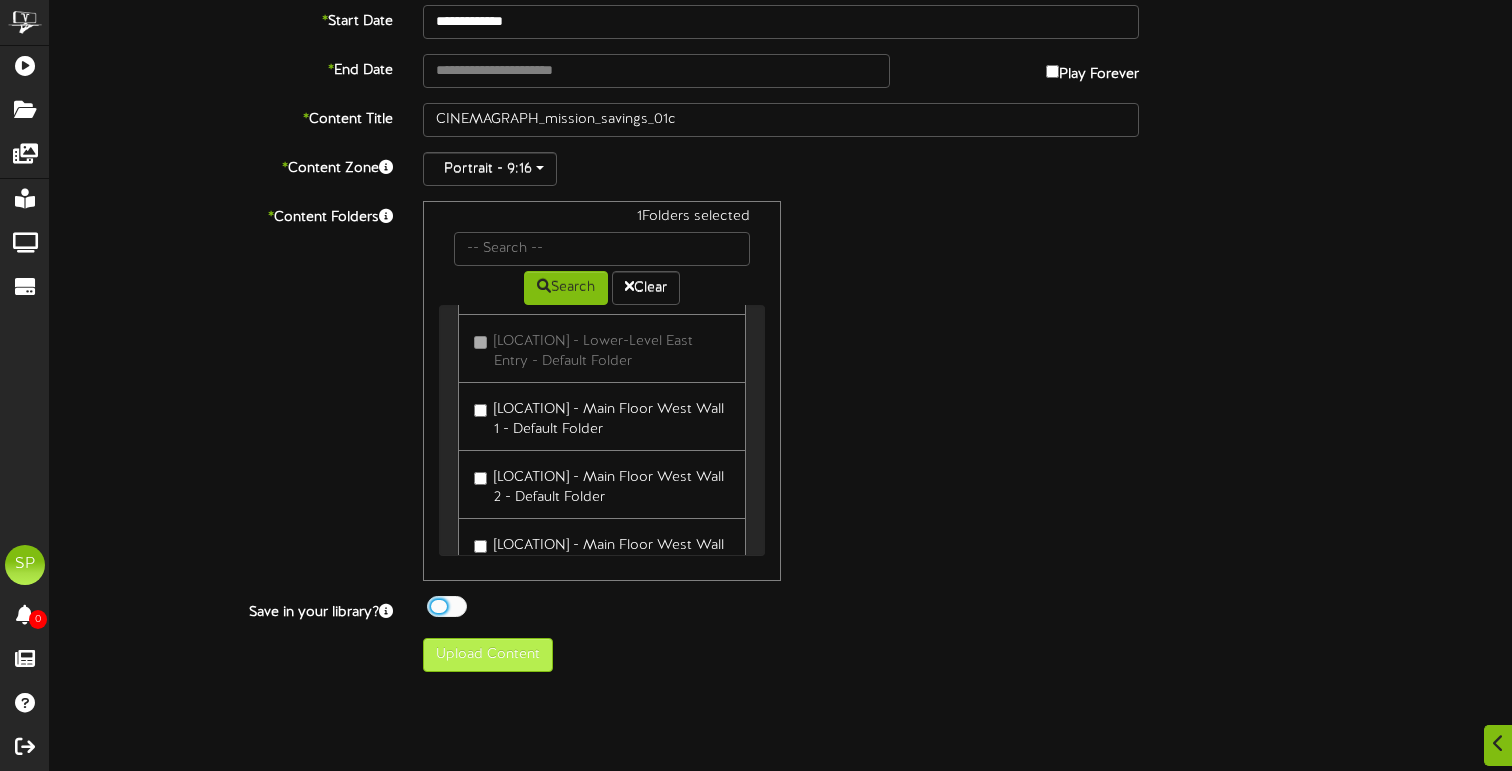 type on "**********" 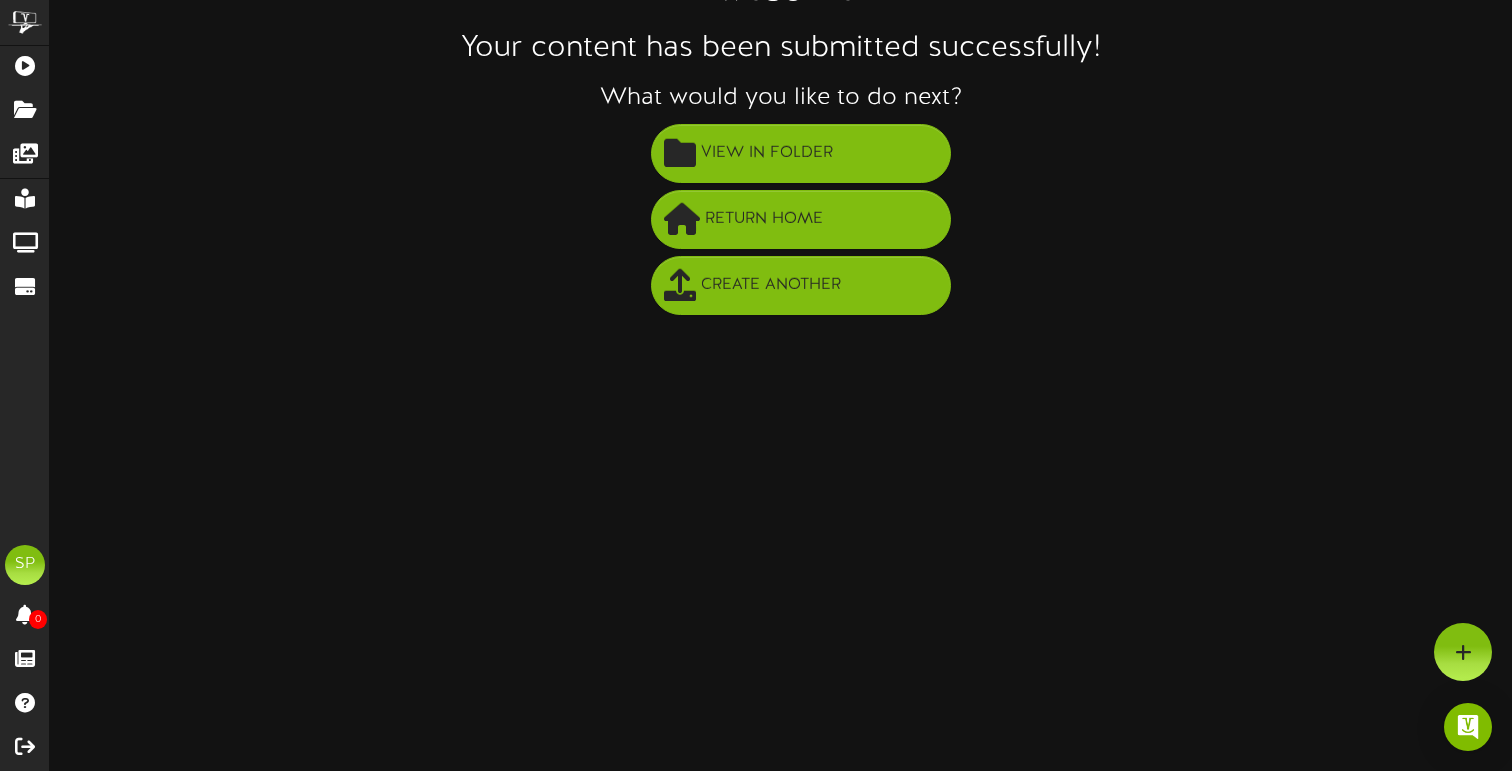 scroll, scrollTop: 0, scrollLeft: 0, axis: both 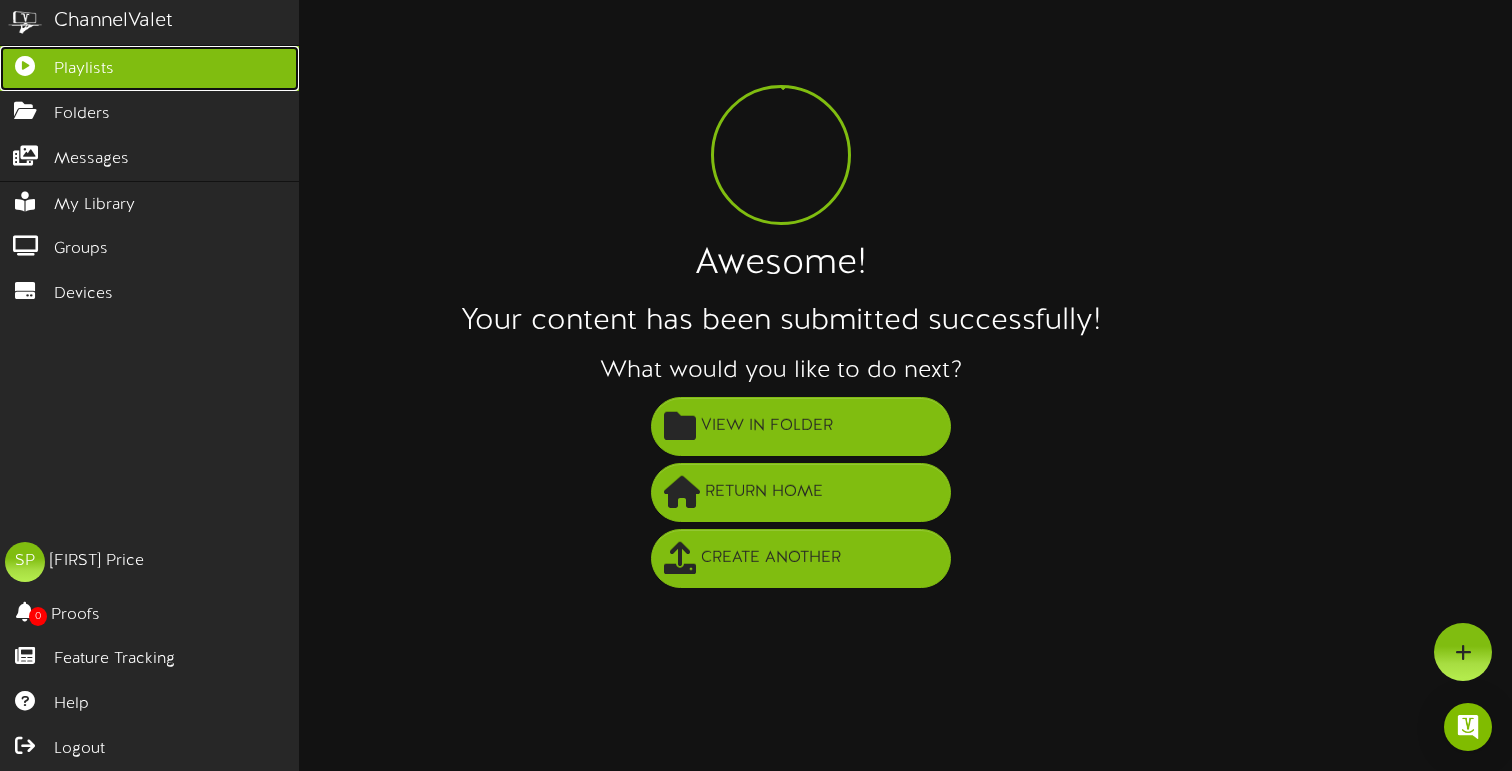 click on "Playlists" at bounding box center [84, 69] 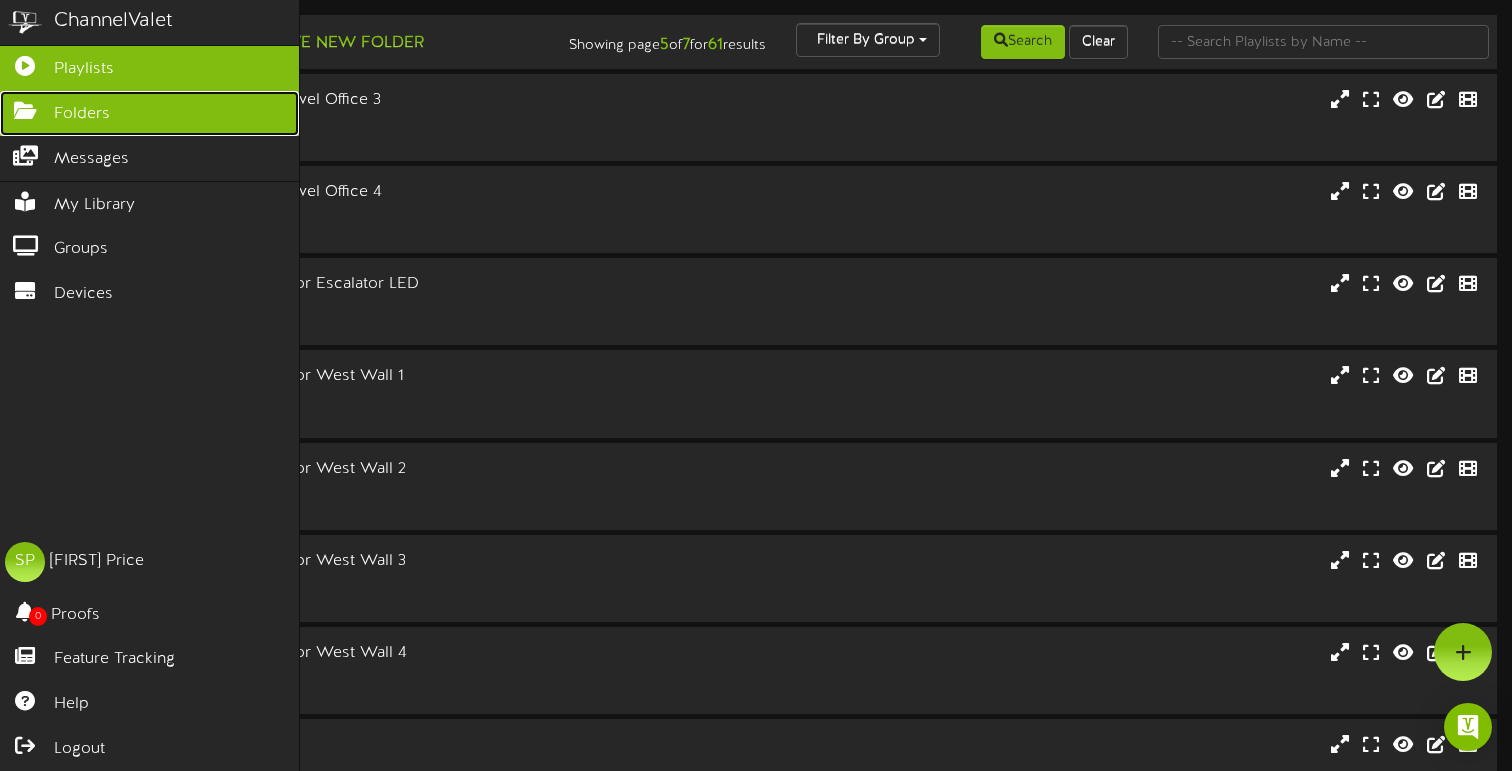 click on "Folders" at bounding box center (82, 114) 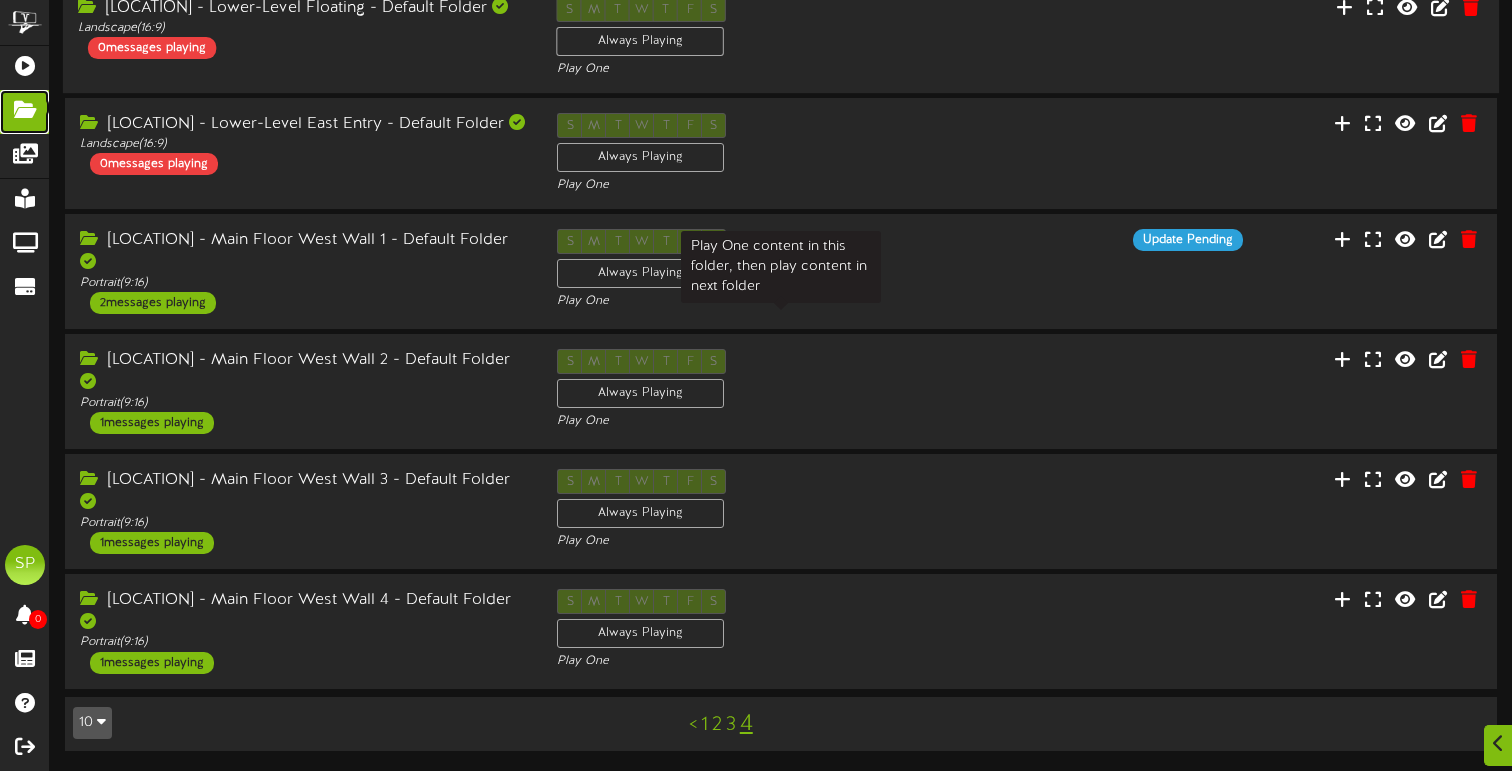 scroll, scrollTop: 366, scrollLeft: 0, axis: vertical 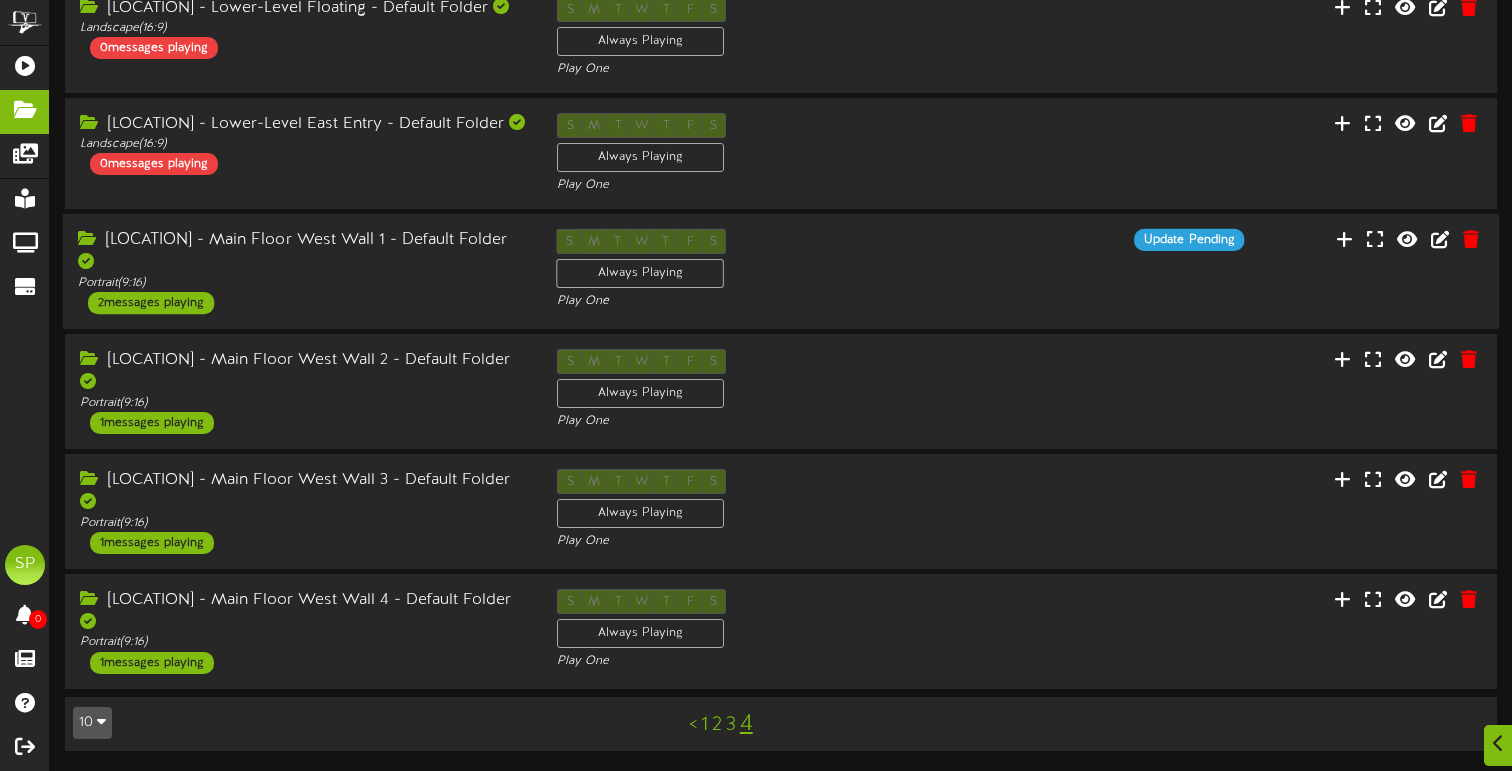 click on "2  messages playing" at bounding box center (151, 303) 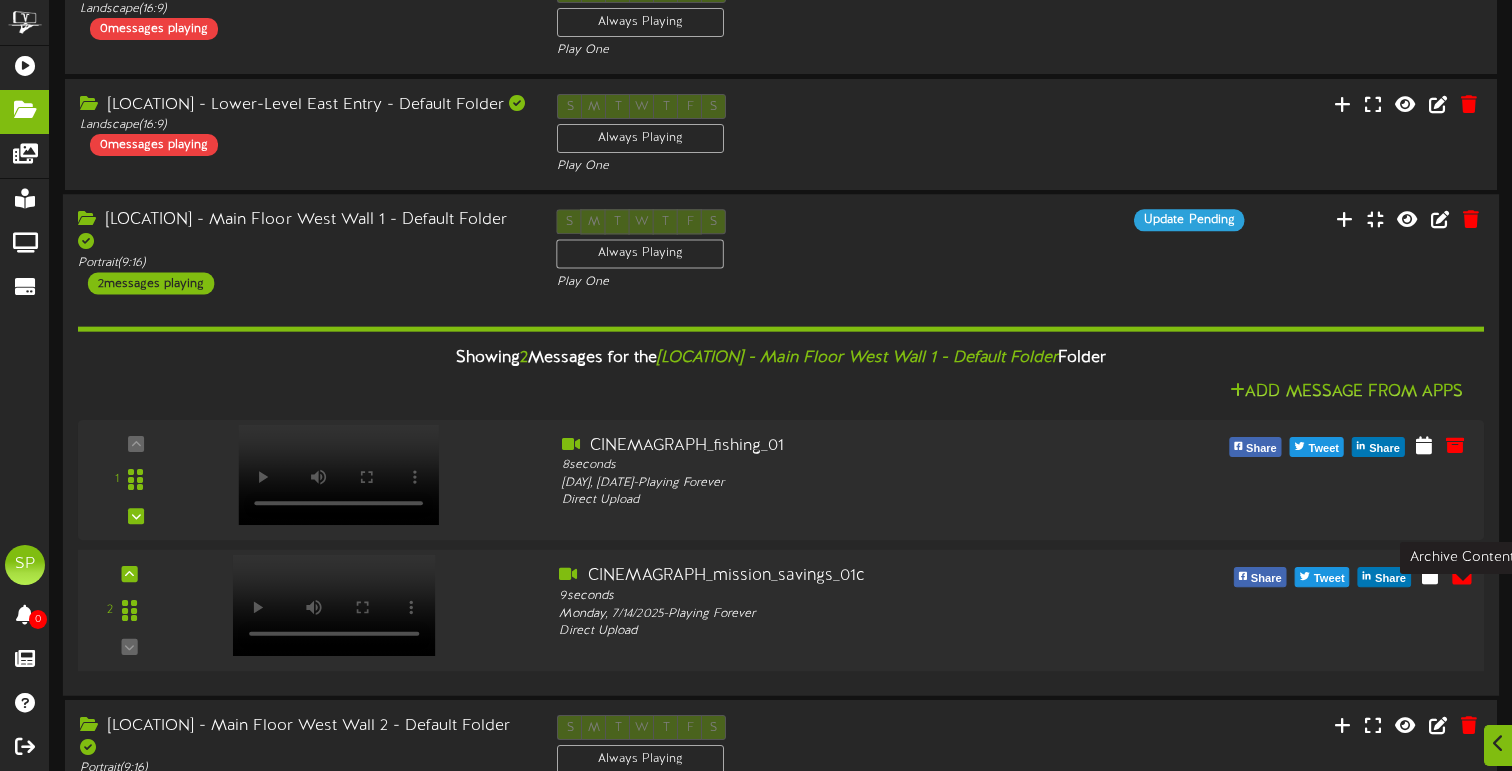 click at bounding box center (1462, 574) 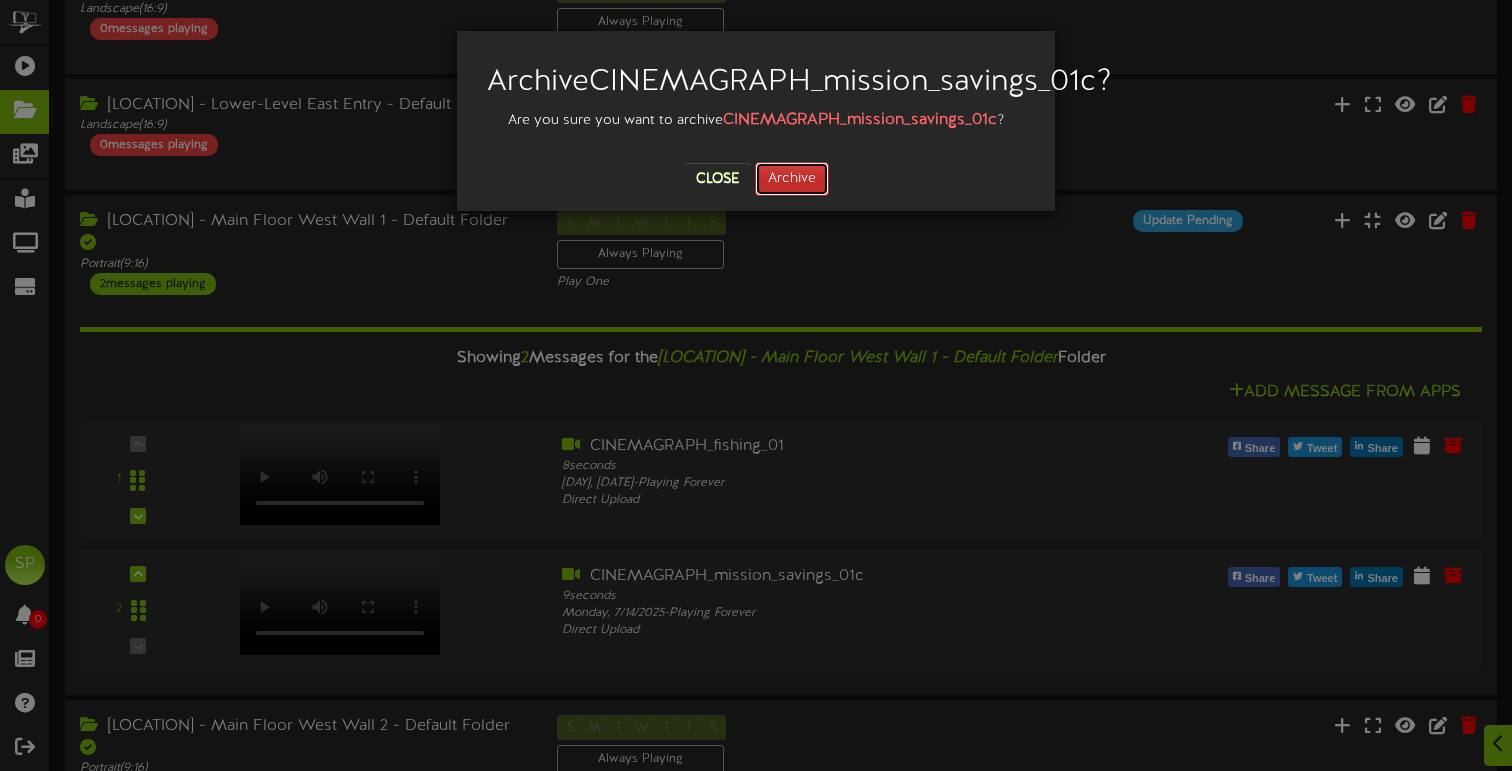 click on "Archive" at bounding box center [792, 179] 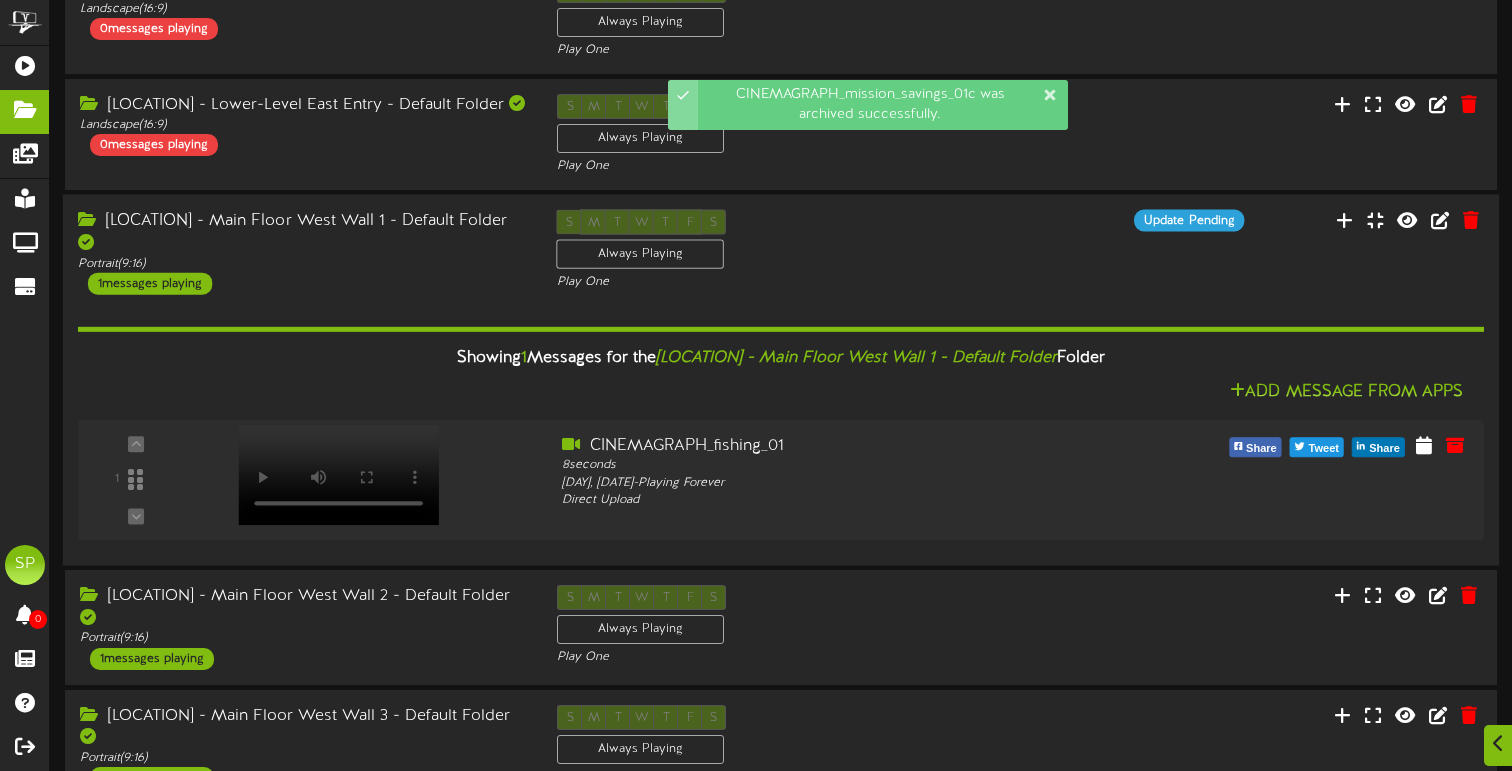 click on "South Temple - Main Floor West Wall 1 - Default Folder" at bounding box center (302, 233) 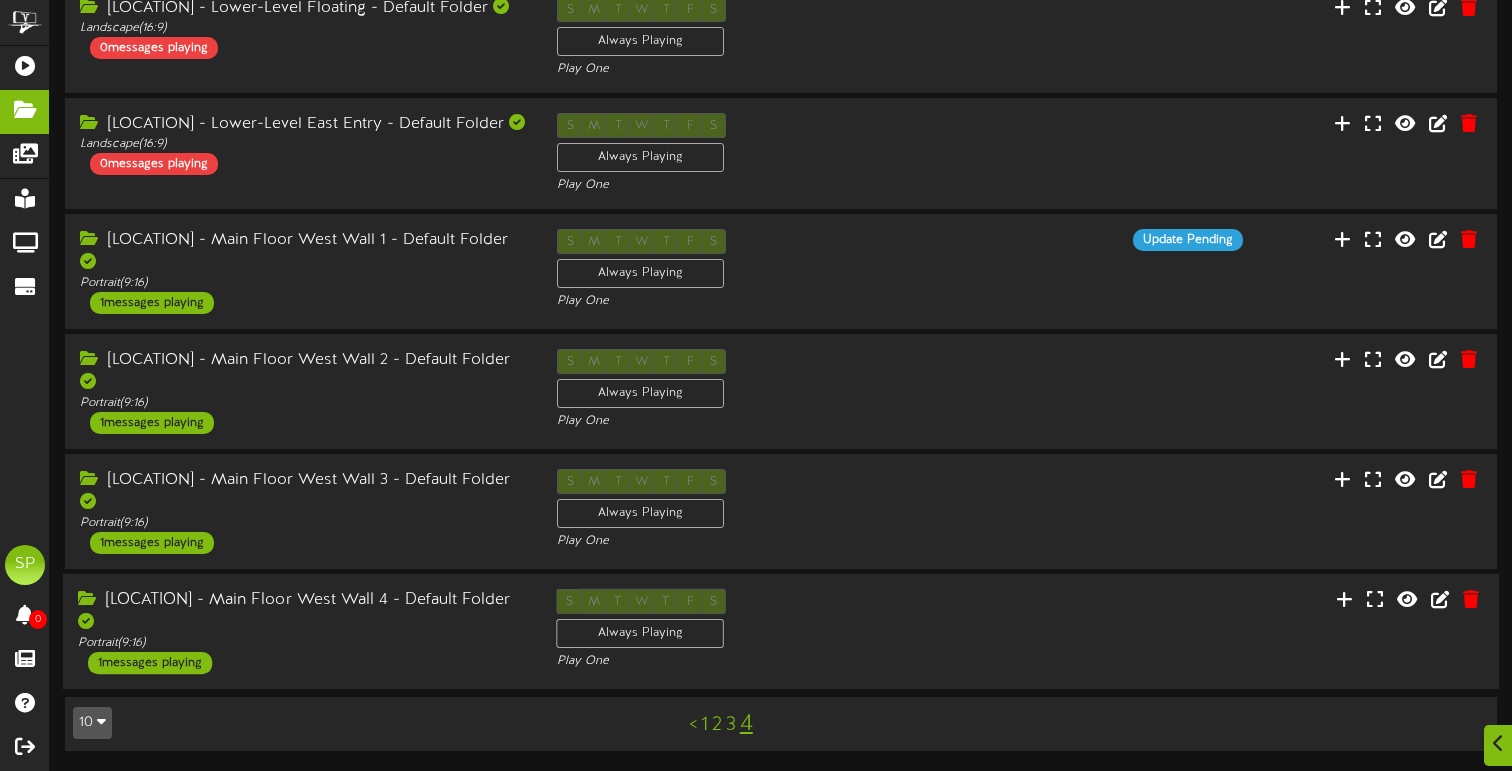 click on "1  messages playing" at bounding box center [150, 663] 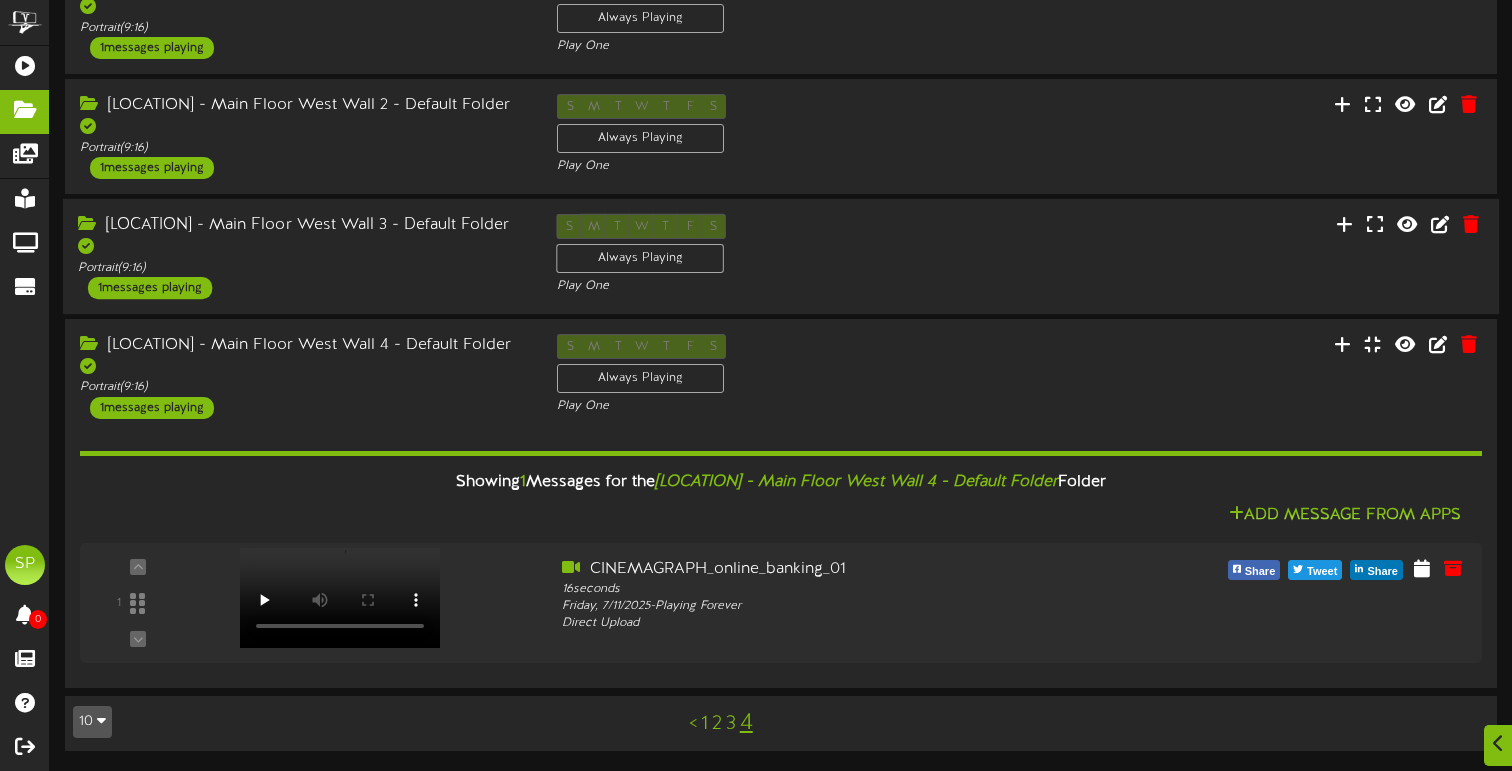 scroll, scrollTop: 621, scrollLeft: 0, axis: vertical 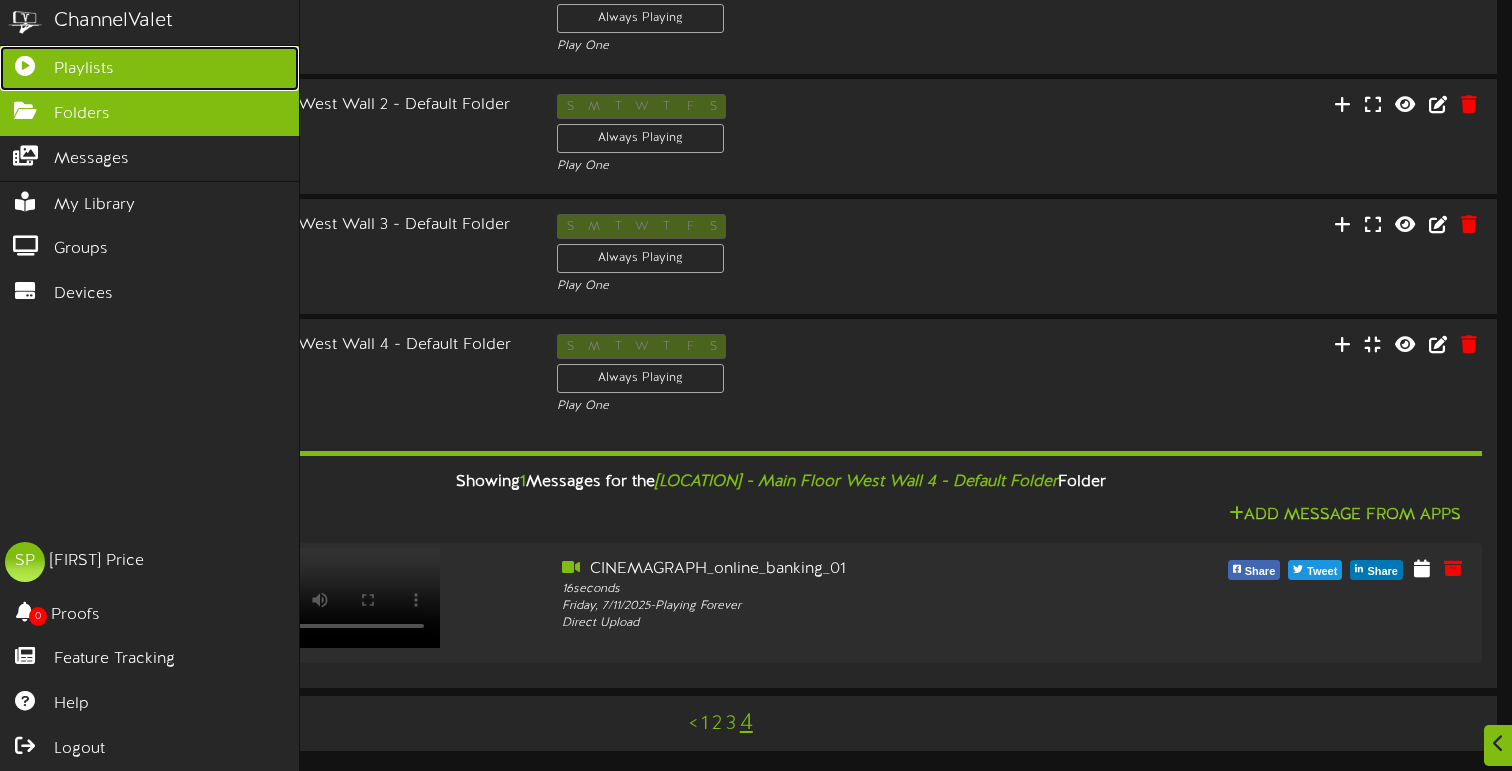 click on "Playlists" at bounding box center (84, 69) 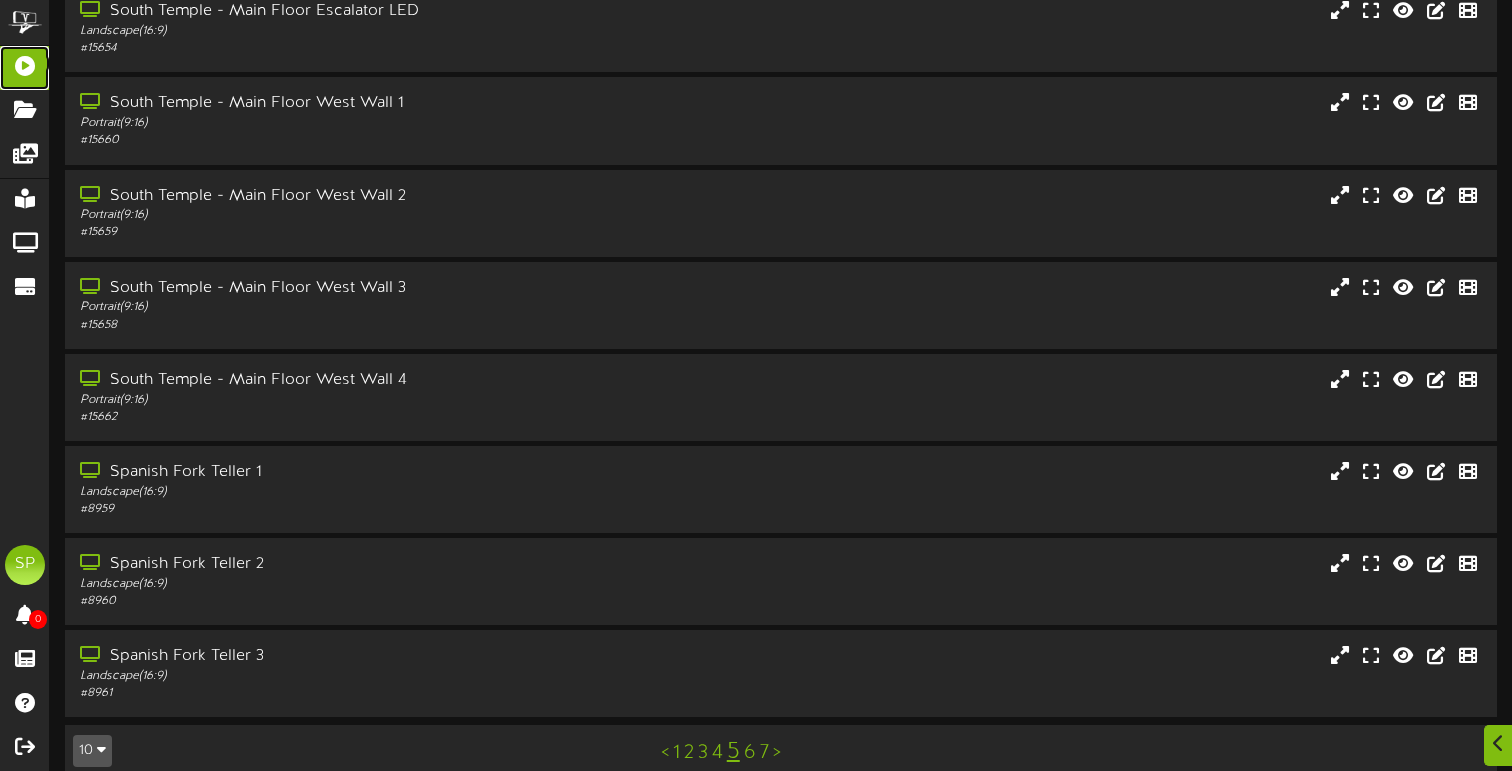scroll, scrollTop: 317, scrollLeft: 0, axis: vertical 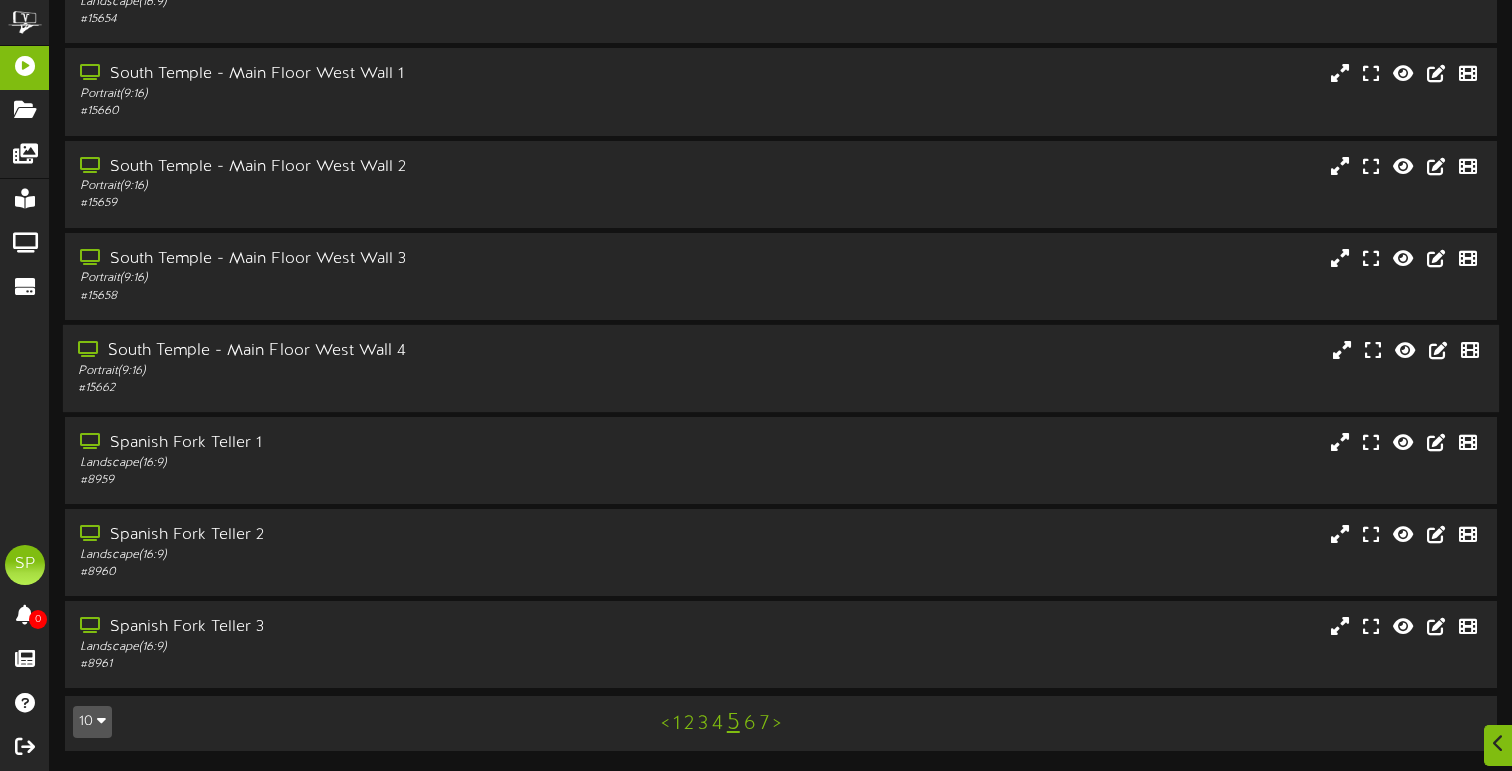 click on "South Temple - Main Floor West Wall 4" at bounding box center [362, 351] 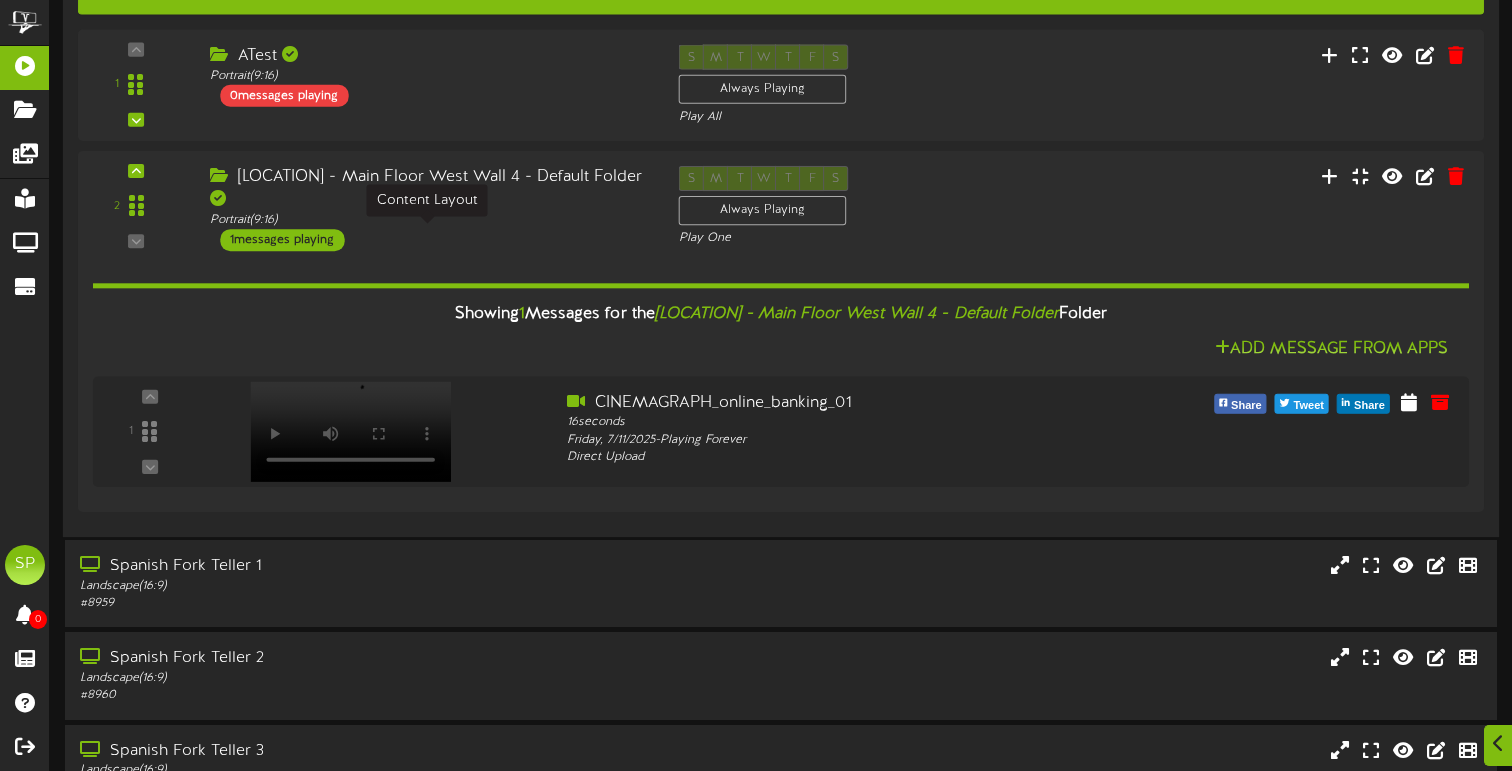 scroll, scrollTop: 816, scrollLeft: 0, axis: vertical 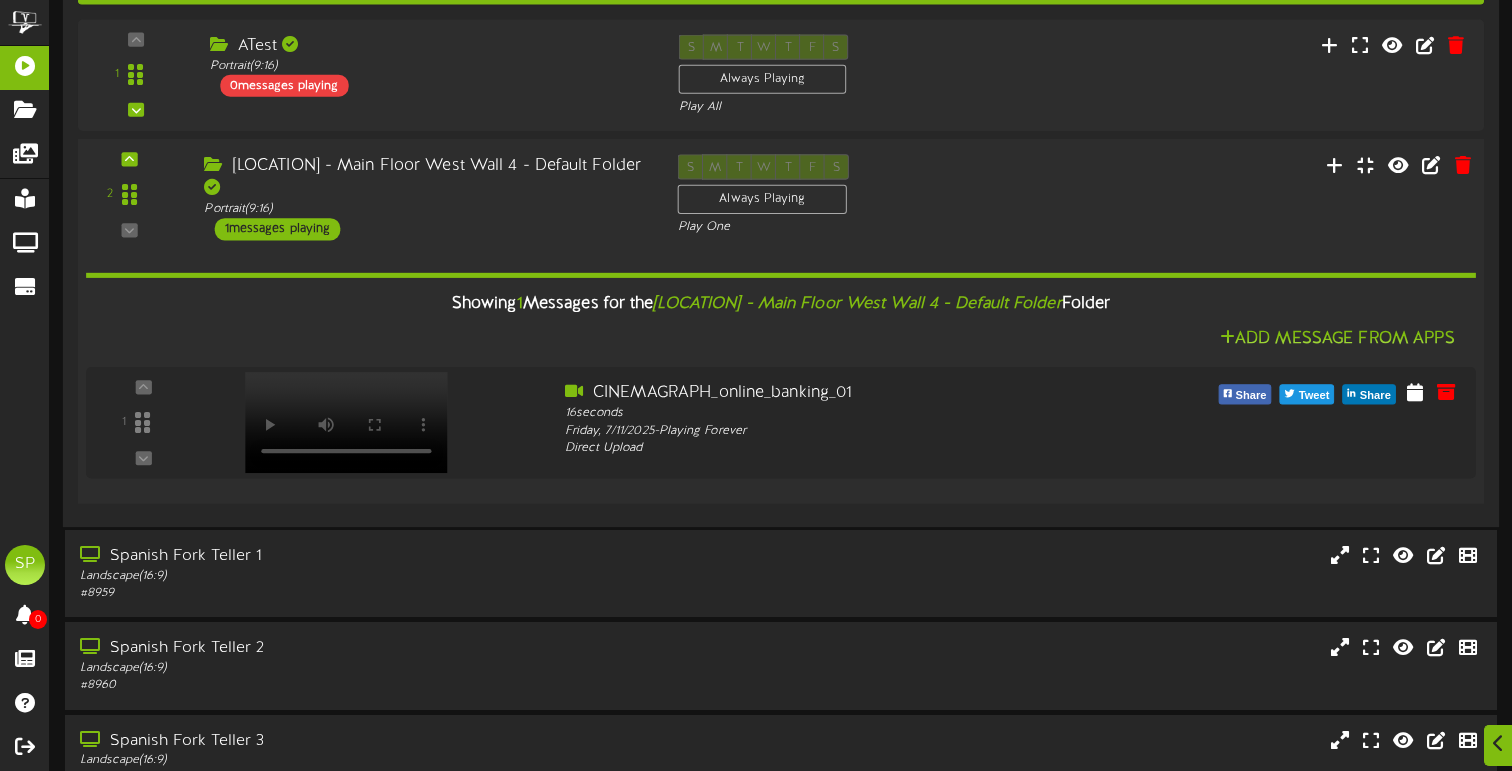 click on "1  messages playing" at bounding box center (278, 229) 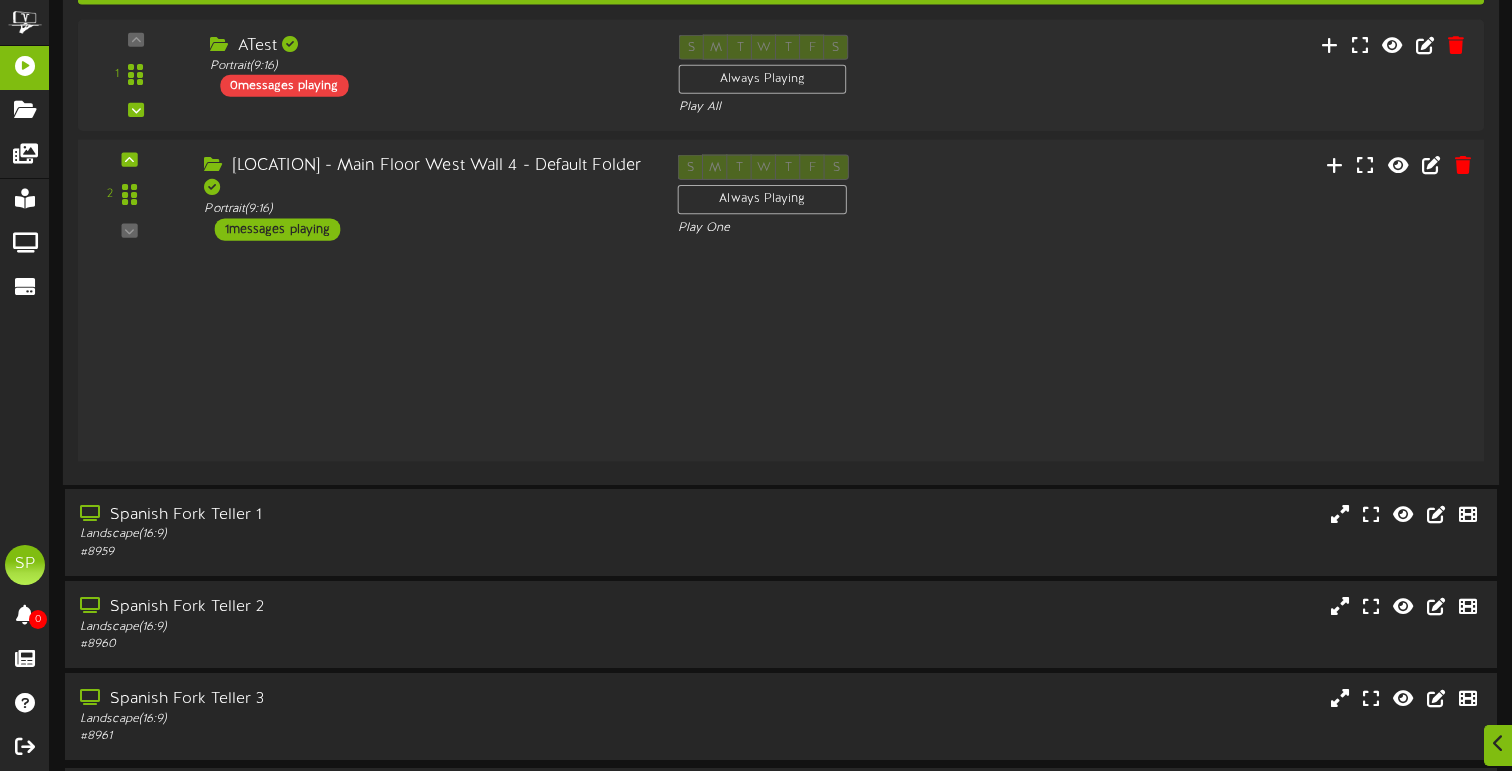 scroll, scrollTop: 700, scrollLeft: 0, axis: vertical 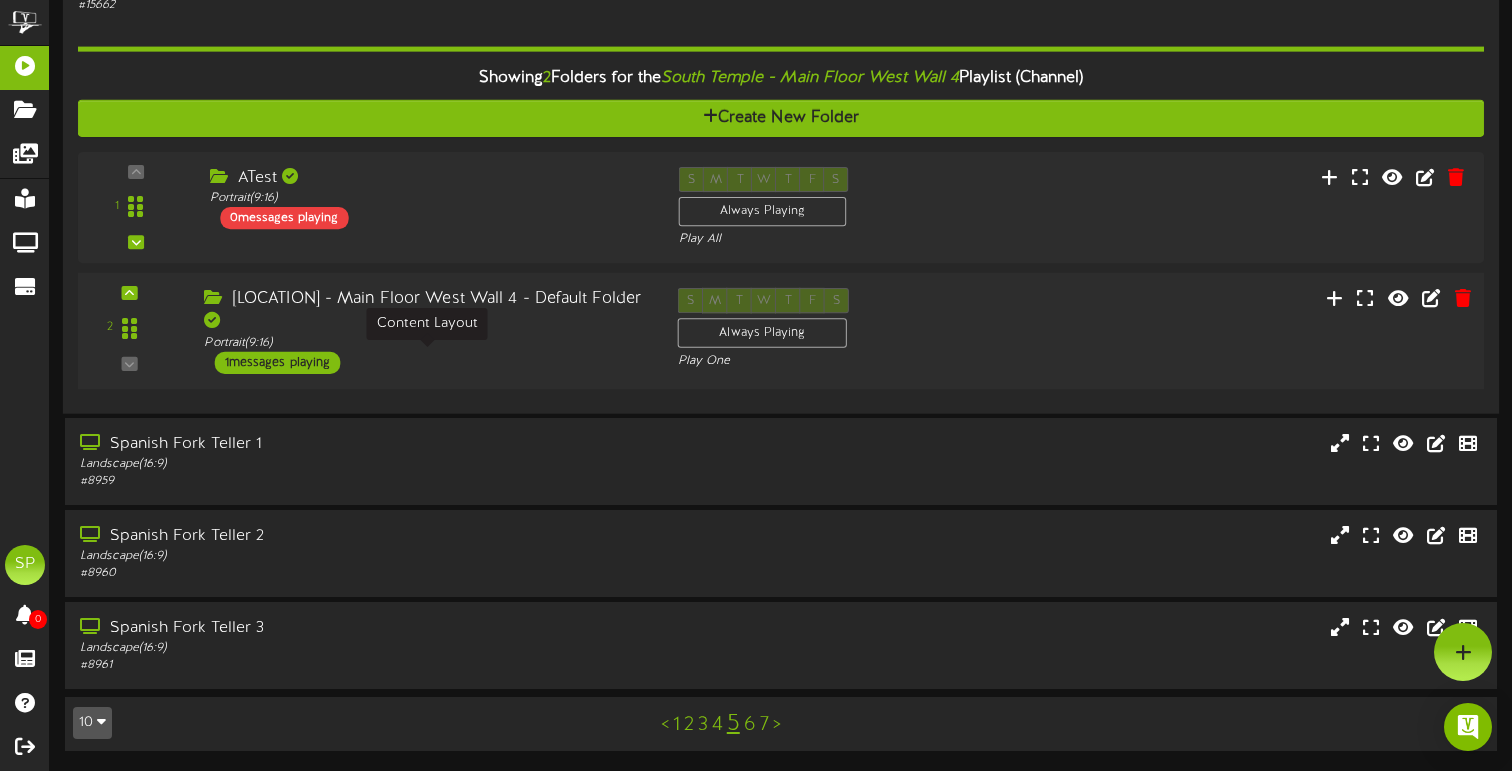click on "Portrait  ( 9:16 )" at bounding box center [425, 342] 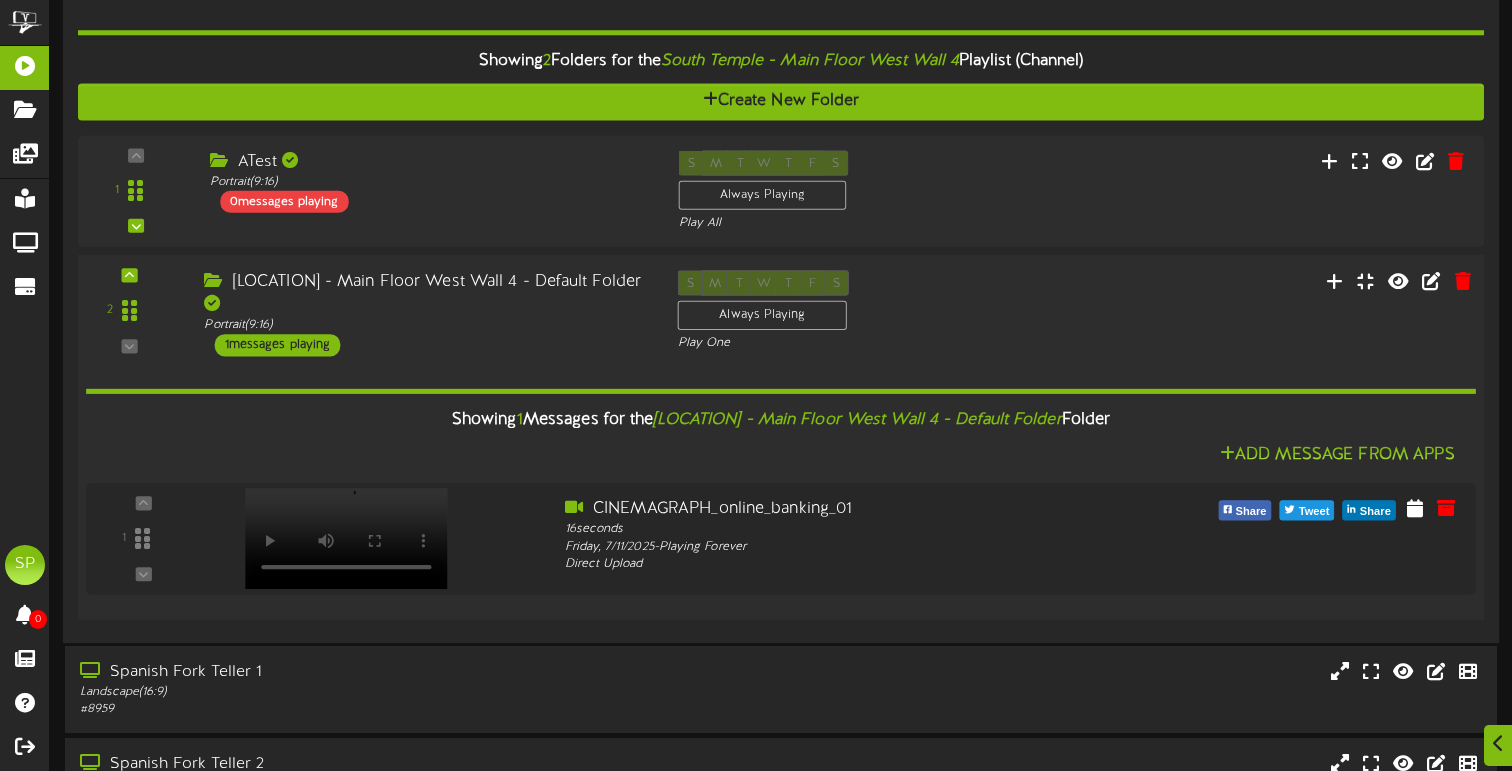 scroll, scrollTop: 700, scrollLeft: 0, axis: vertical 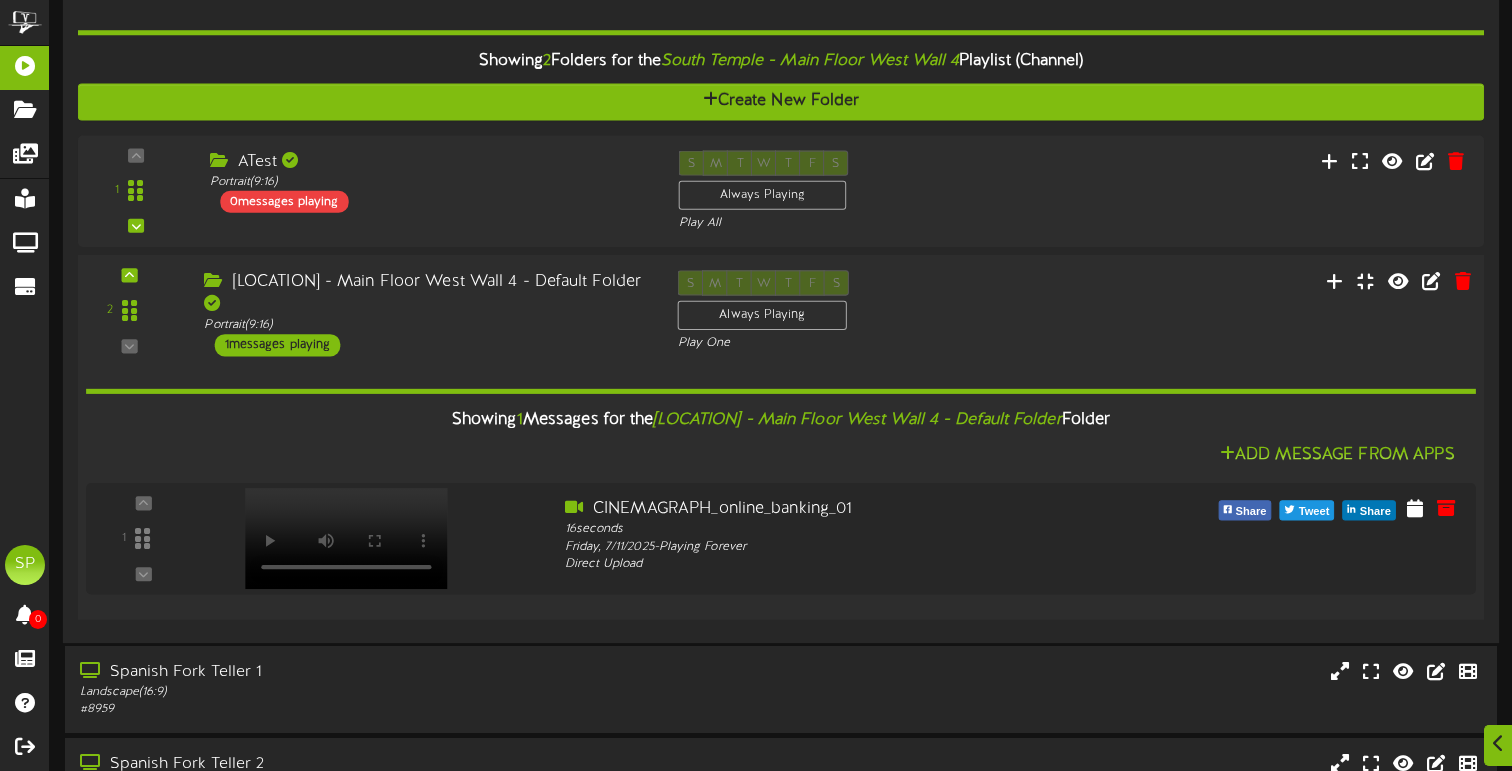 click on "1  messages playing" at bounding box center [278, 345] 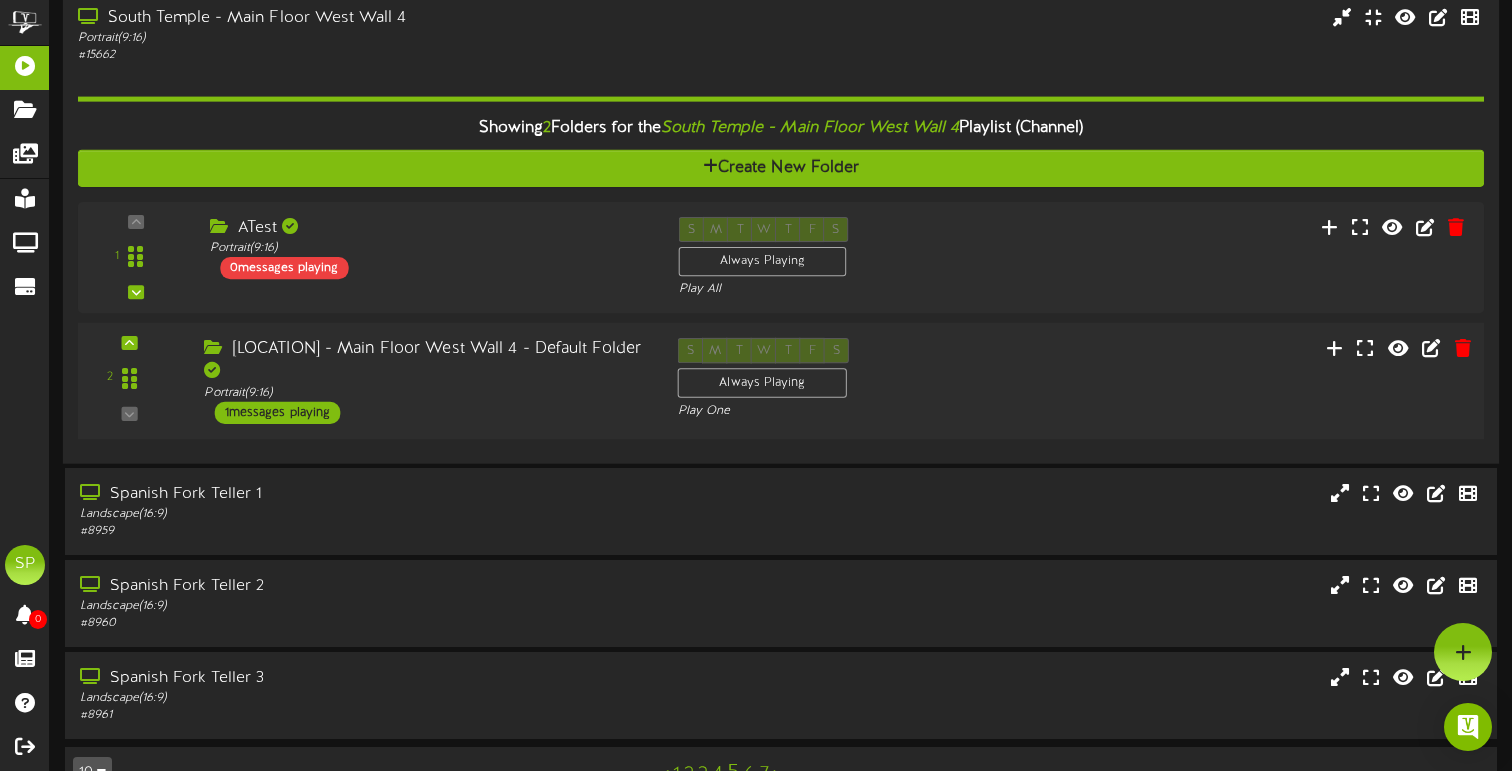 scroll, scrollTop: 632, scrollLeft: 0, axis: vertical 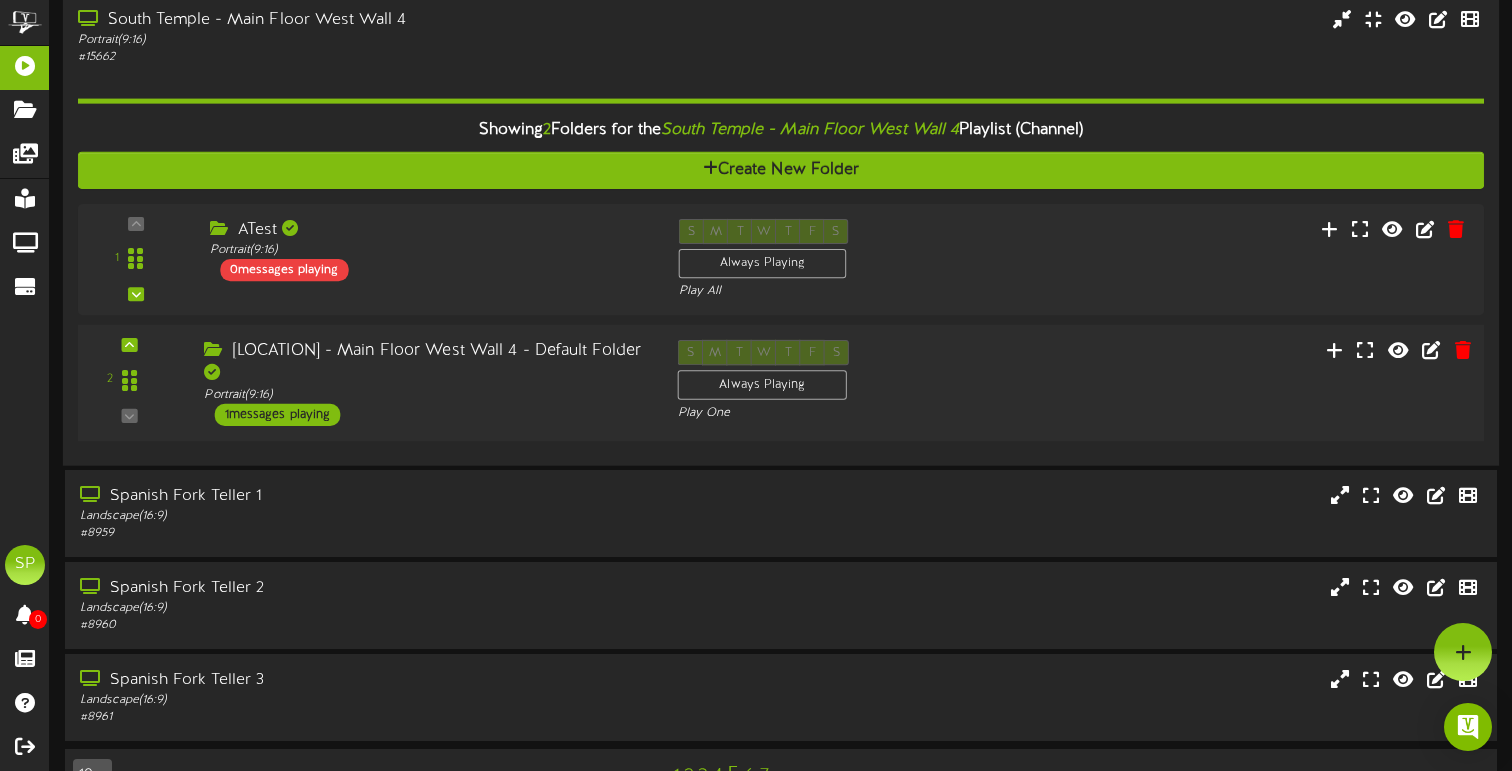 click on "1  messages playing" at bounding box center (278, 414) 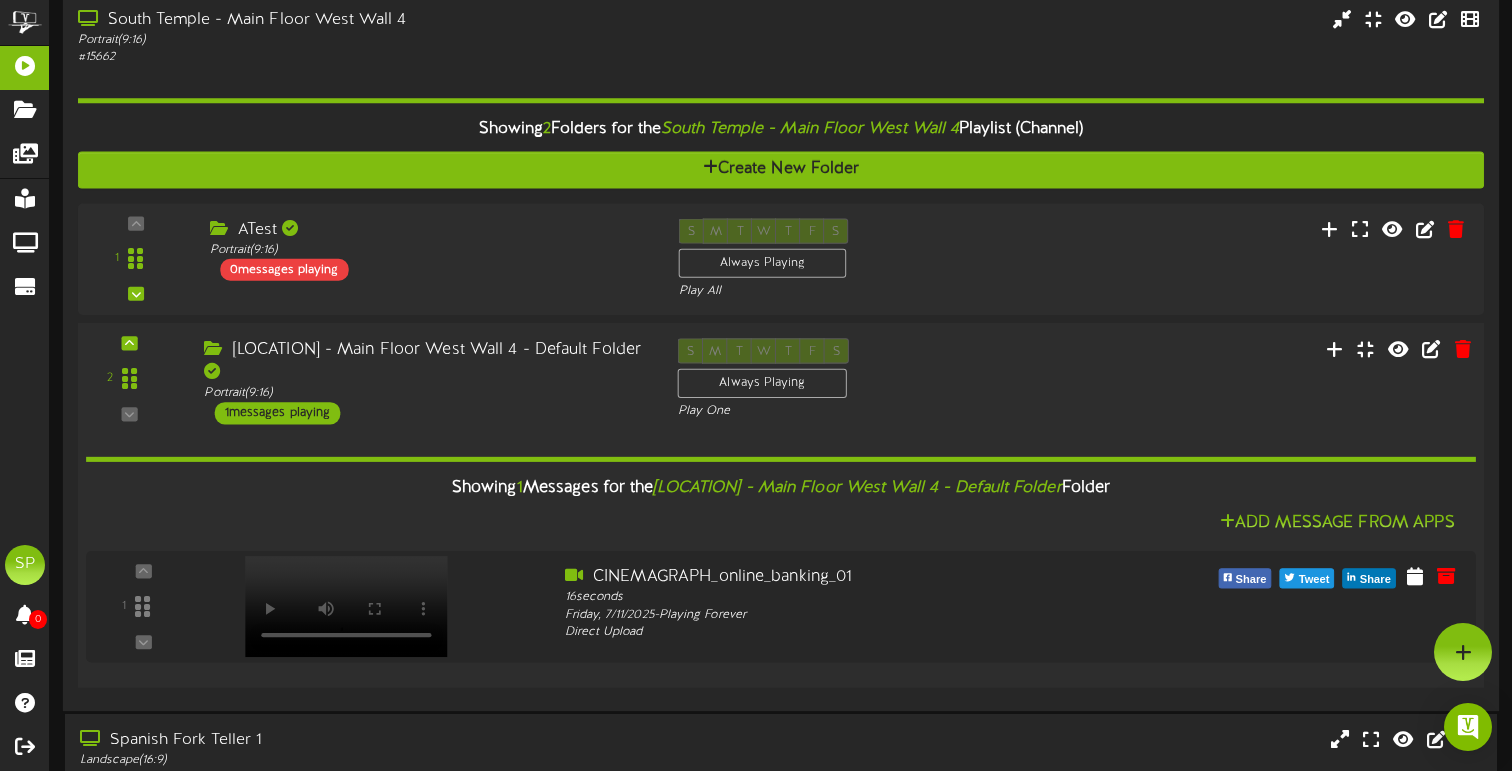 click on "South Temple - Main Floor West Wall 4 - Default Folder" at bounding box center [425, 361] 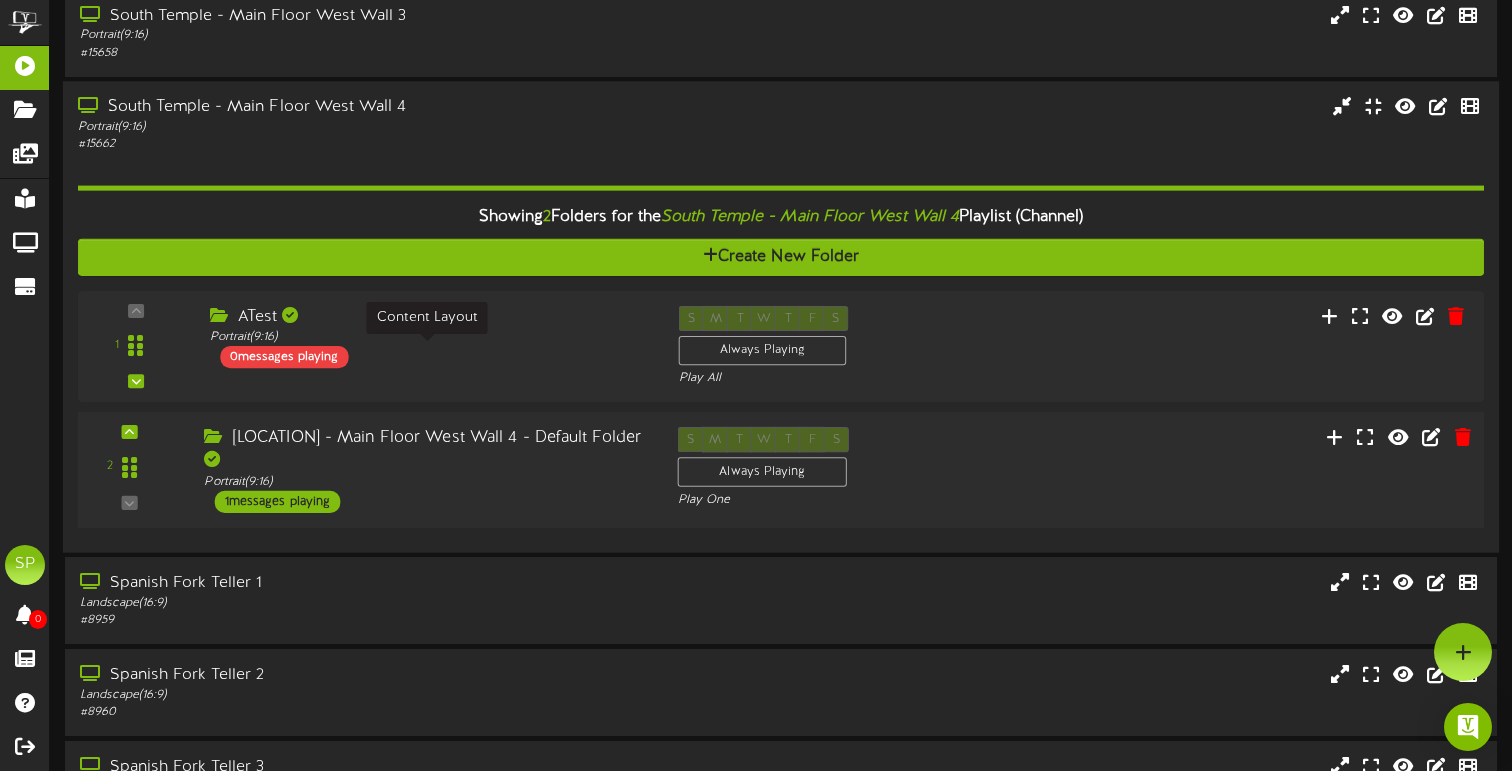 scroll, scrollTop: 531, scrollLeft: 0, axis: vertical 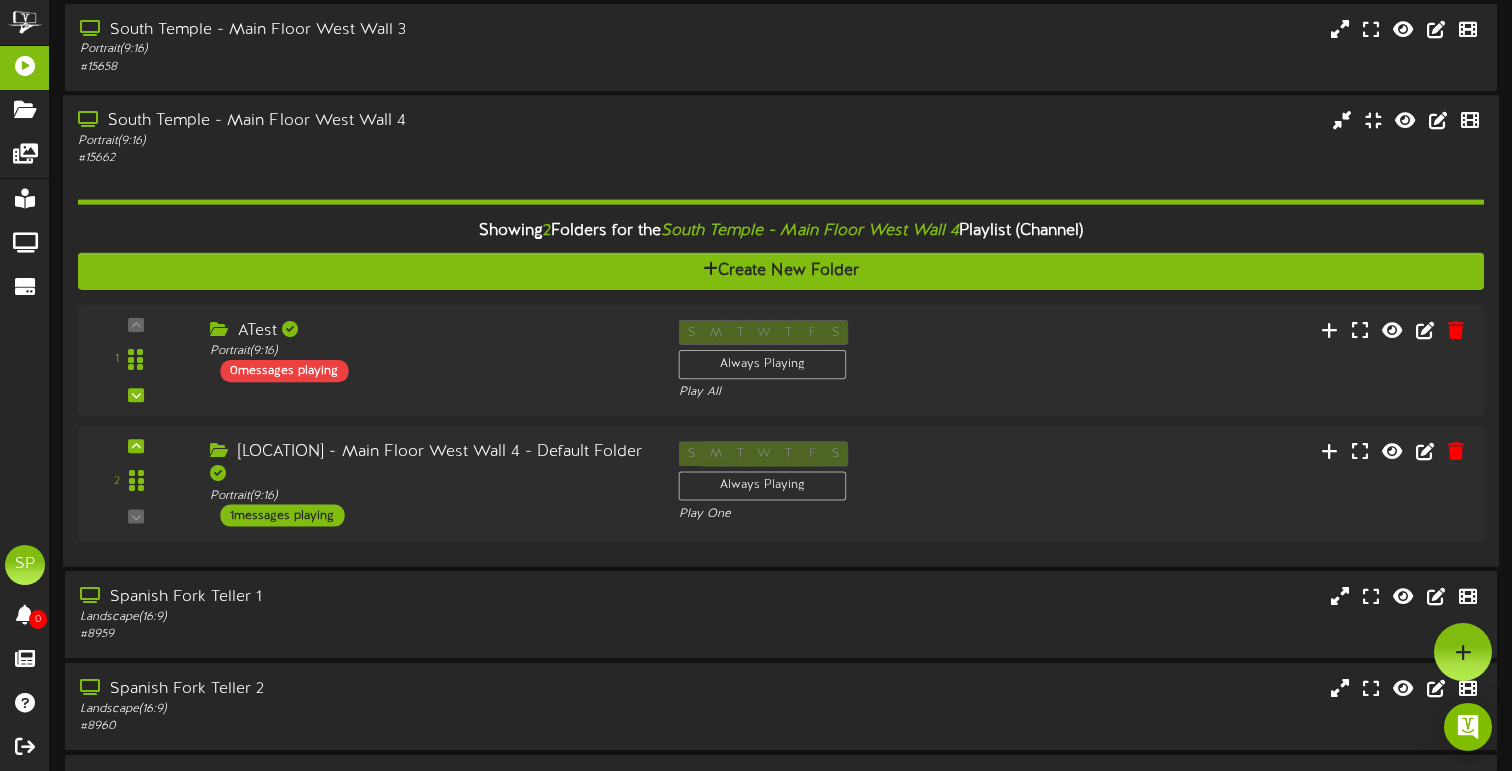 click on "South Temple - Main Floor West Wall 4" at bounding box center (362, 121) 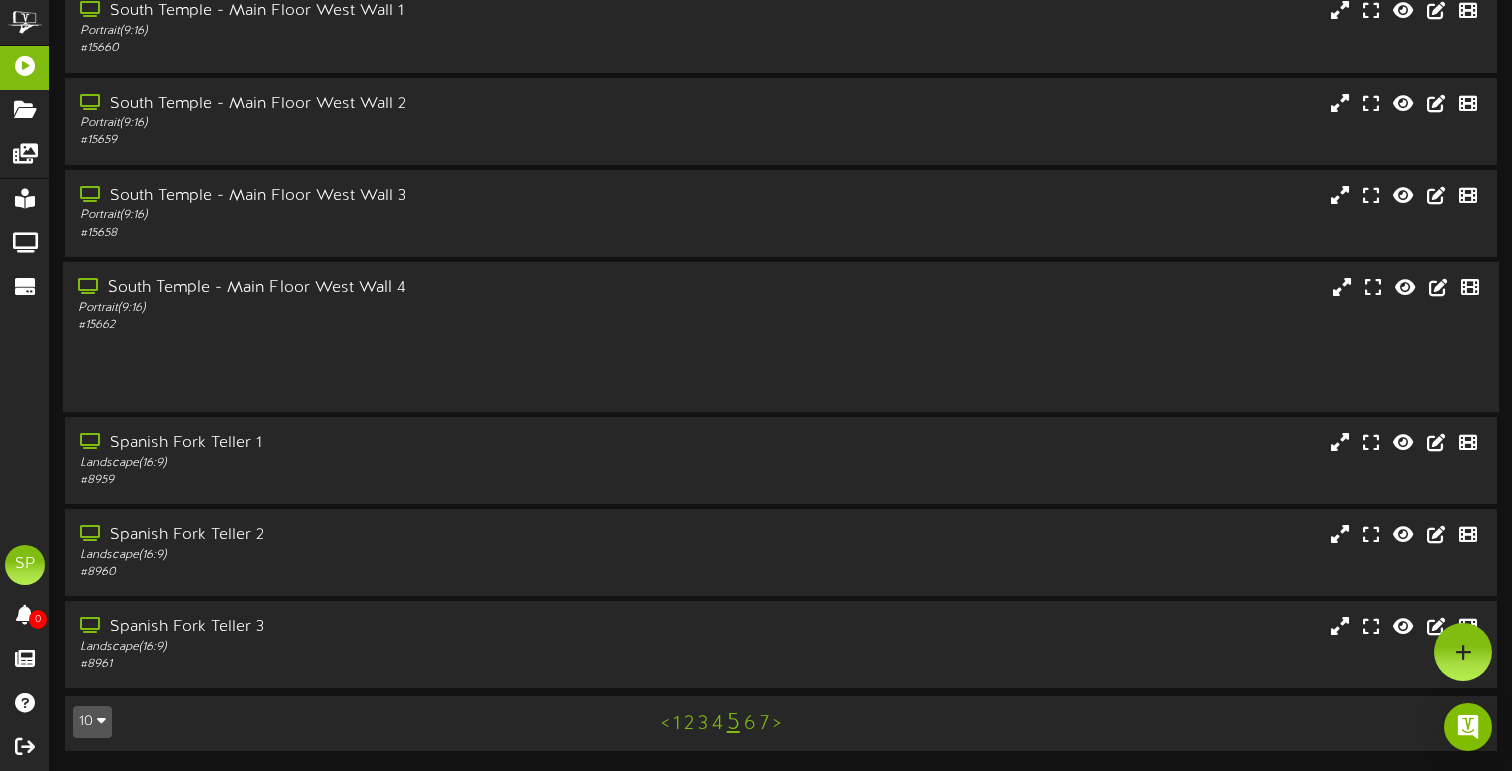 scroll, scrollTop: 317, scrollLeft: 0, axis: vertical 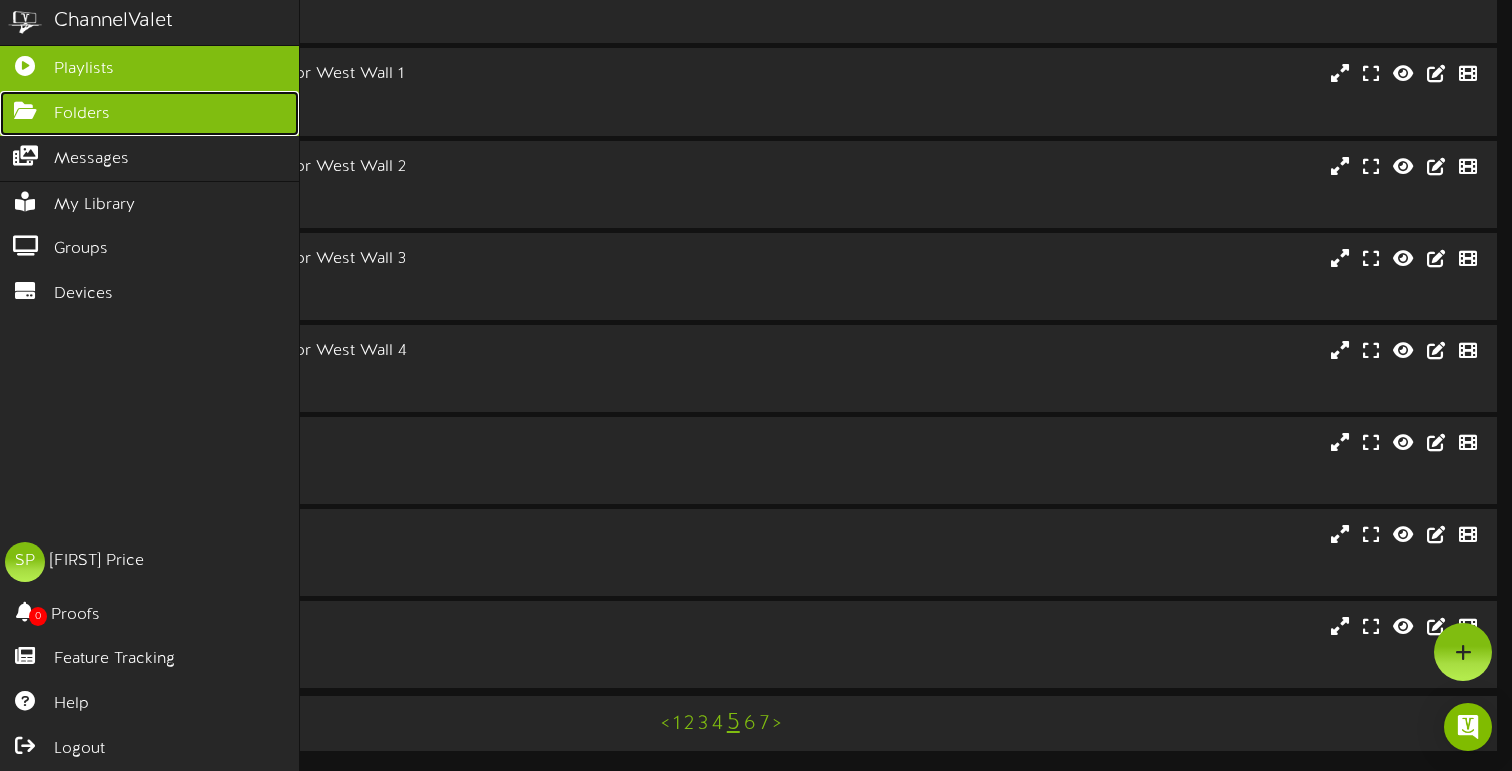 click at bounding box center [25, 108] 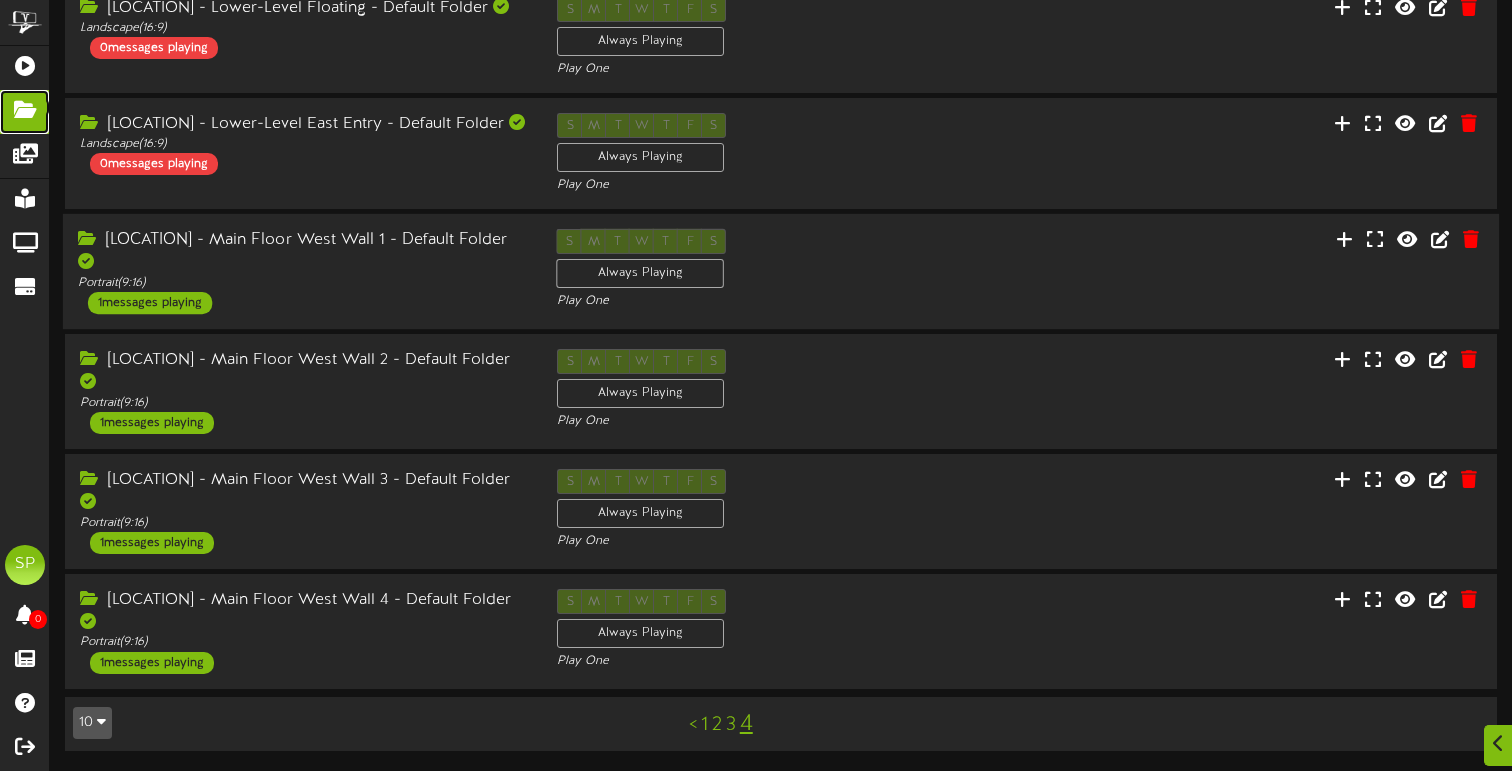 scroll, scrollTop: 366, scrollLeft: 0, axis: vertical 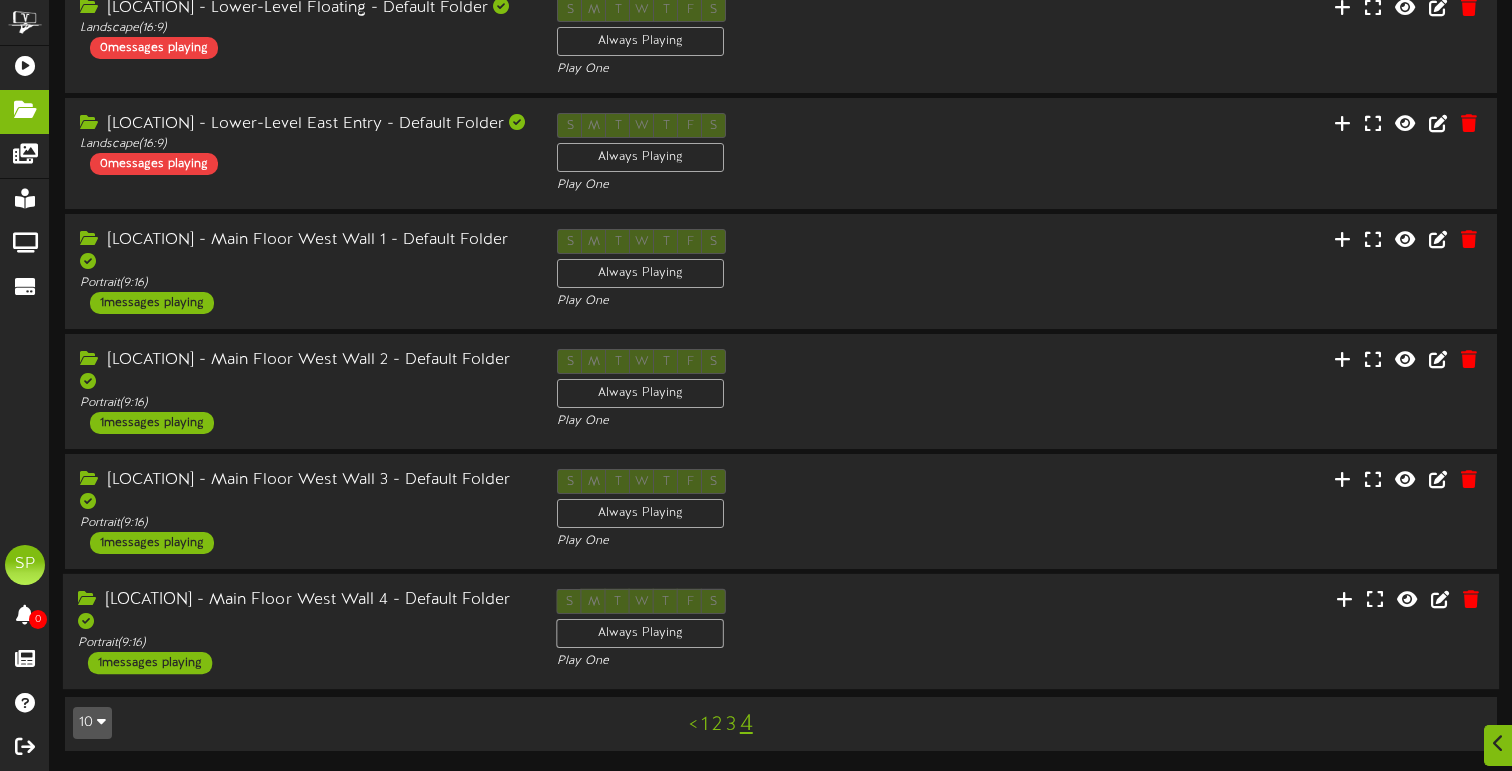 click on "1  messages playing" at bounding box center (150, 663) 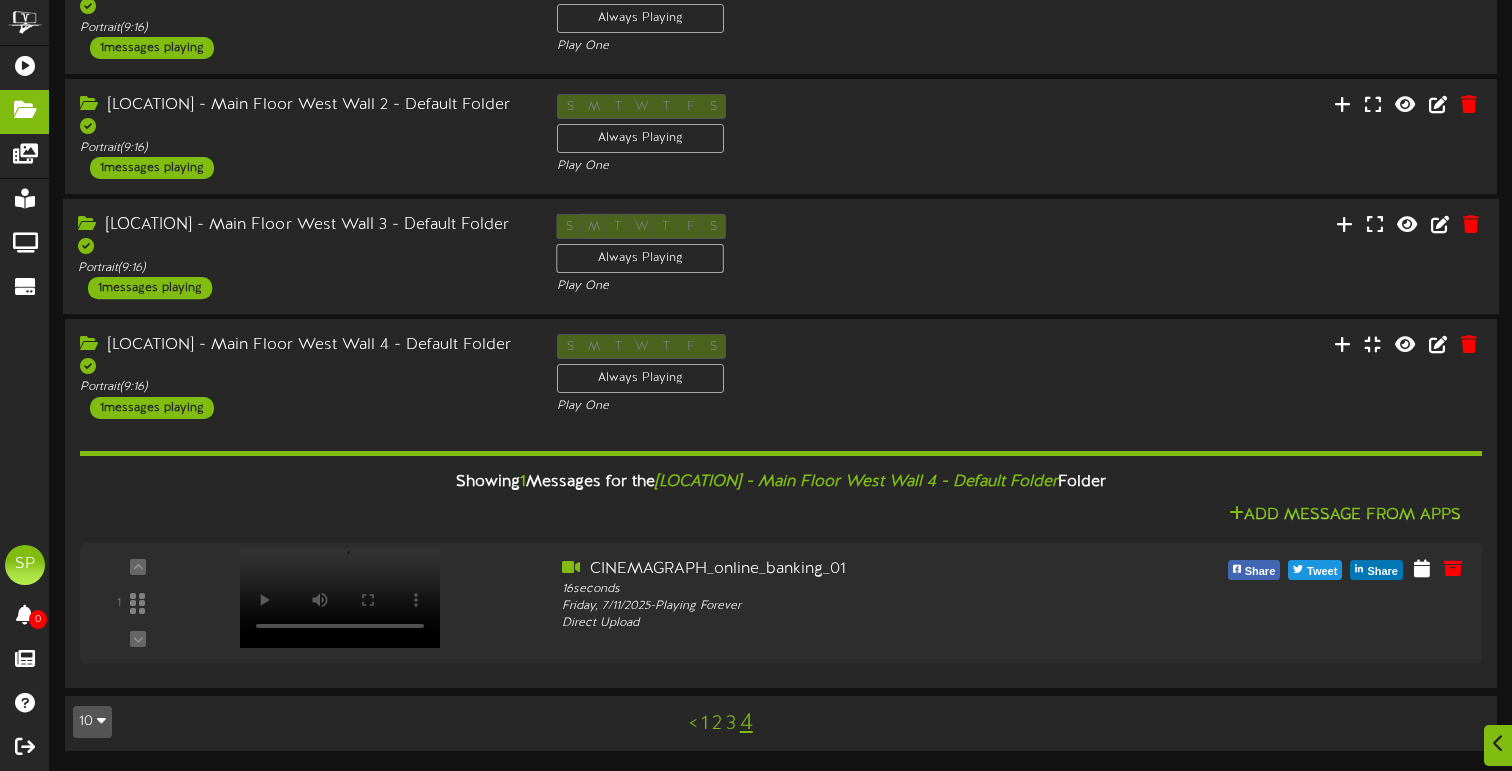 scroll, scrollTop: 621, scrollLeft: 0, axis: vertical 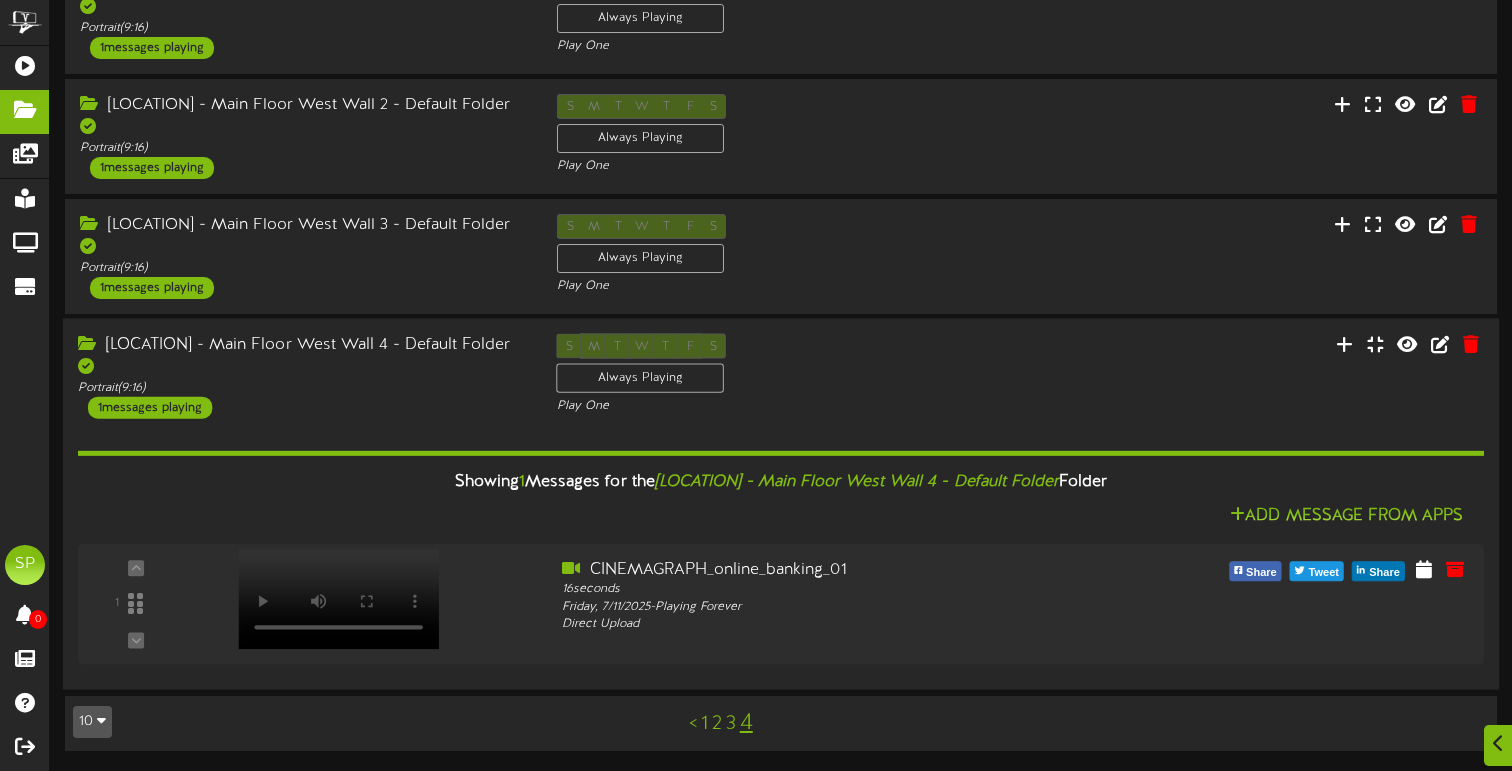 click on "1  messages playing" at bounding box center [150, 407] 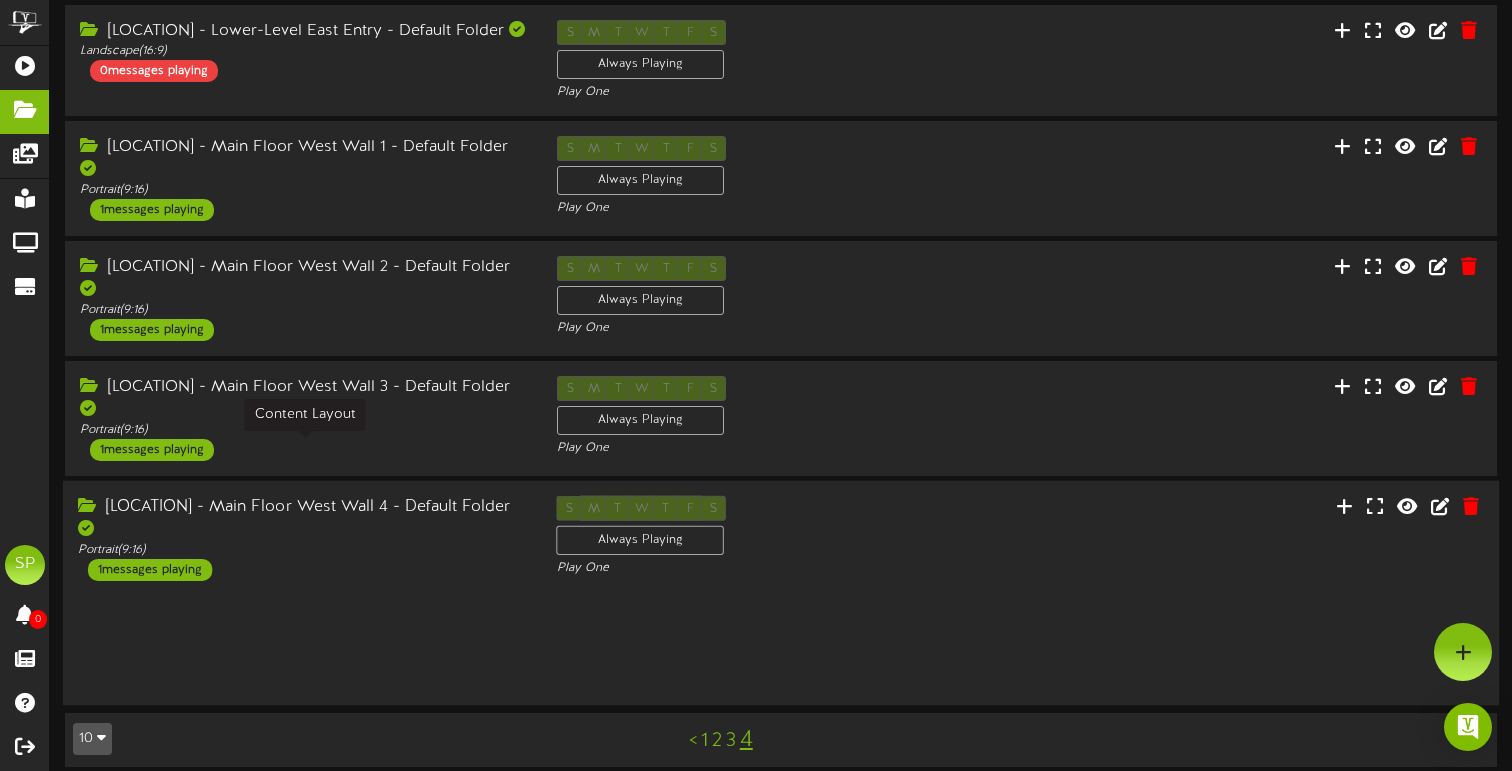 scroll, scrollTop: 366, scrollLeft: 0, axis: vertical 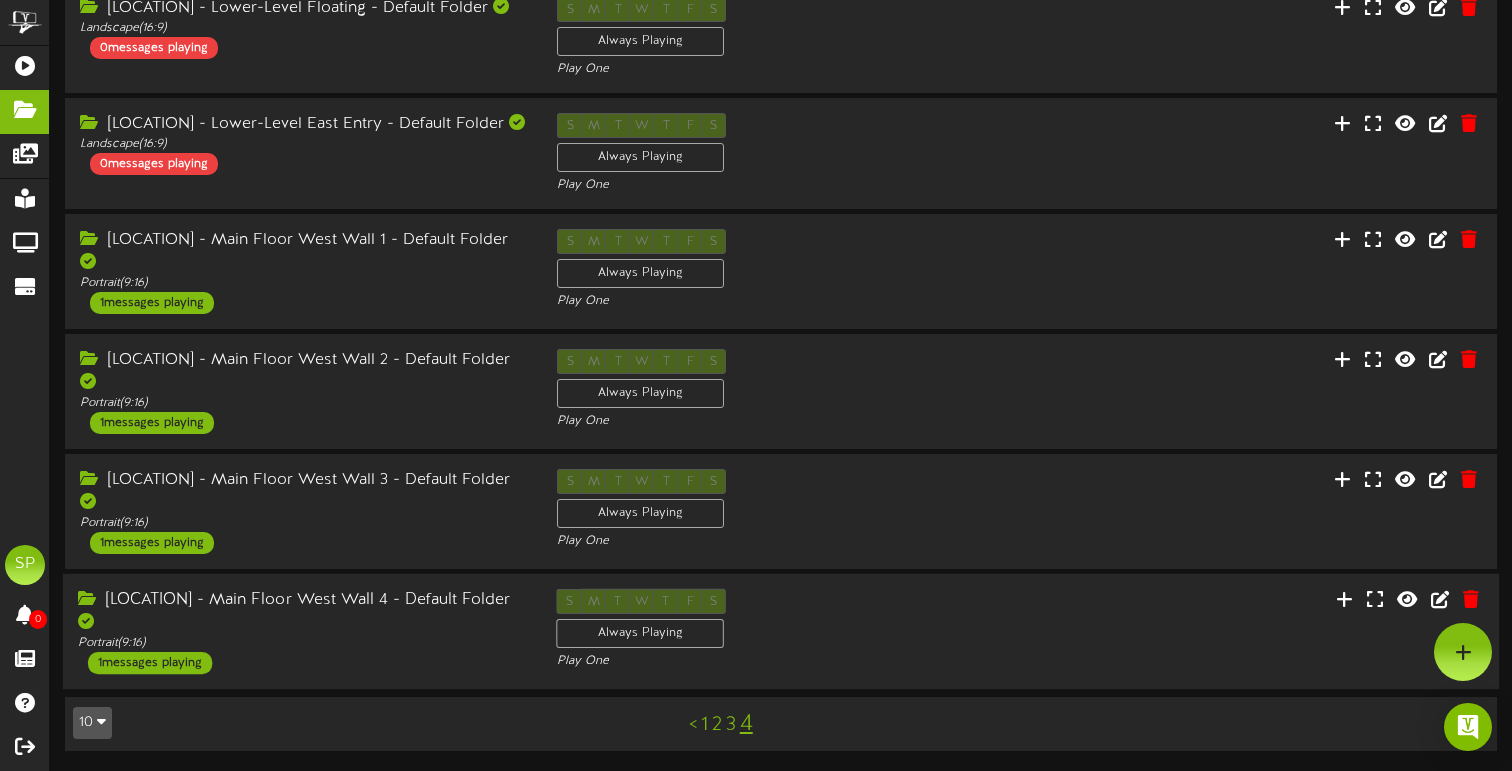 click on "1  messages playing" at bounding box center (150, 663) 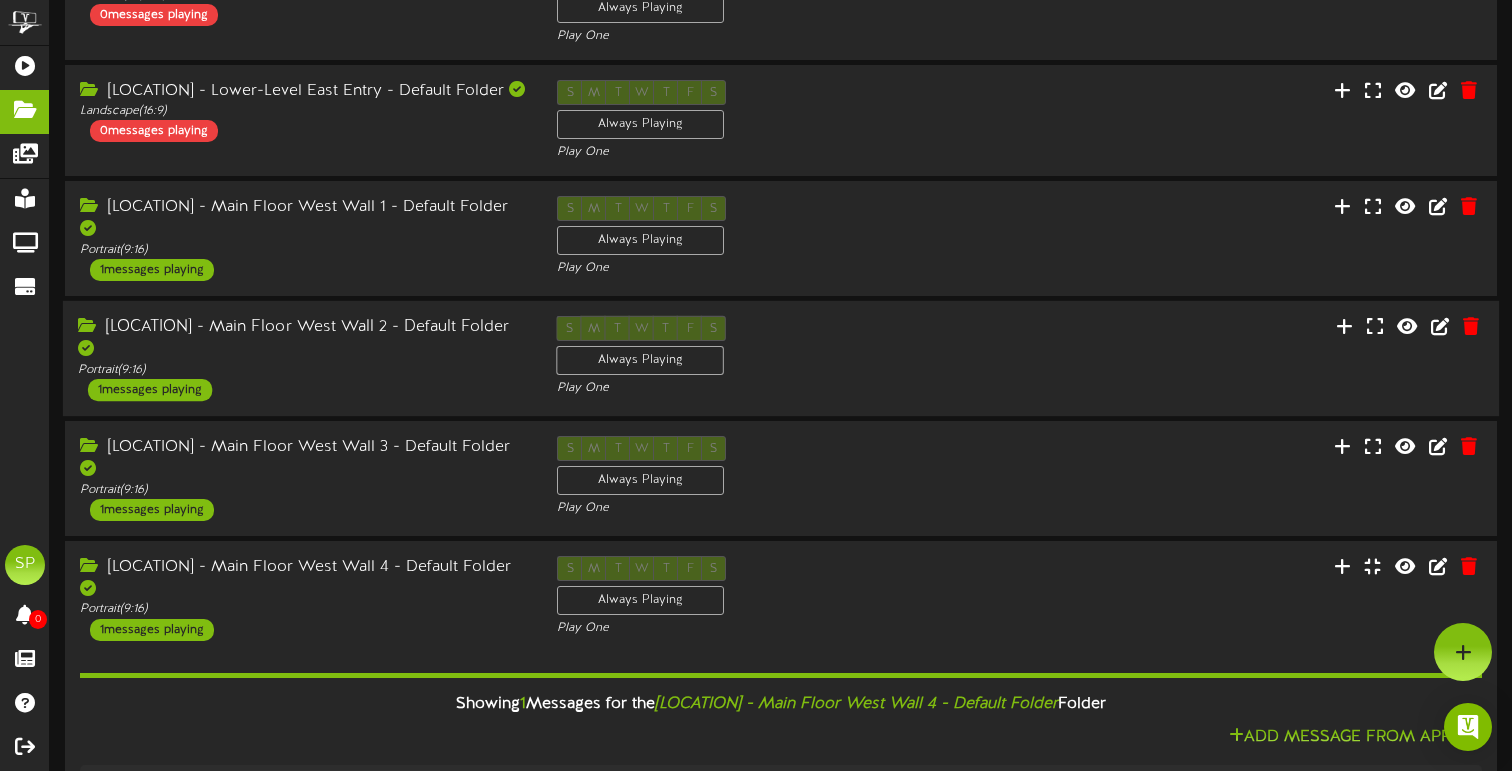 scroll, scrollTop: 341, scrollLeft: 0, axis: vertical 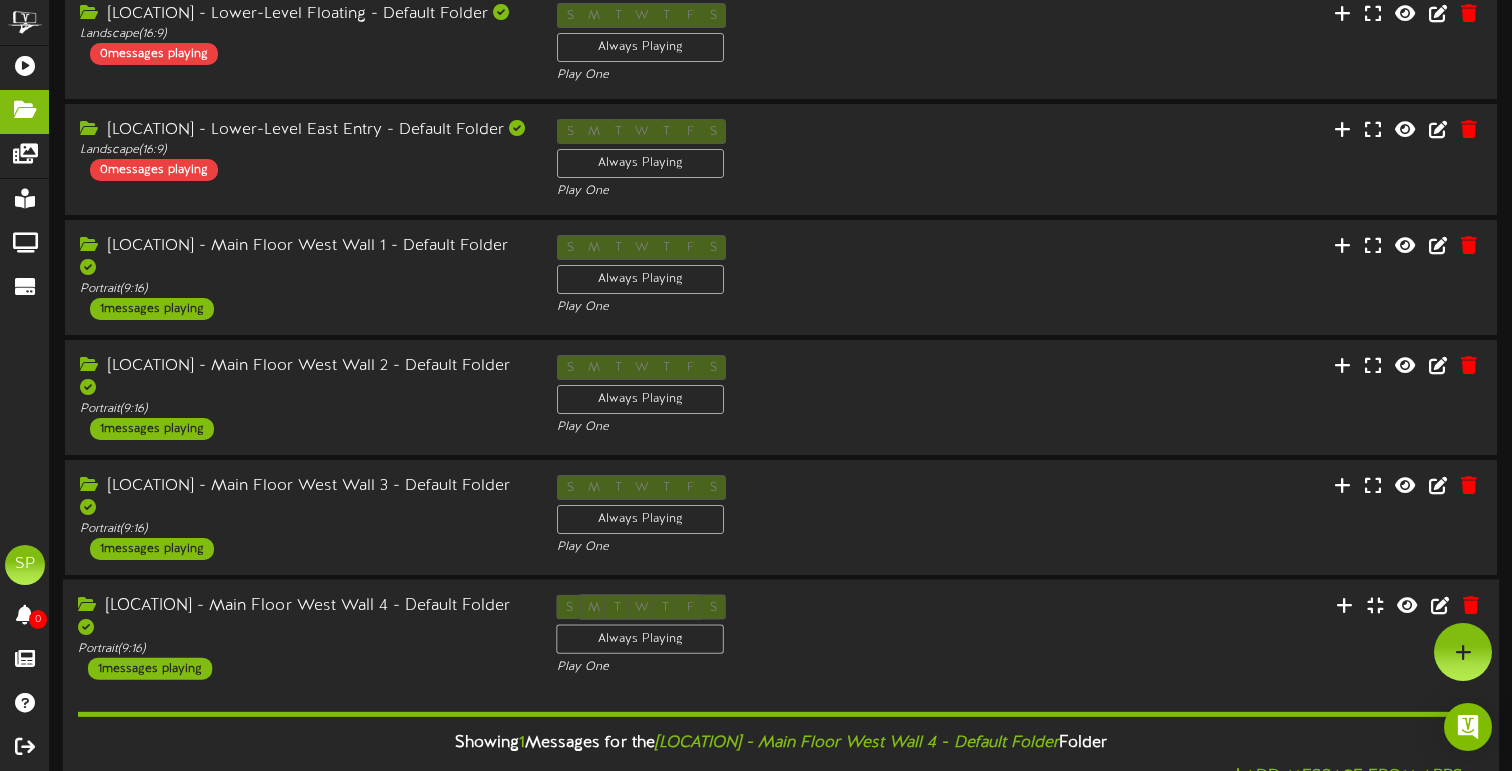 click on "South Temple - Main Floor West Wall 4 - Default Folder" at bounding box center (302, 617) 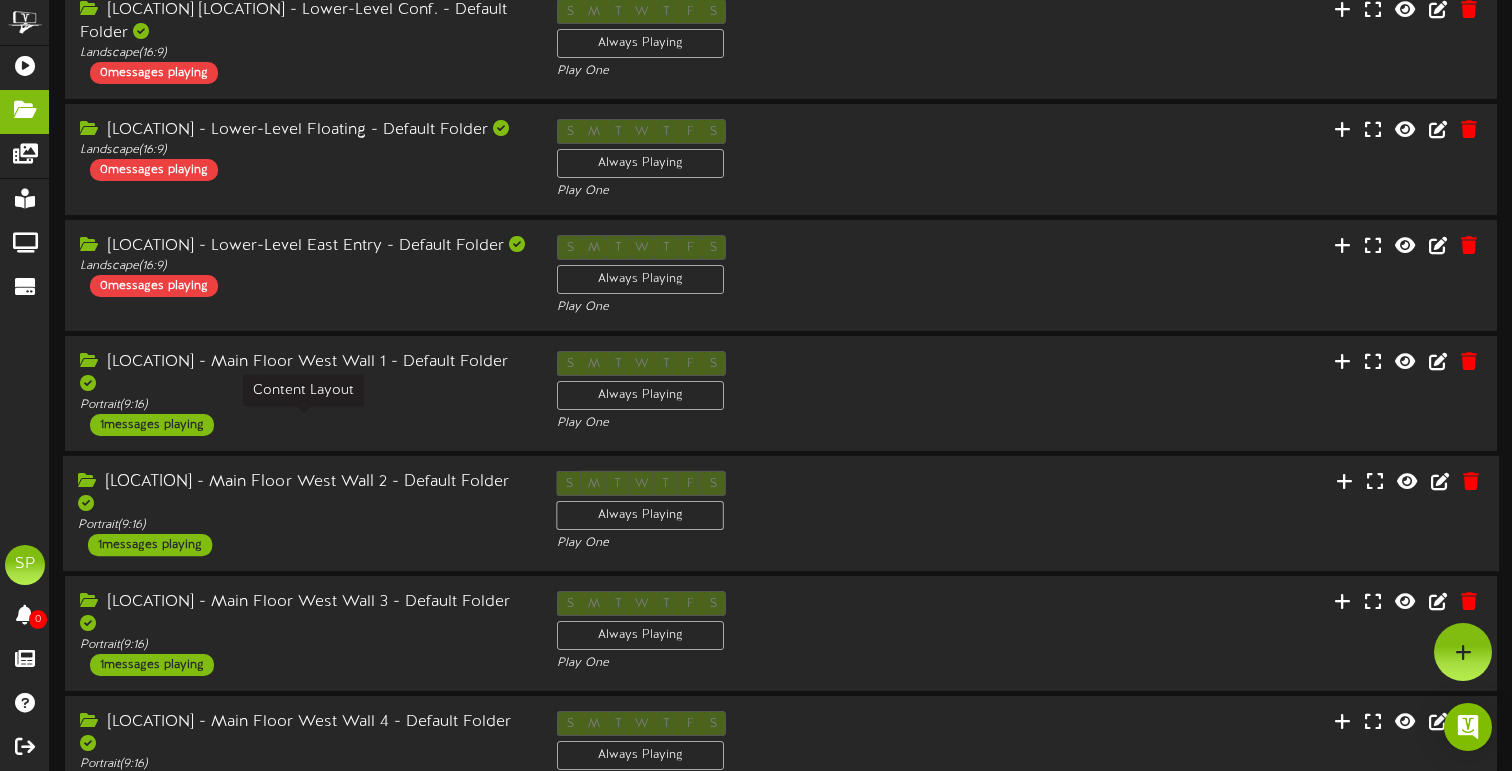 scroll, scrollTop: 223, scrollLeft: 0, axis: vertical 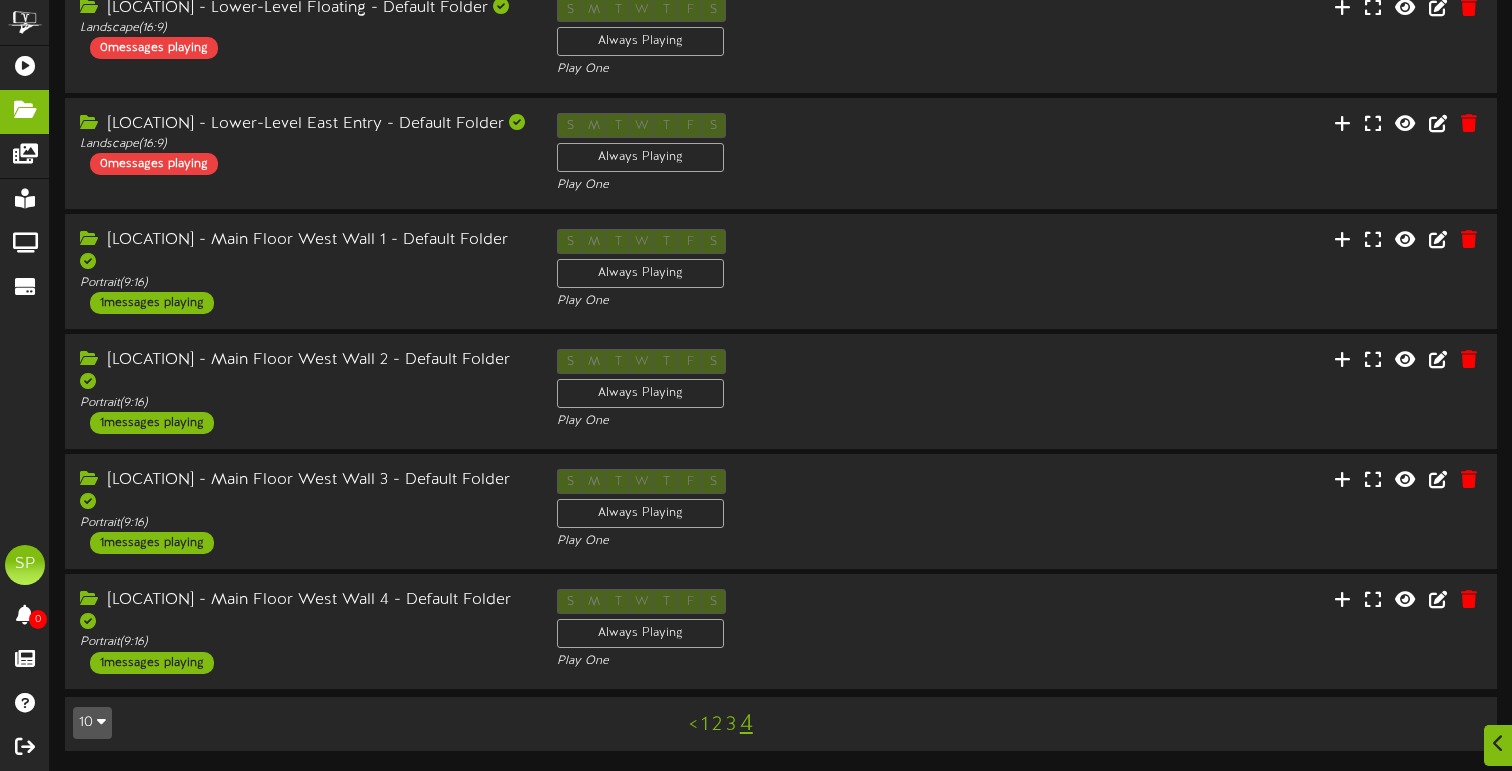 drag, startPoint x: 1489, startPoint y: 763, endPoint x: 1506, endPoint y: 645, distance: 119.218285 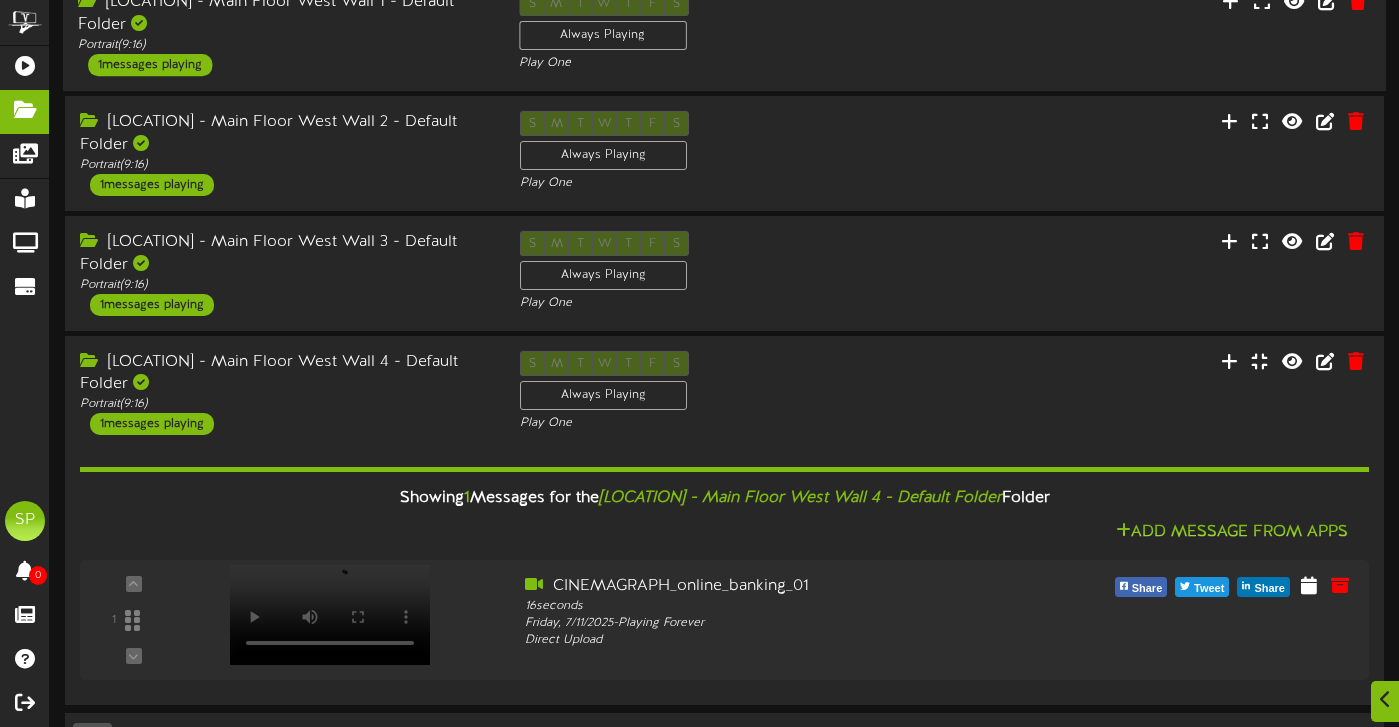 scroll, scrollTop: 668, scrollLeft: 0, axis: vertical 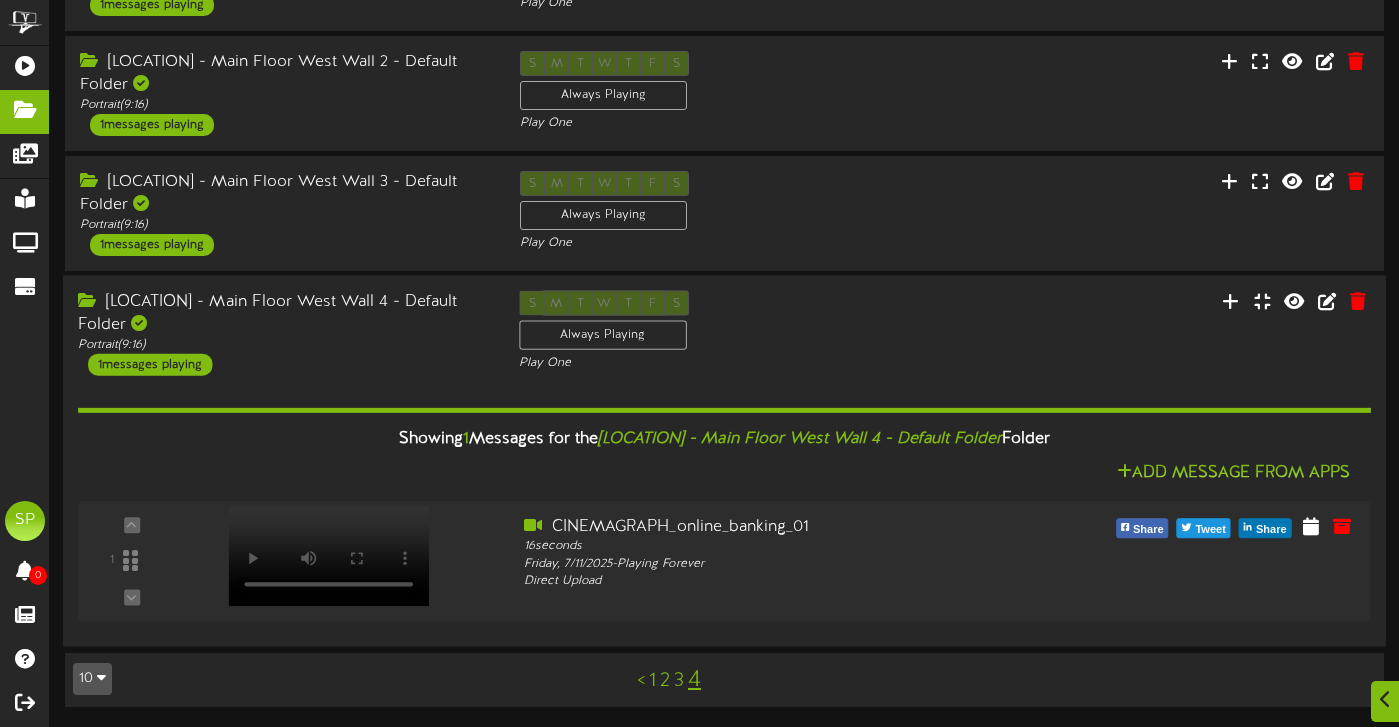 click on "South Temple - Main Floor West Wall 4 - Default Folder" at bounding box center [283, 313] 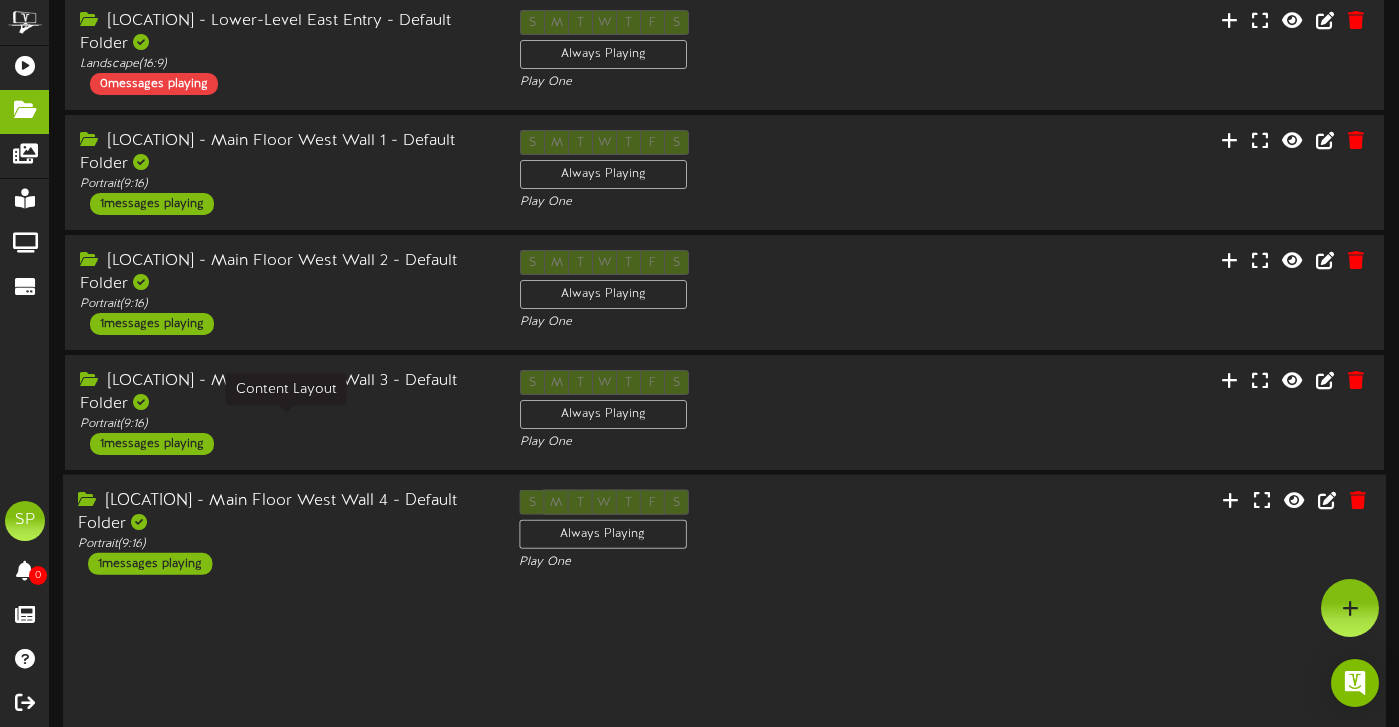 scroll, scrollTop: 414, scrollLeft: 0, axis: vertical 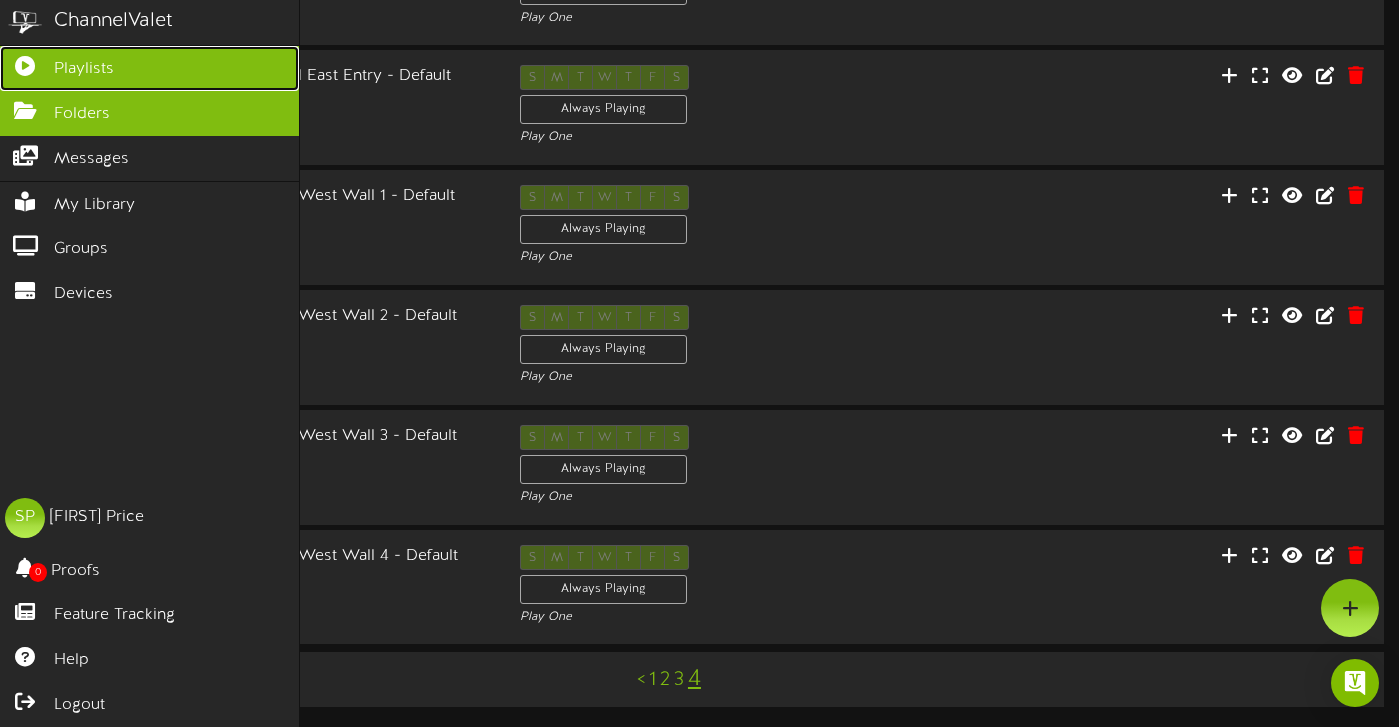 click on "Playlists" at bounding box center [84, 69] 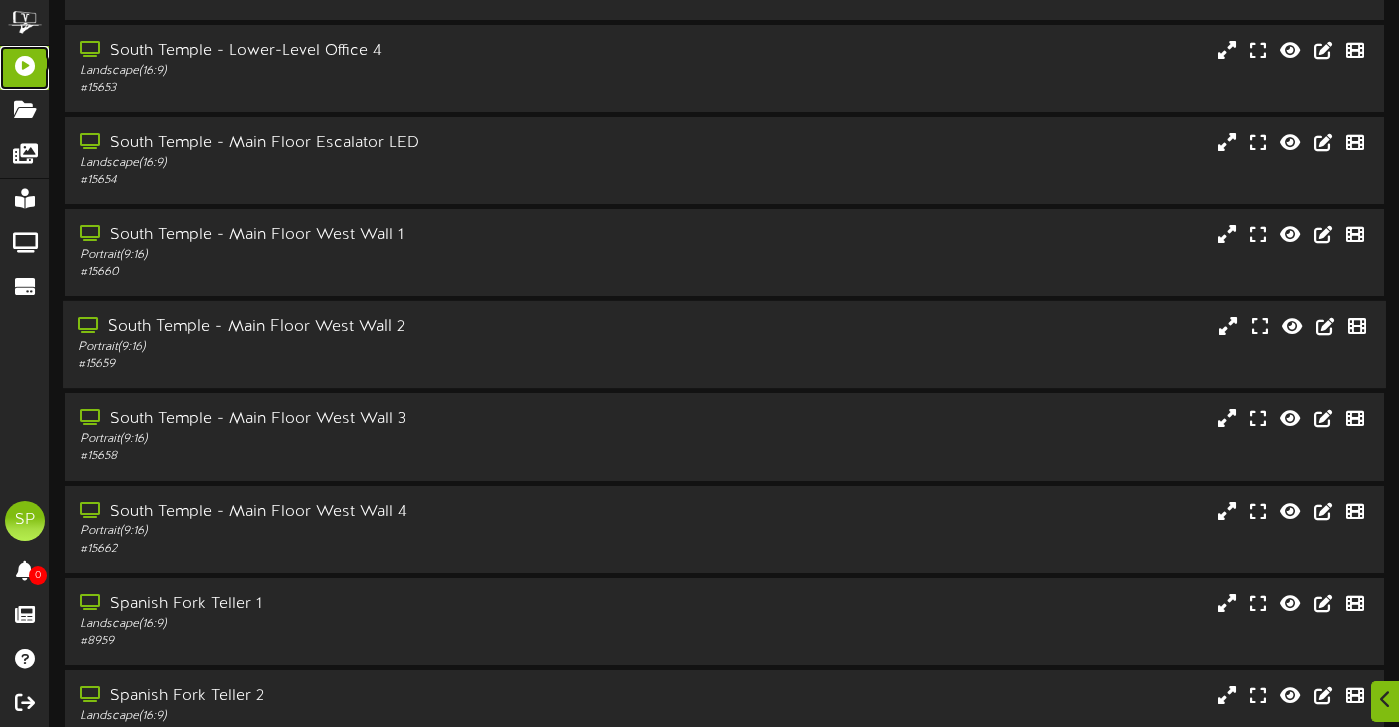 scroll, scrollTop: 361, scrollLeft: 0, axis: vertical 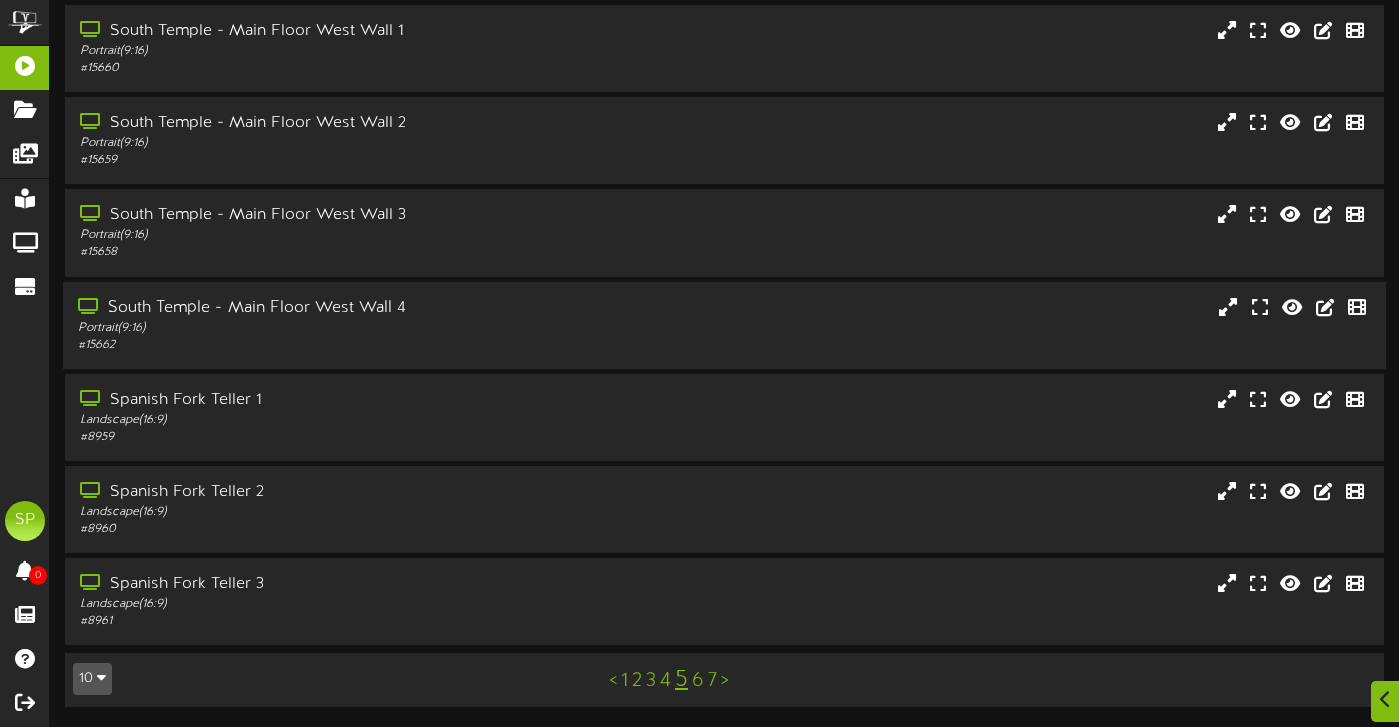 click on "South Temple - Main Floor West Wall 4" at bounding box center (338, 308) 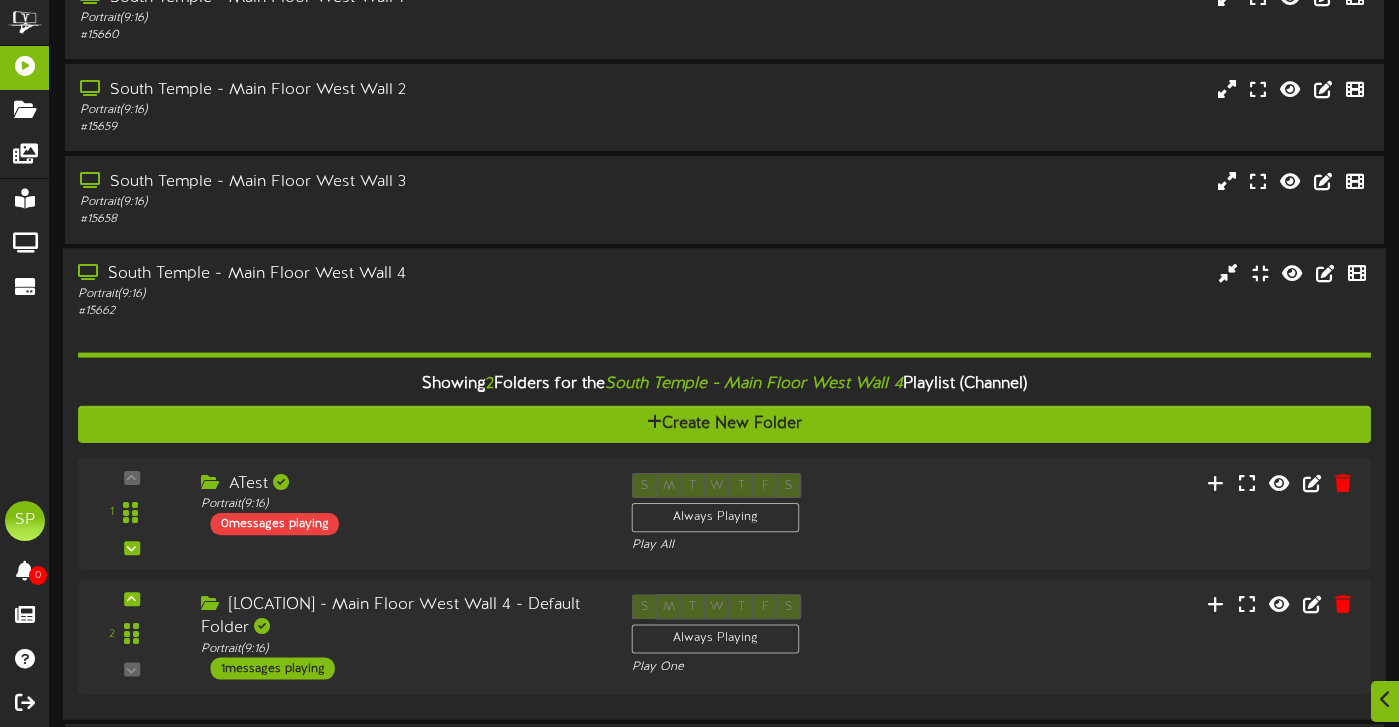 scroll, scrollTop: 405, scrollLeft: 0, axis: vertical 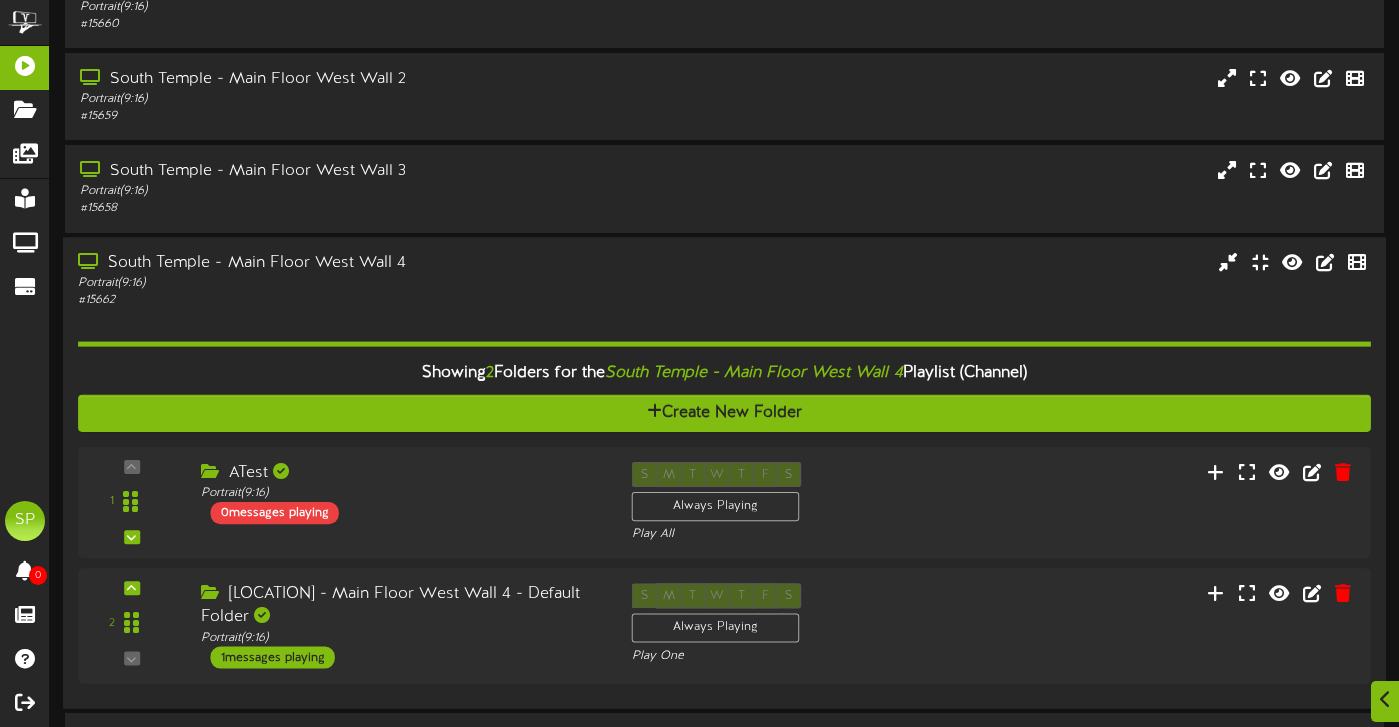 click on "South Temple - Main Floor West Wall 4" at bounding box center (338, 263) 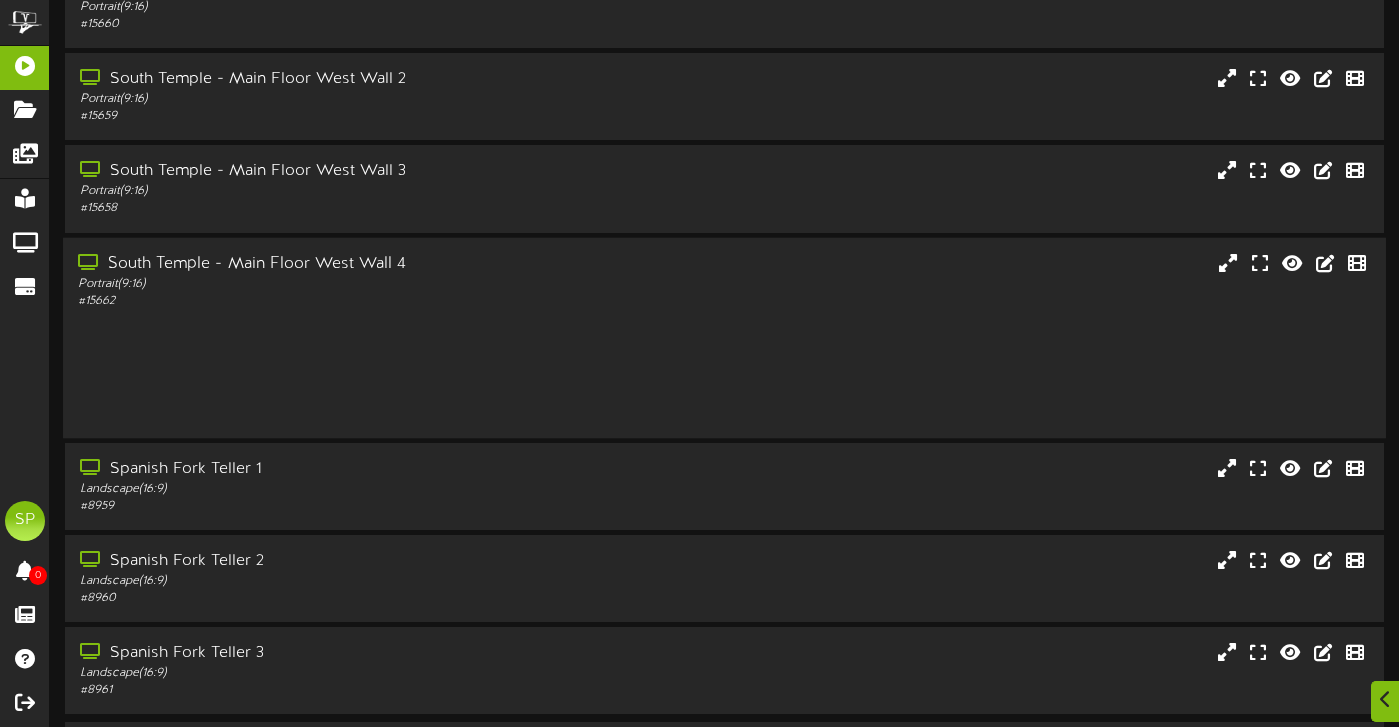scroll, scrollTop: 361, scrollLeft: 0, axis: vertical 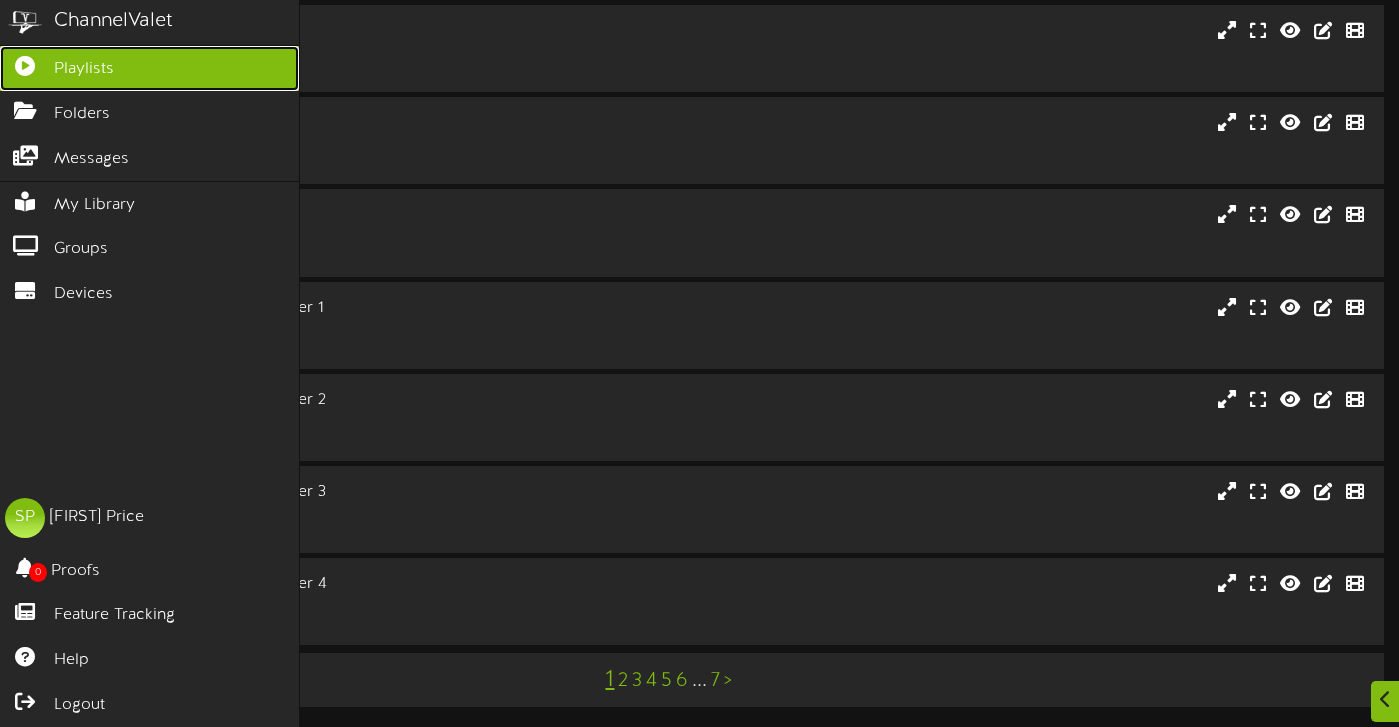 click on "Playlists" at bounding box center [84, 69] 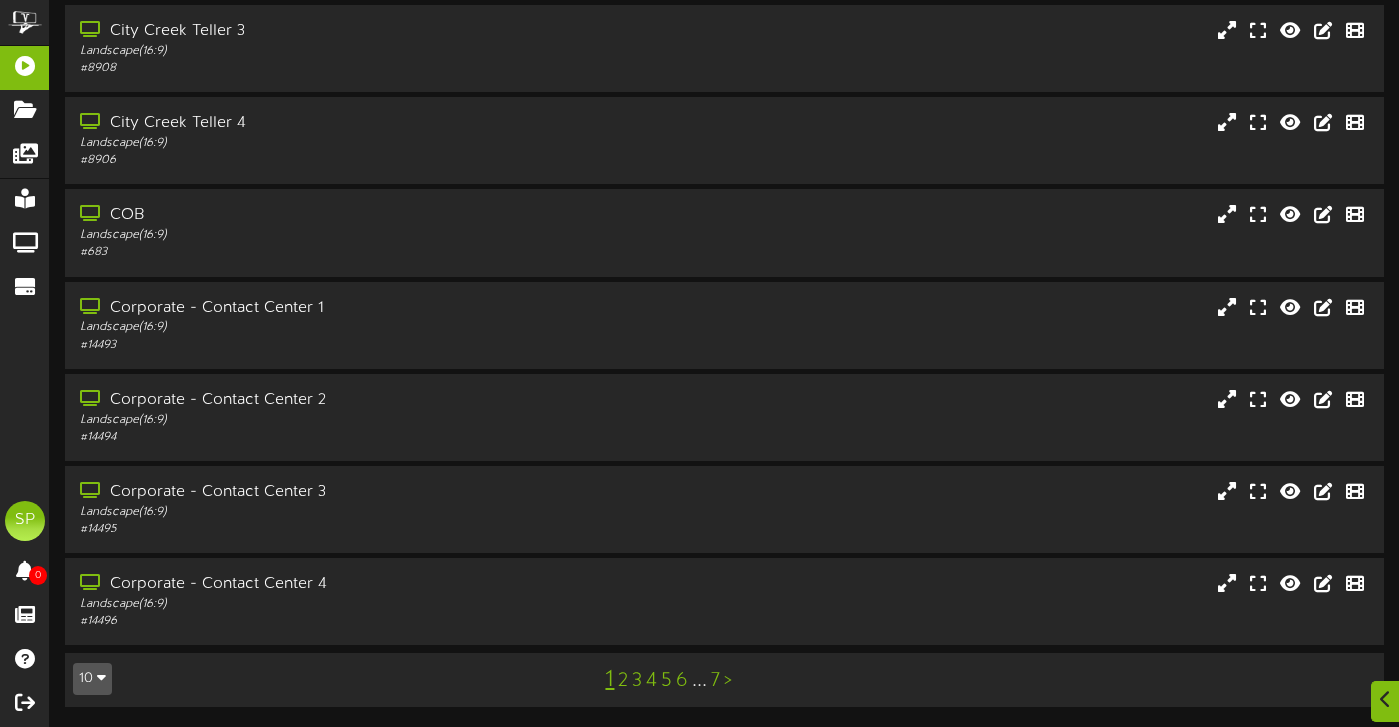 click on "5" at bounding box center (666, 681) 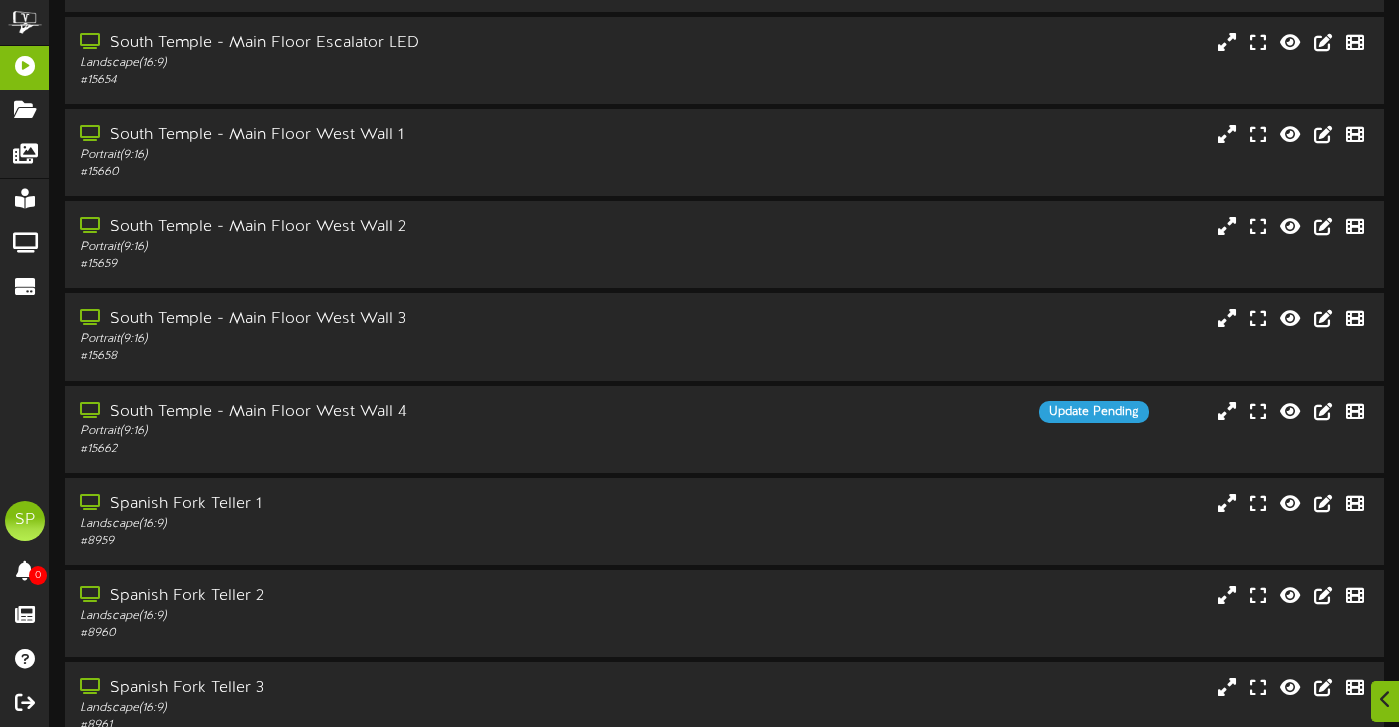 scroll, scrollTop: 361, scrollLeft: 0, axis: vertical 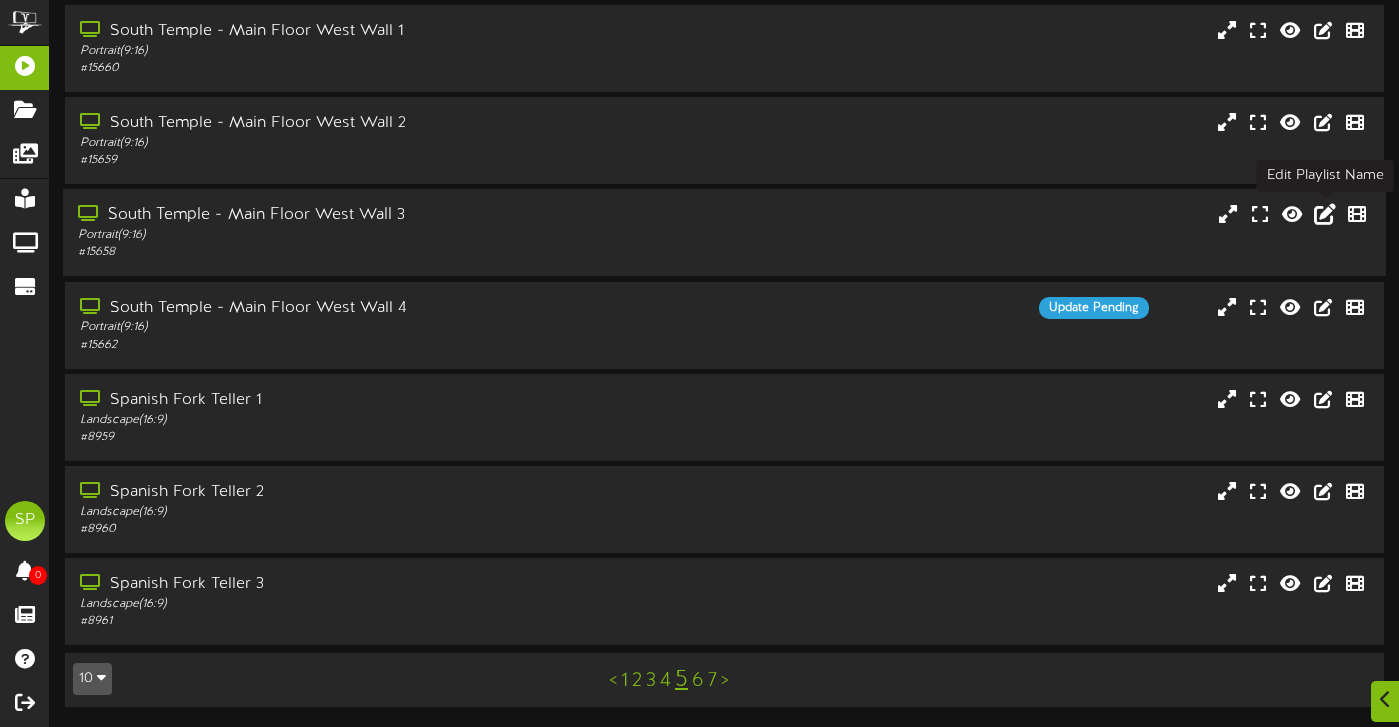 click at bounding box center (1325, 214) 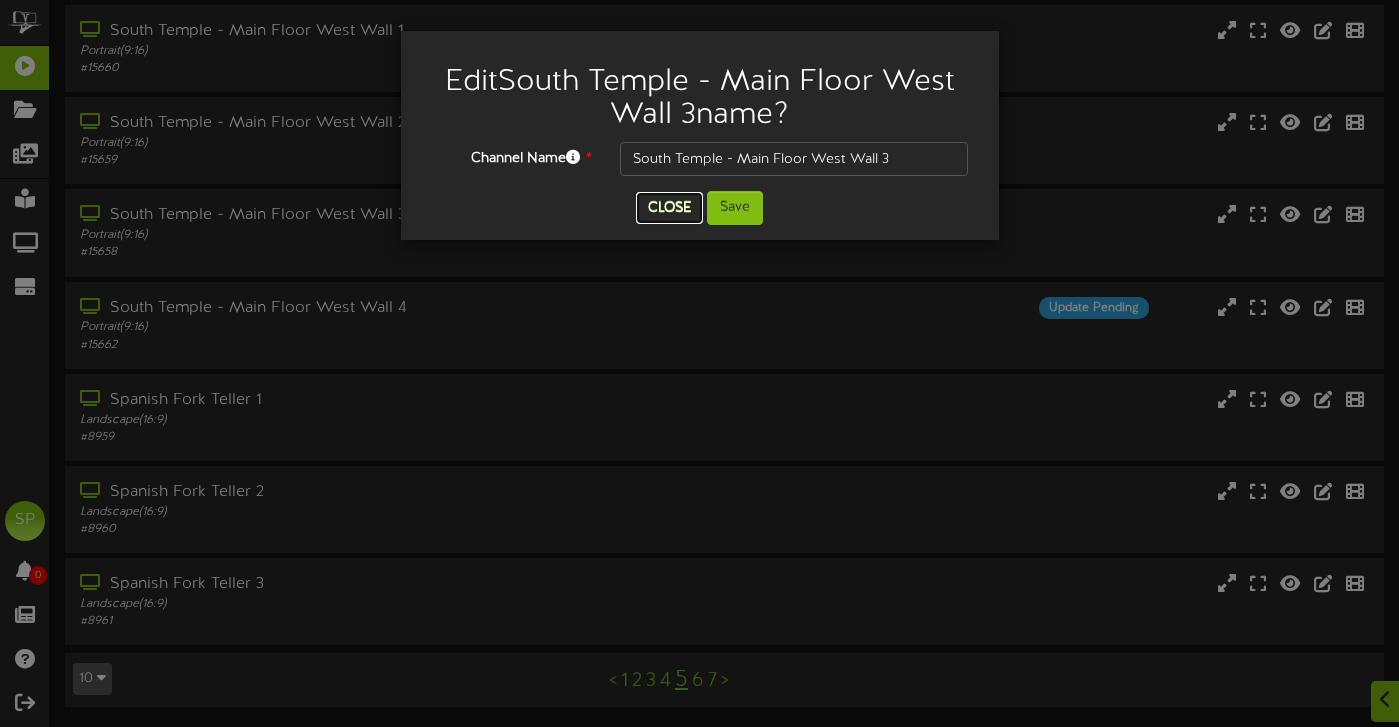 click on "Close" at bounding box center [669, 208] 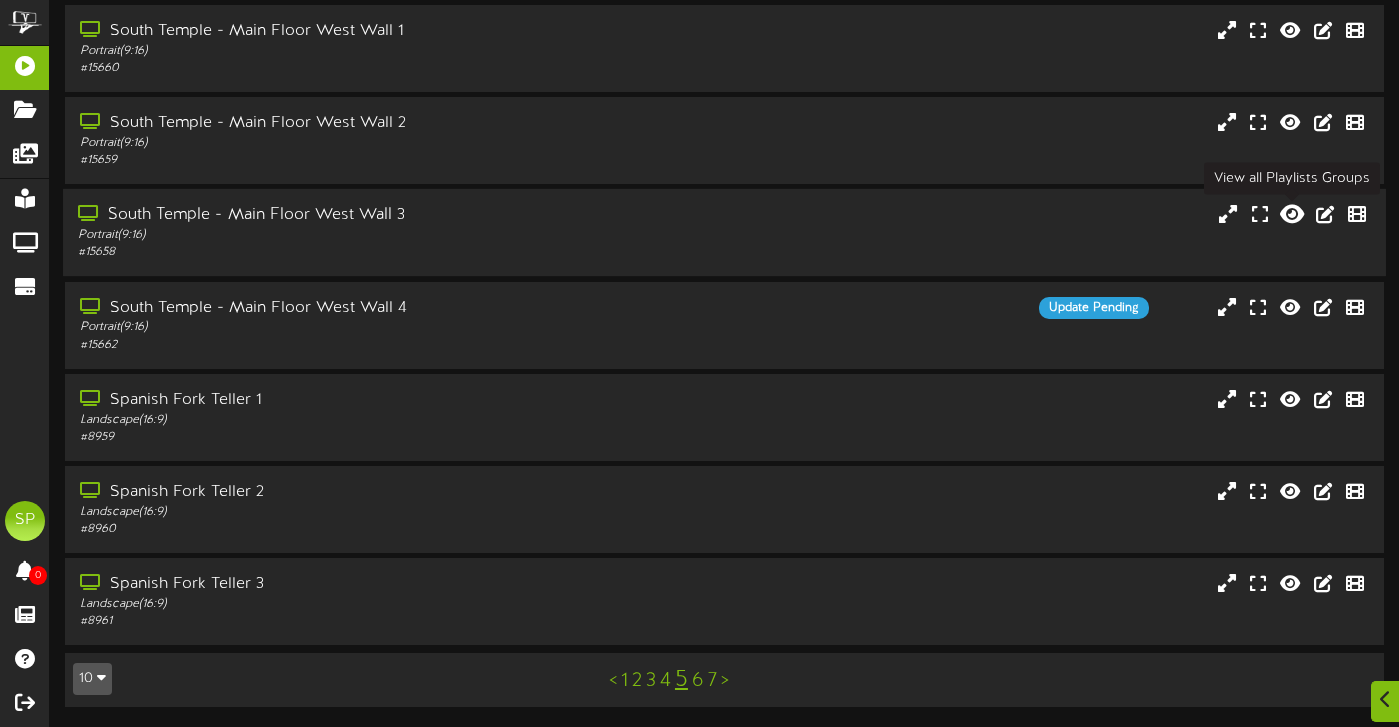 click at bounding box center [1292, 214] 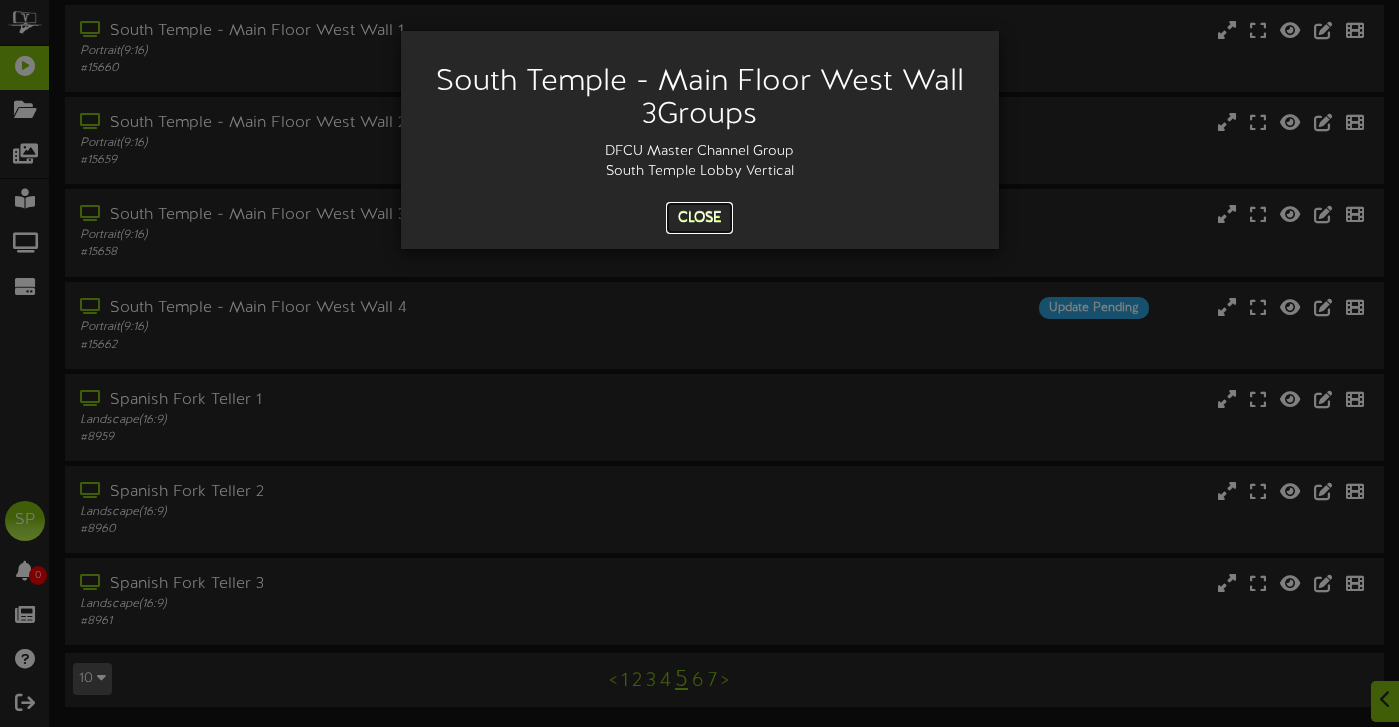 click on "Close" at bounding box center (699, 218) 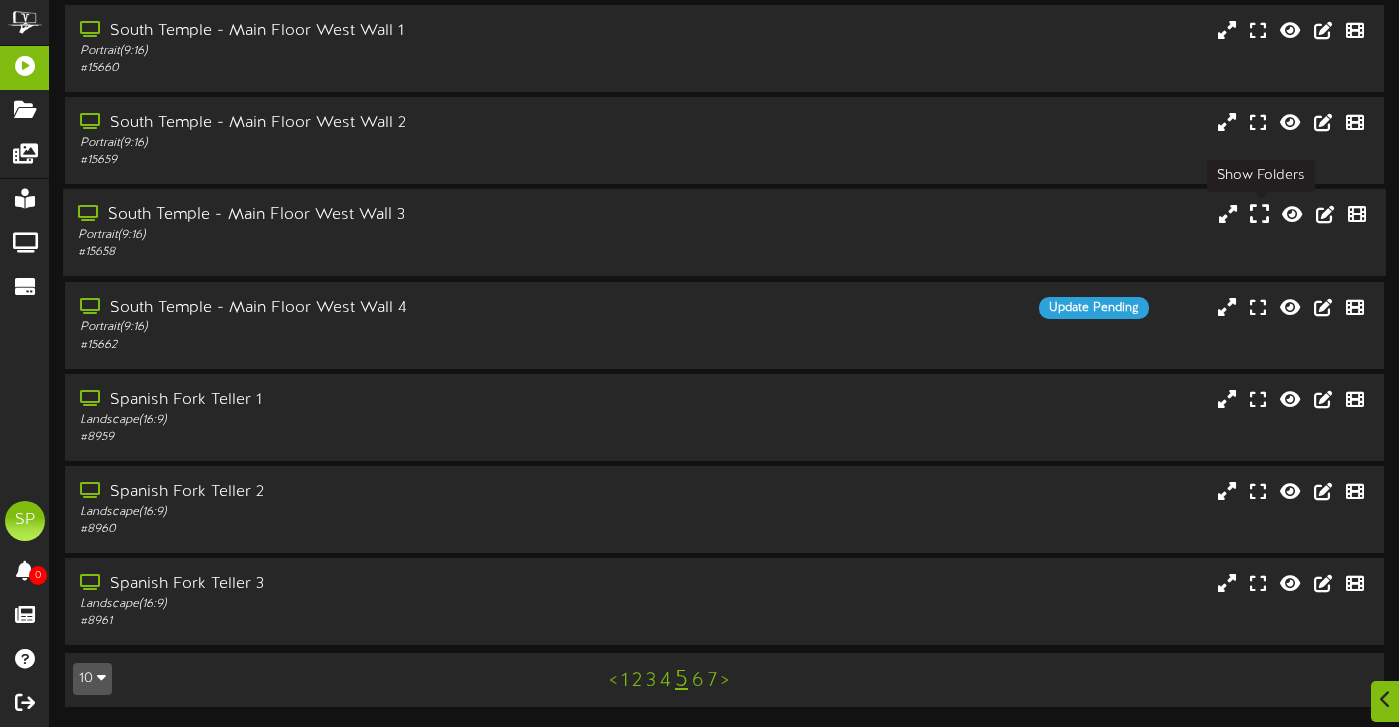 click at bounding box center [1259, 214] 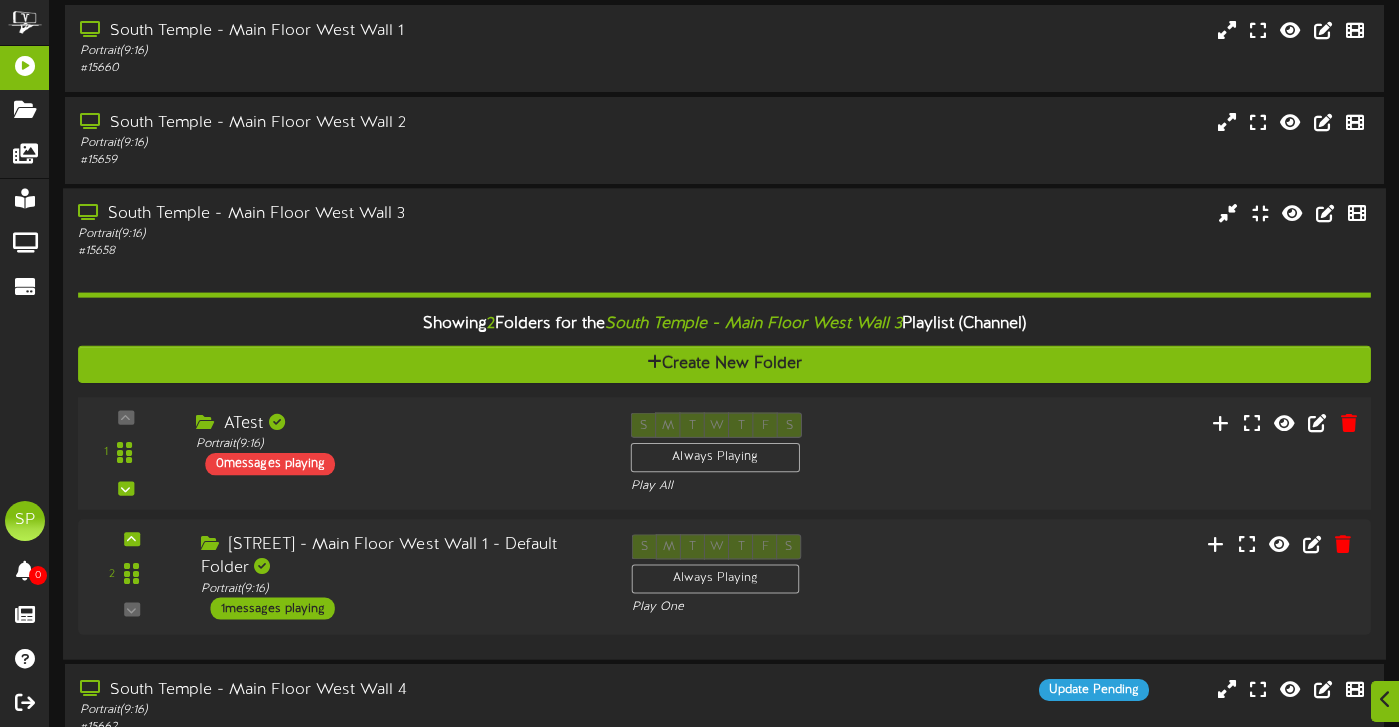 click on "ATest" at bounding box center (398, 424) 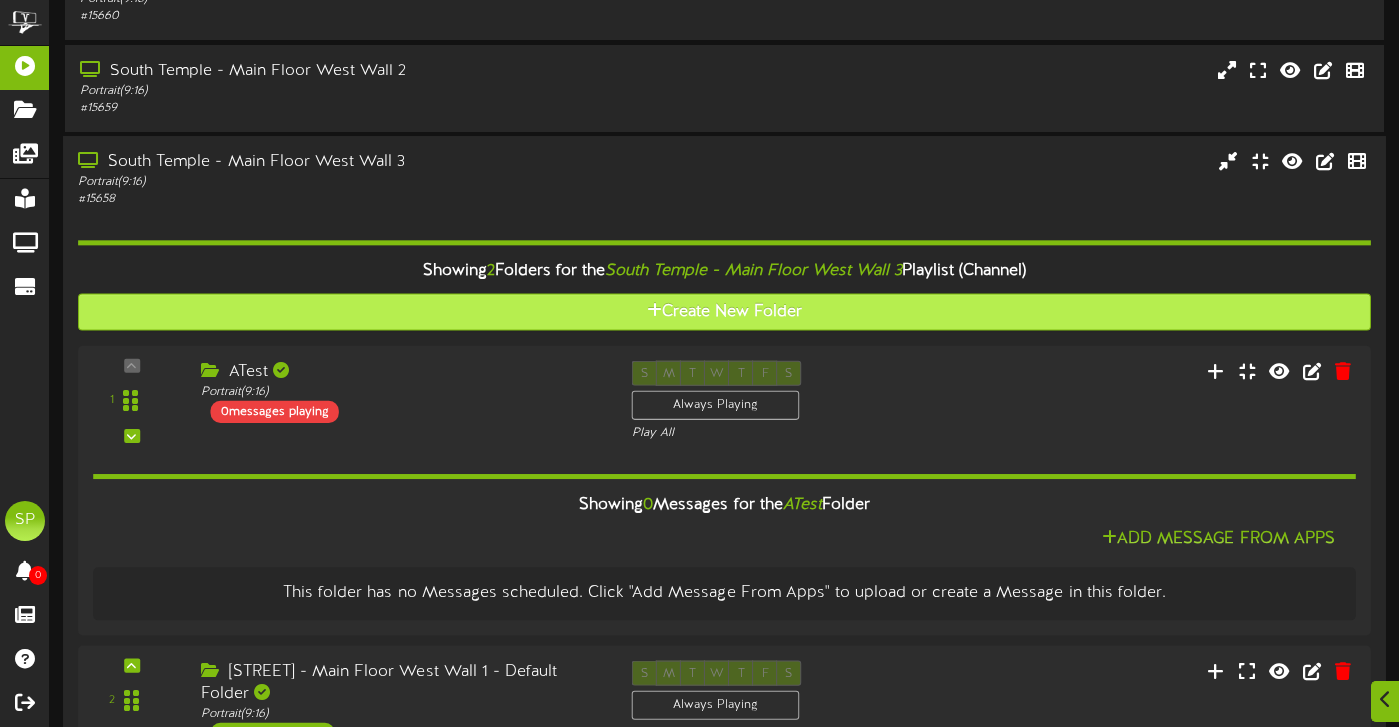 scroll, scrollTop: 432, scrollLeft: 0, axis: vertical 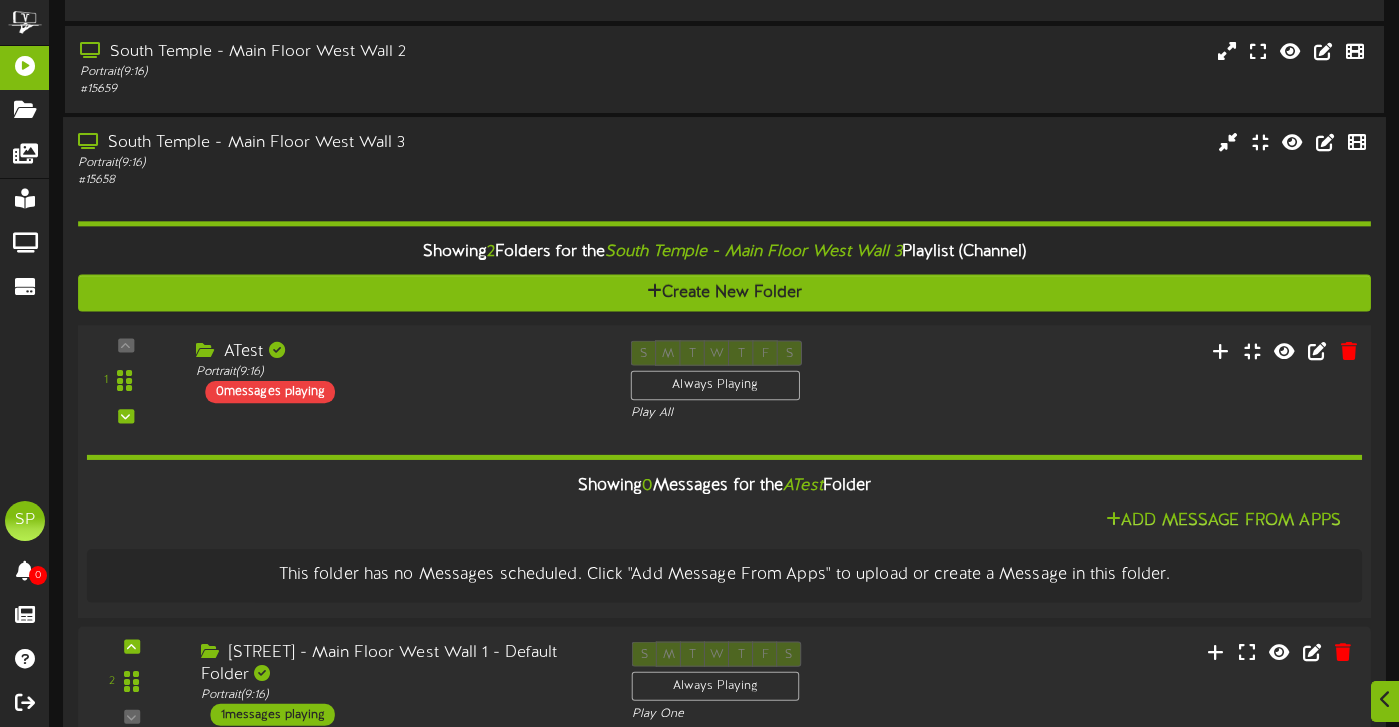 click on "ATest" at bounding box center [398, 352] 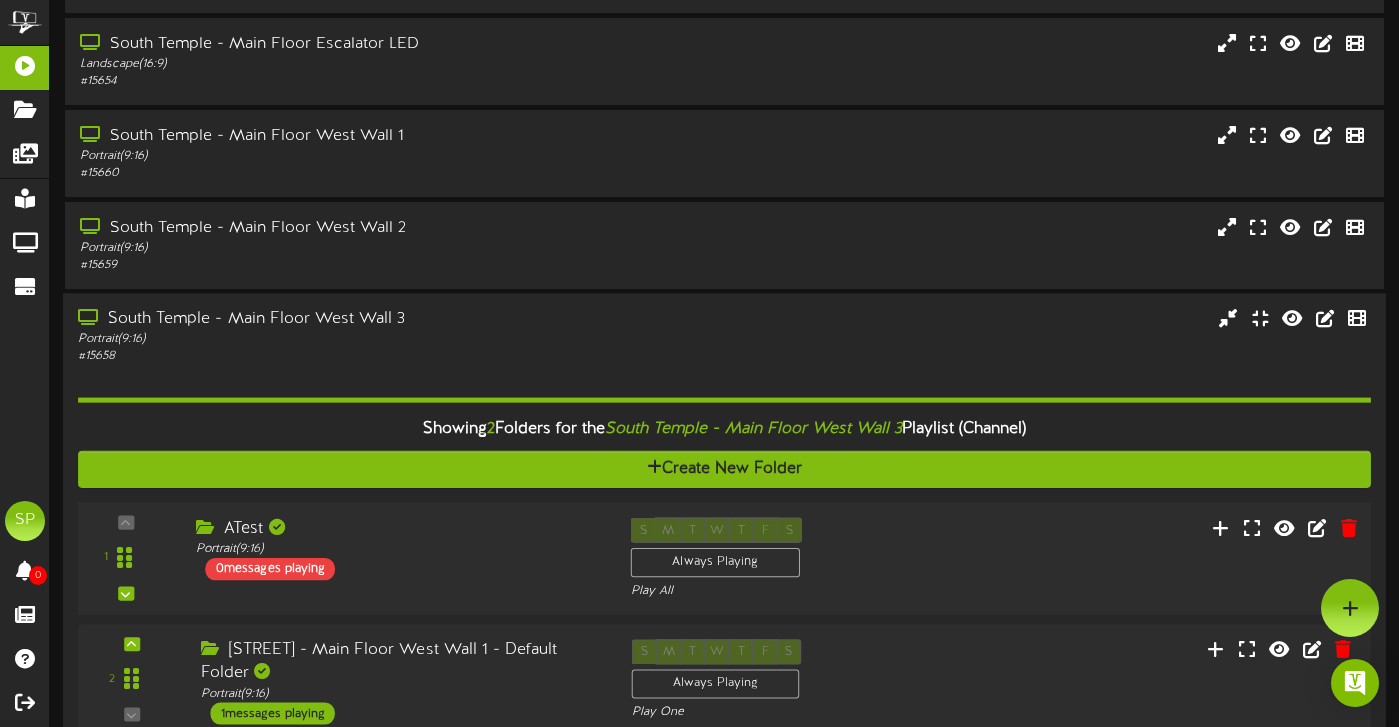 scroll, scrollTop: 252, scrollLeft: 0, axis: vertical 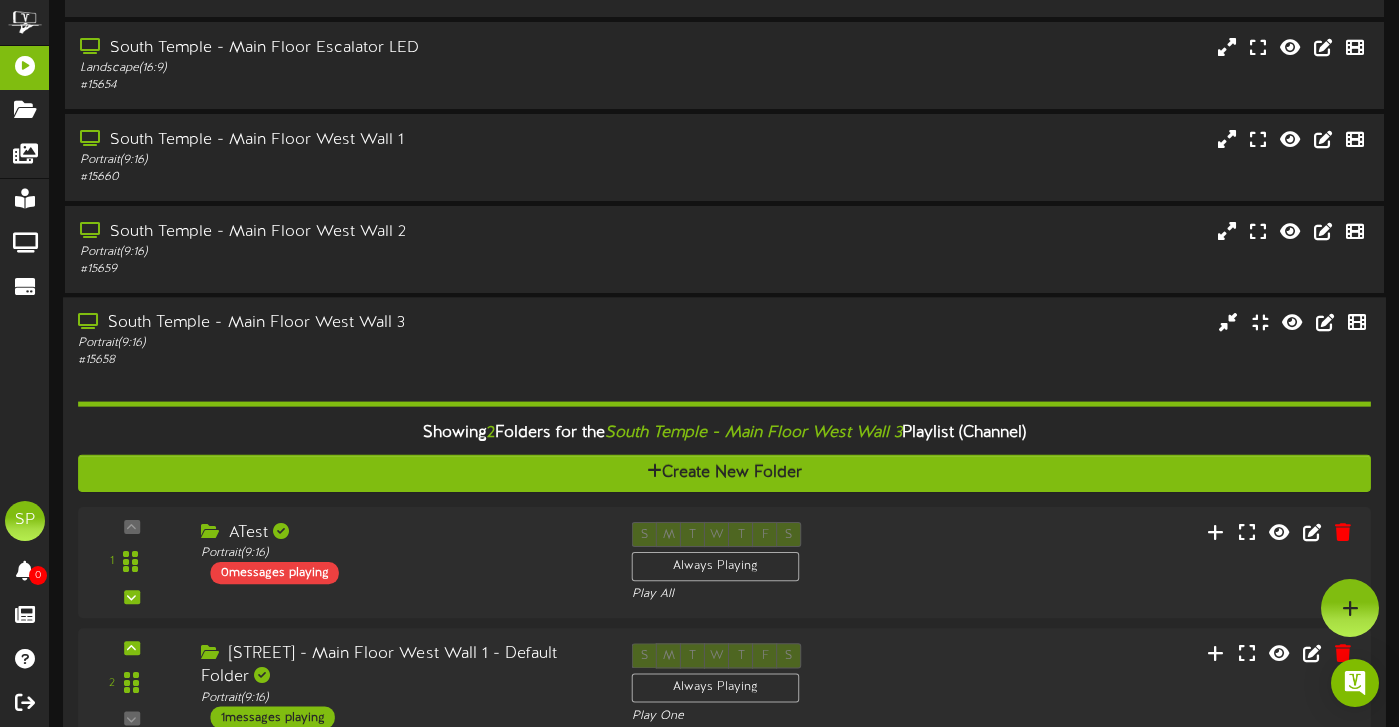 click on "South Temple - Main Floor West Wall 3" at bounding box center (338, 324) 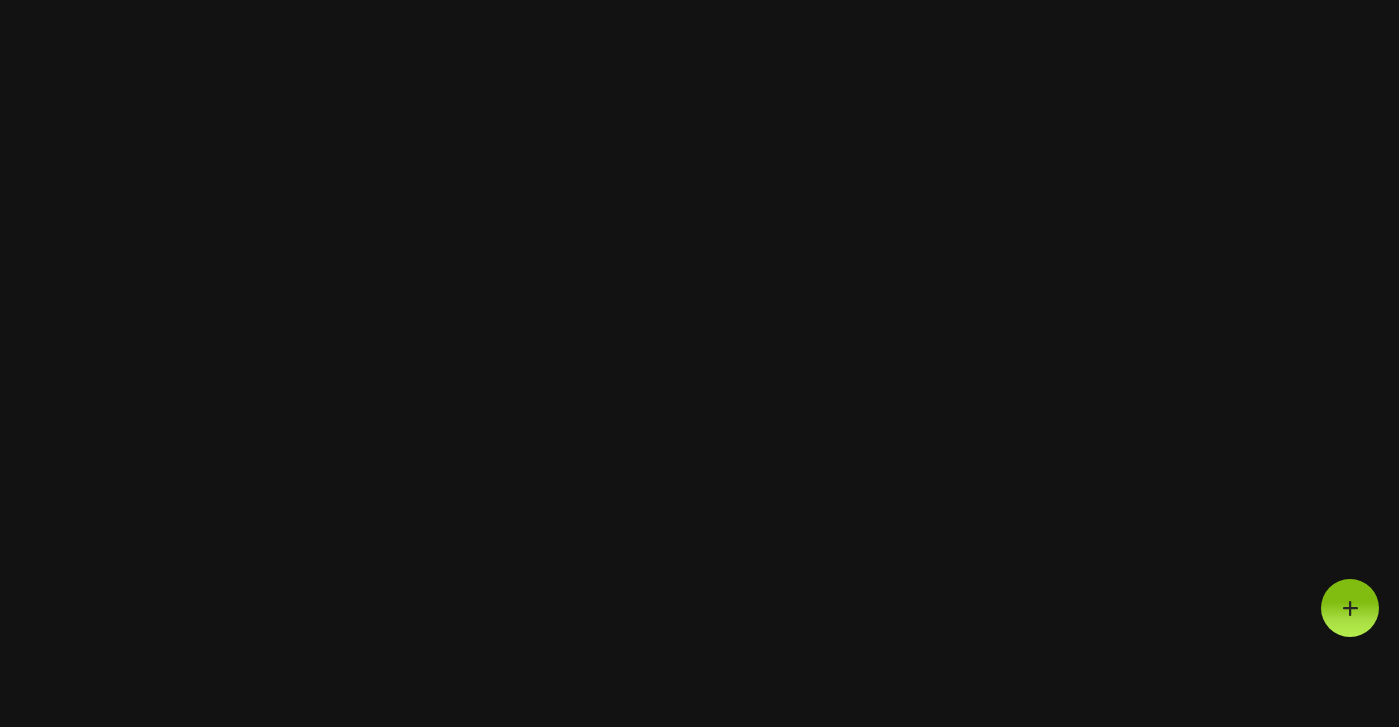 scroll, scrollTop: 0, scrollLeft: 0, axis: both 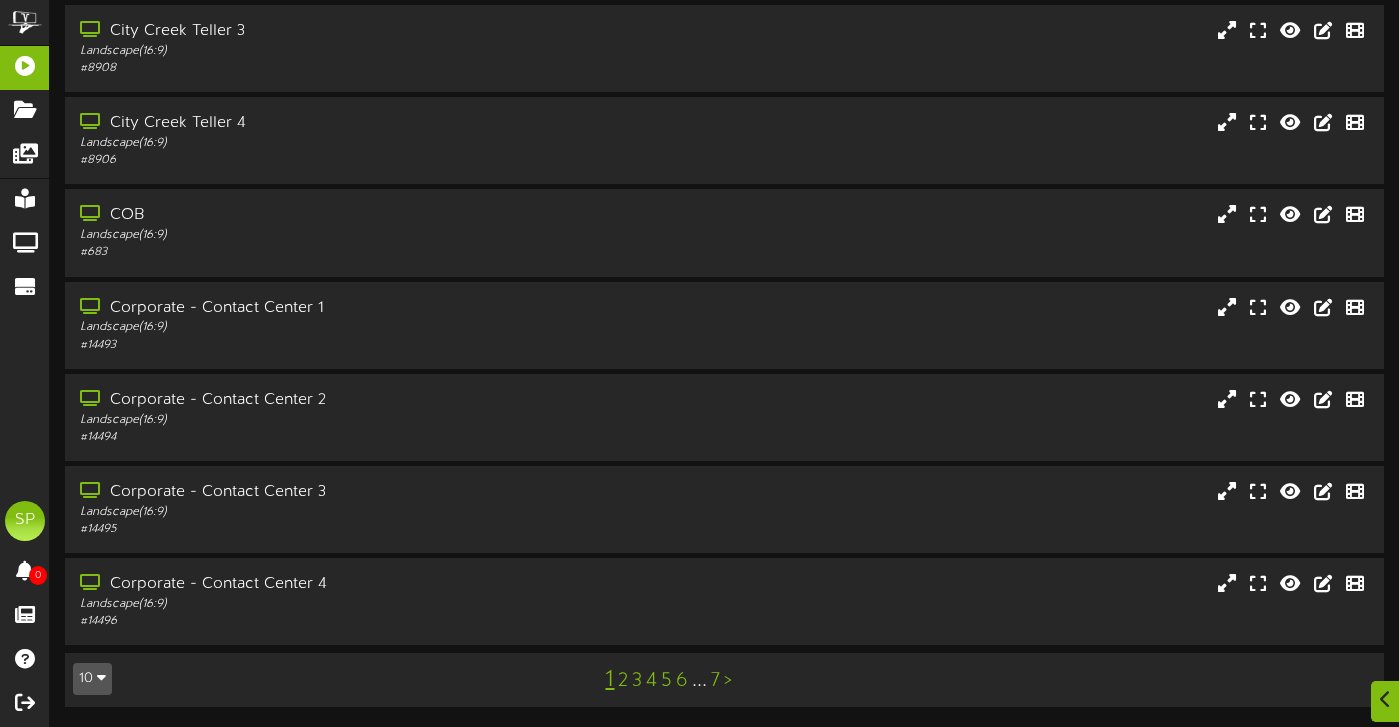 click on "5" at bounding box center (666, 681) 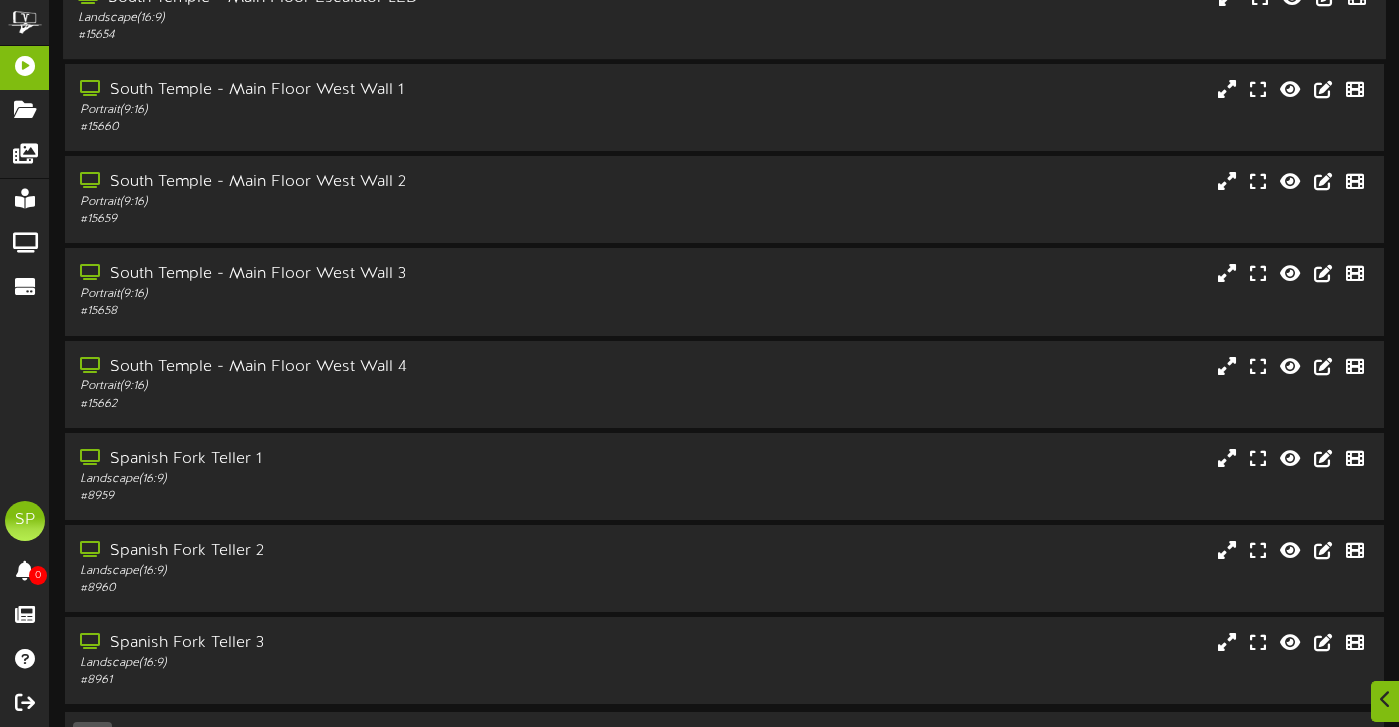 scroll, scrollTop: 317, scrollLeft: 0, axis: vertical 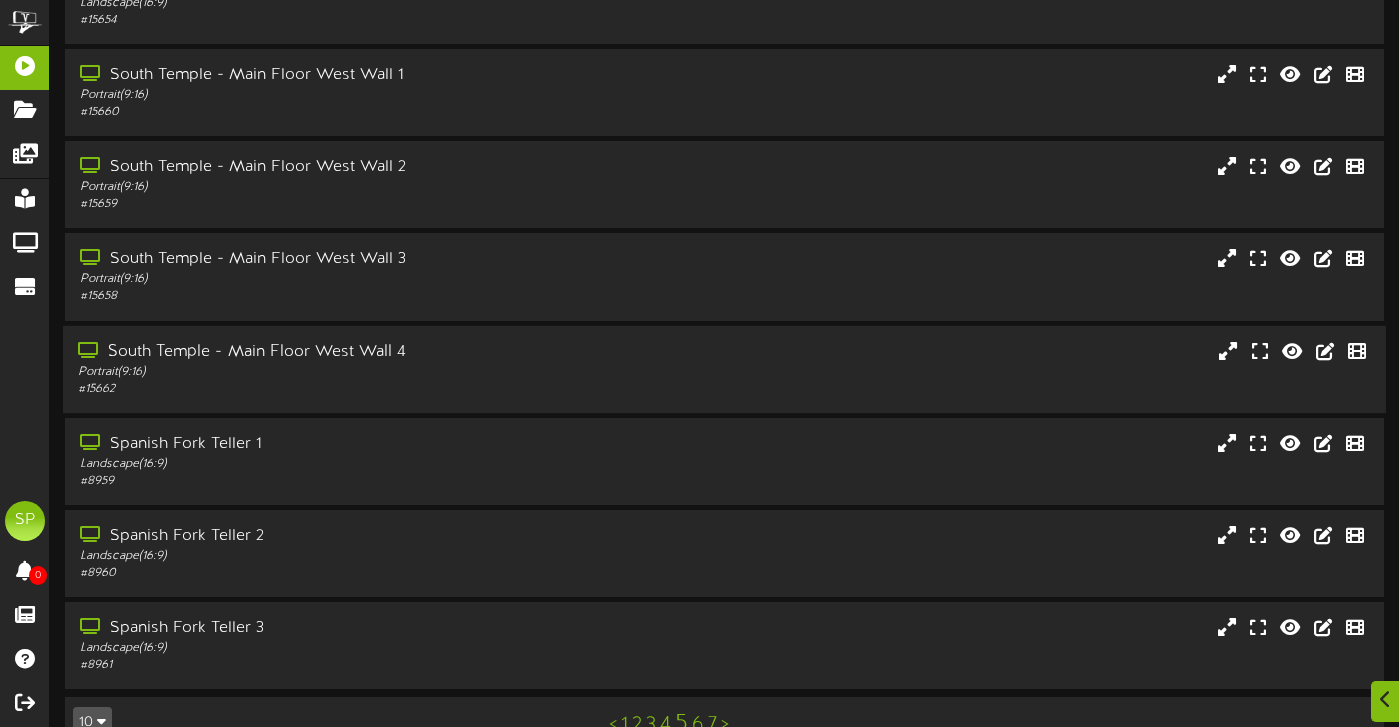 click on "South Temple - Main Floor West Wall 4" at bounding box center (338, 352) 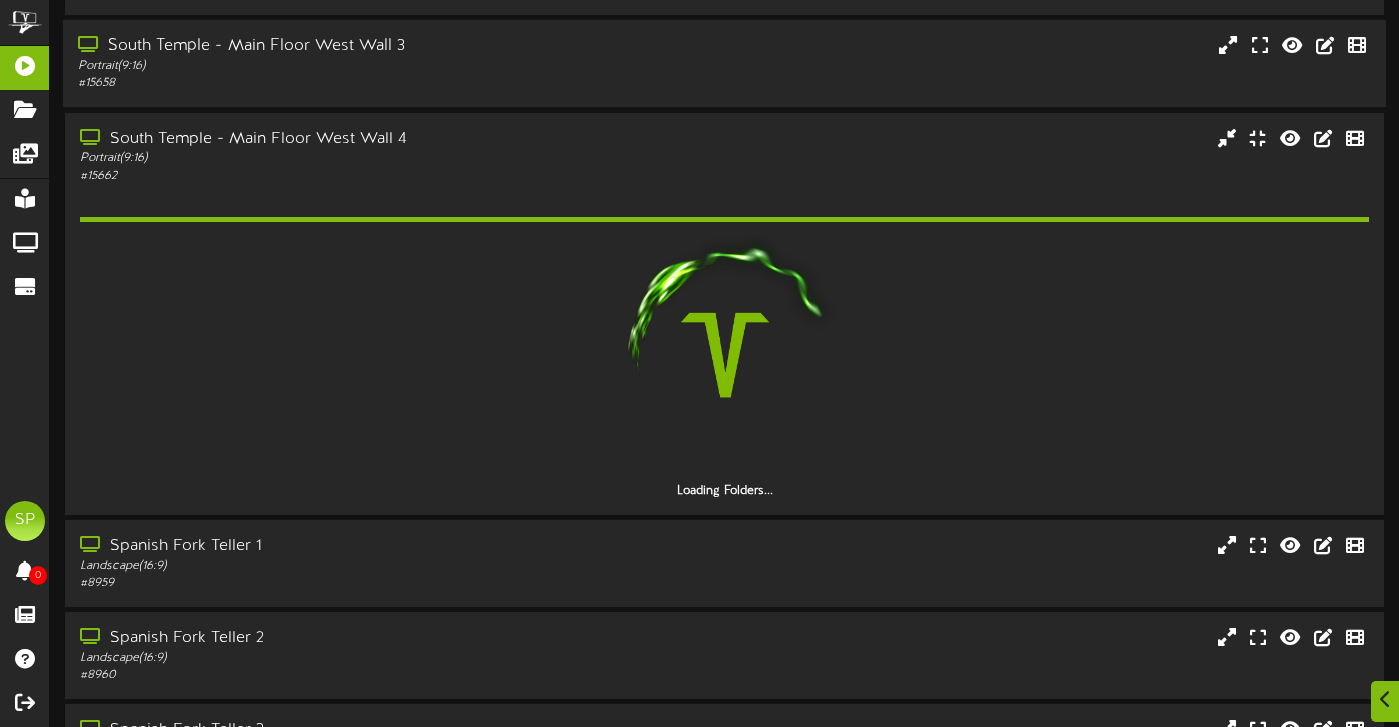 scroll, scrollTop: 575, scrollLeft: 0, axis: vertical 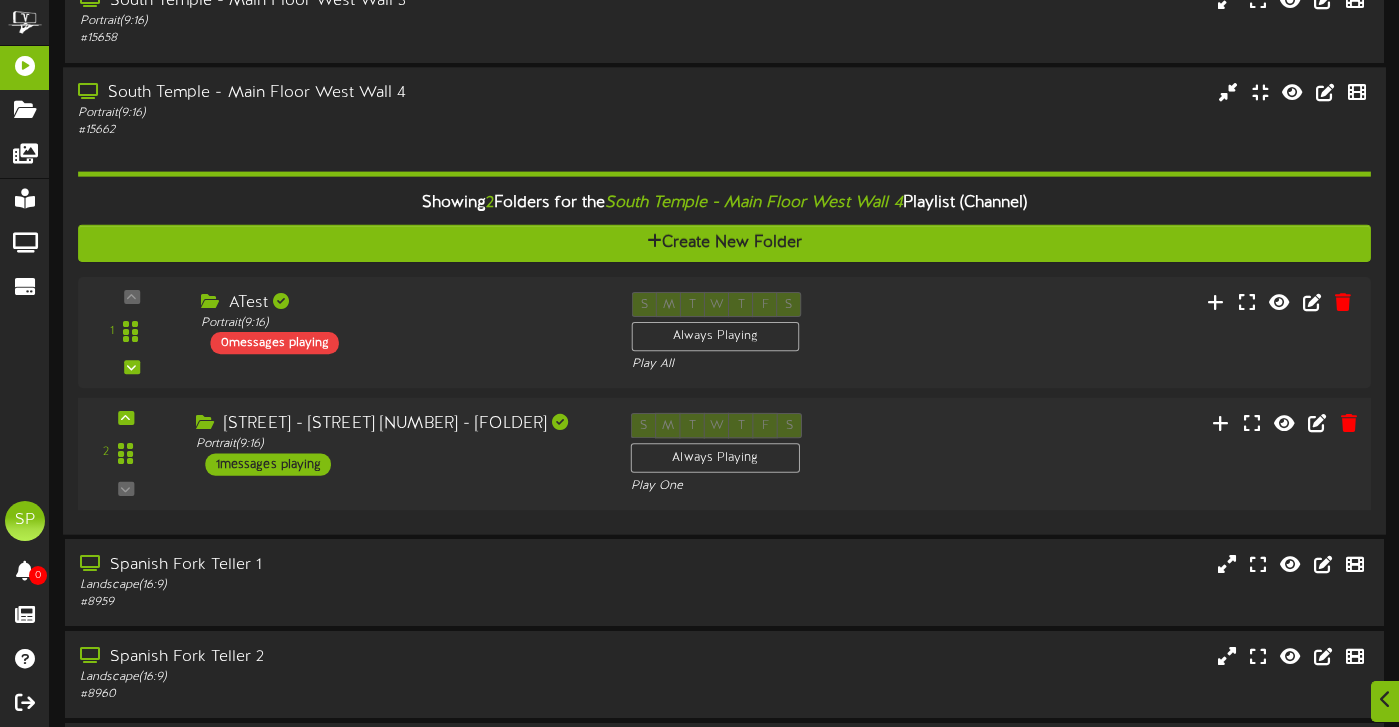 click on "1  messages playing" at bounding box center [269, 464] 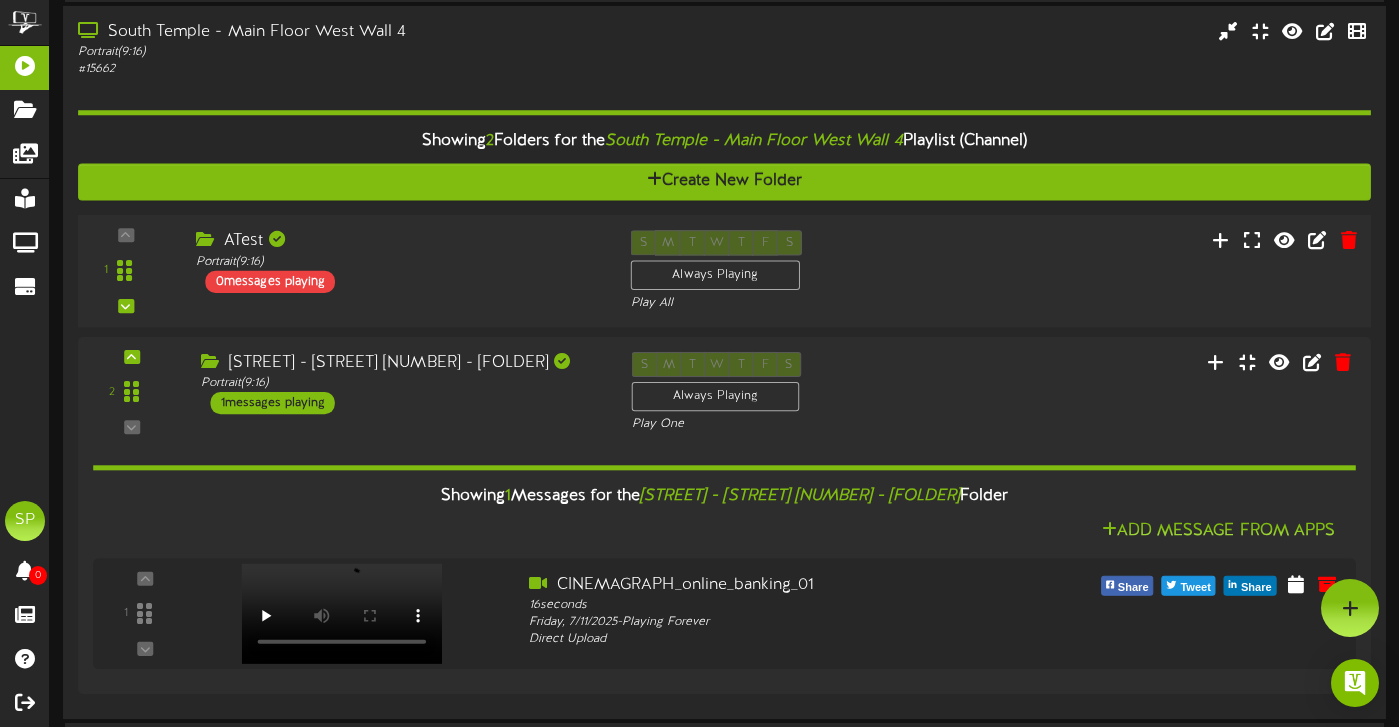 scroll, scrollTop: 630, scrollLeft: 0, axis: vertical 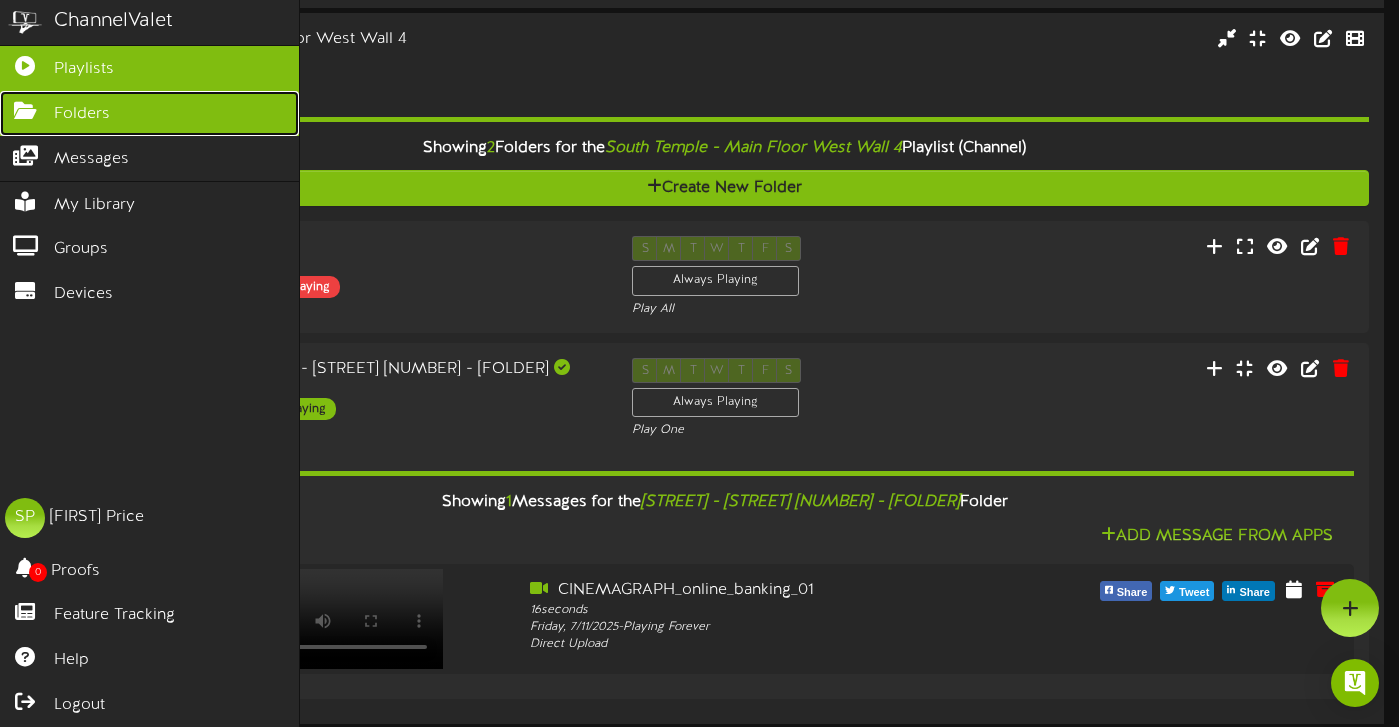 click on "Folders" at bounding box center [149, 113] 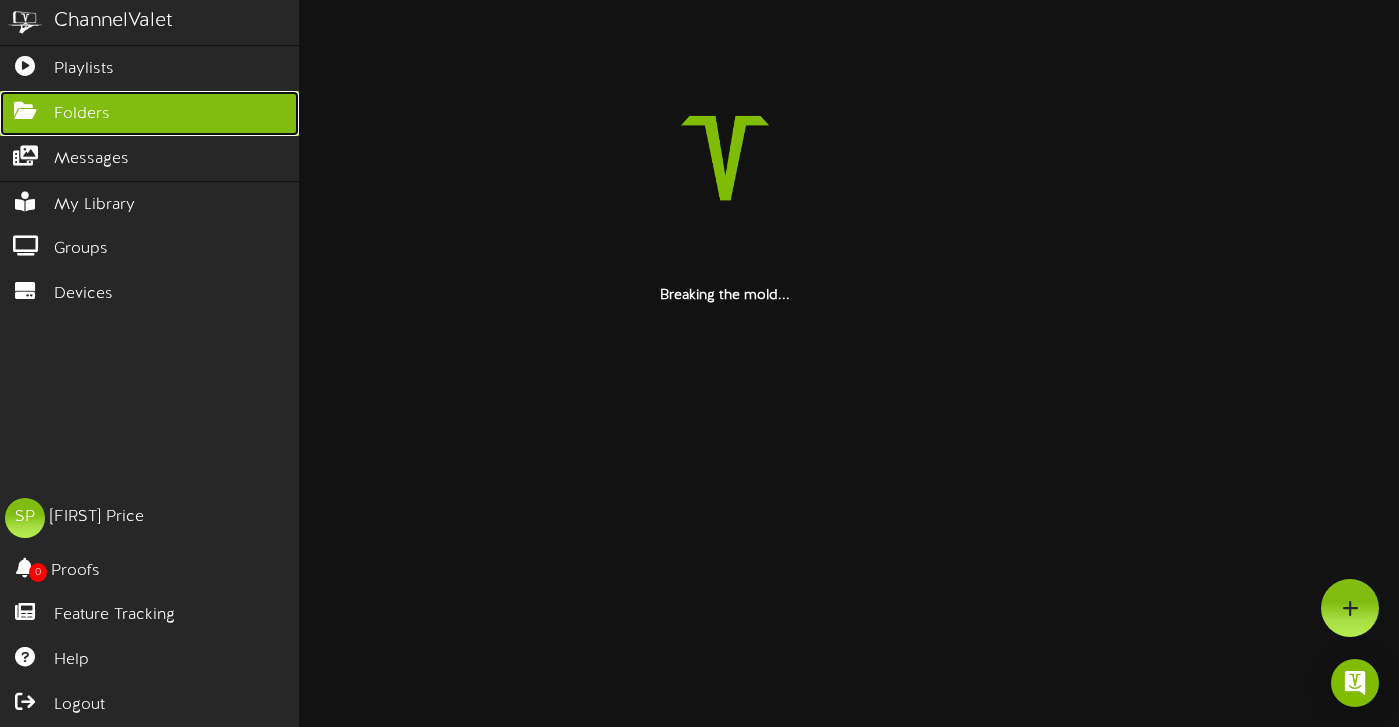 scroll, scrollTop: 0, scrollLeft: 0, axis: both 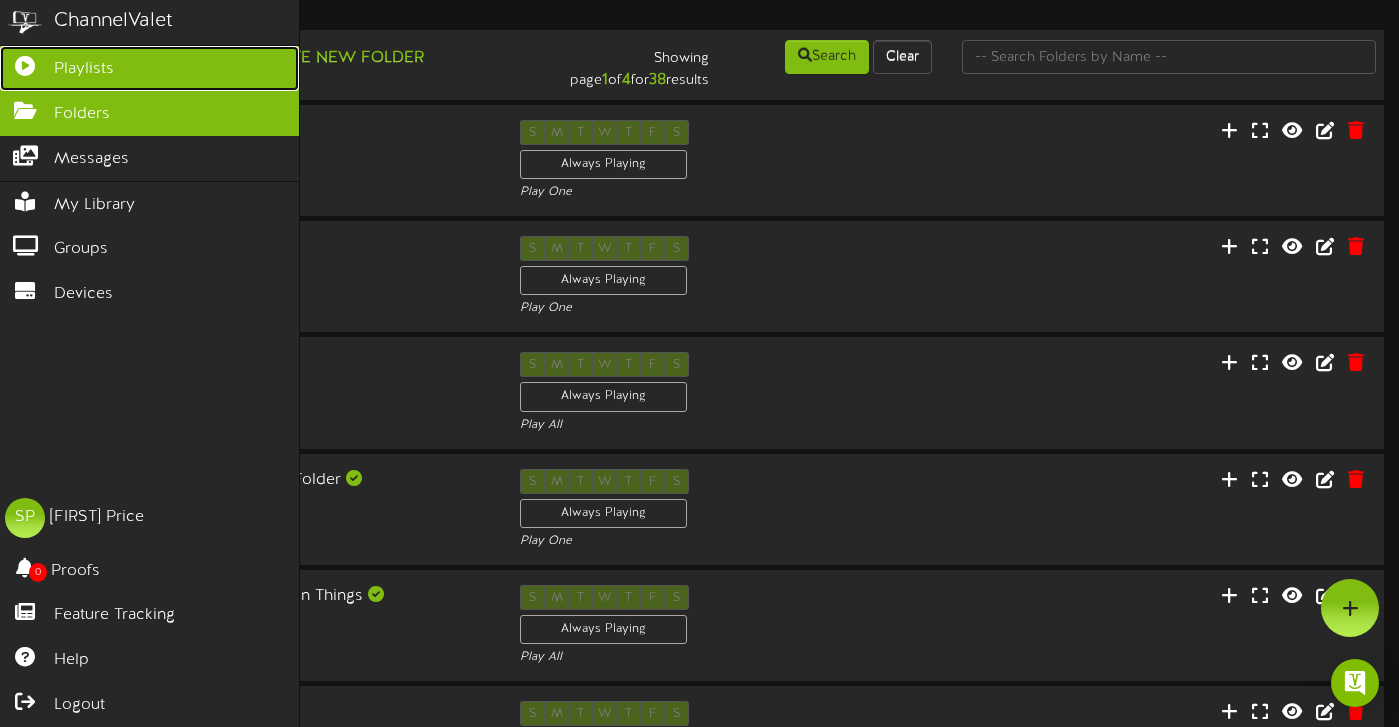 click on "Playlists" at bounding box center [84, 69] 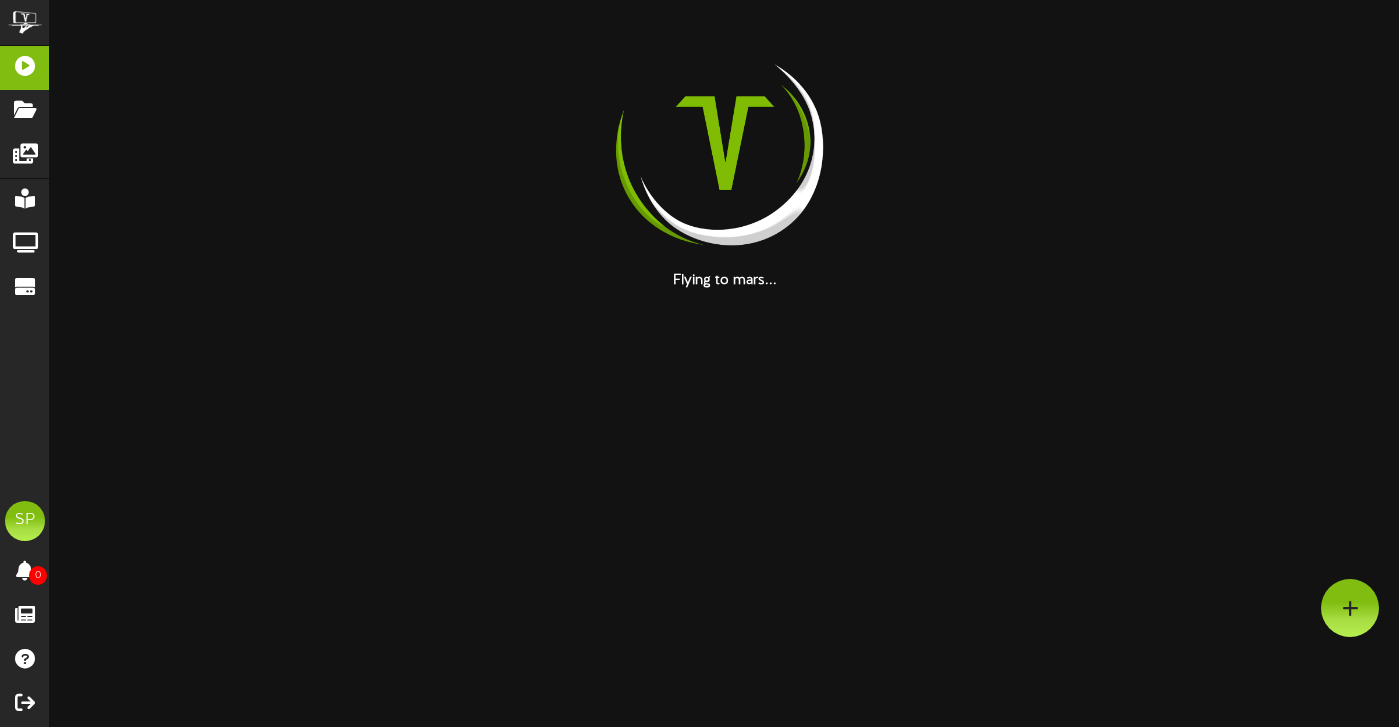 scroll, scrollTop: 0, scrollLeft: 0, axis: both 